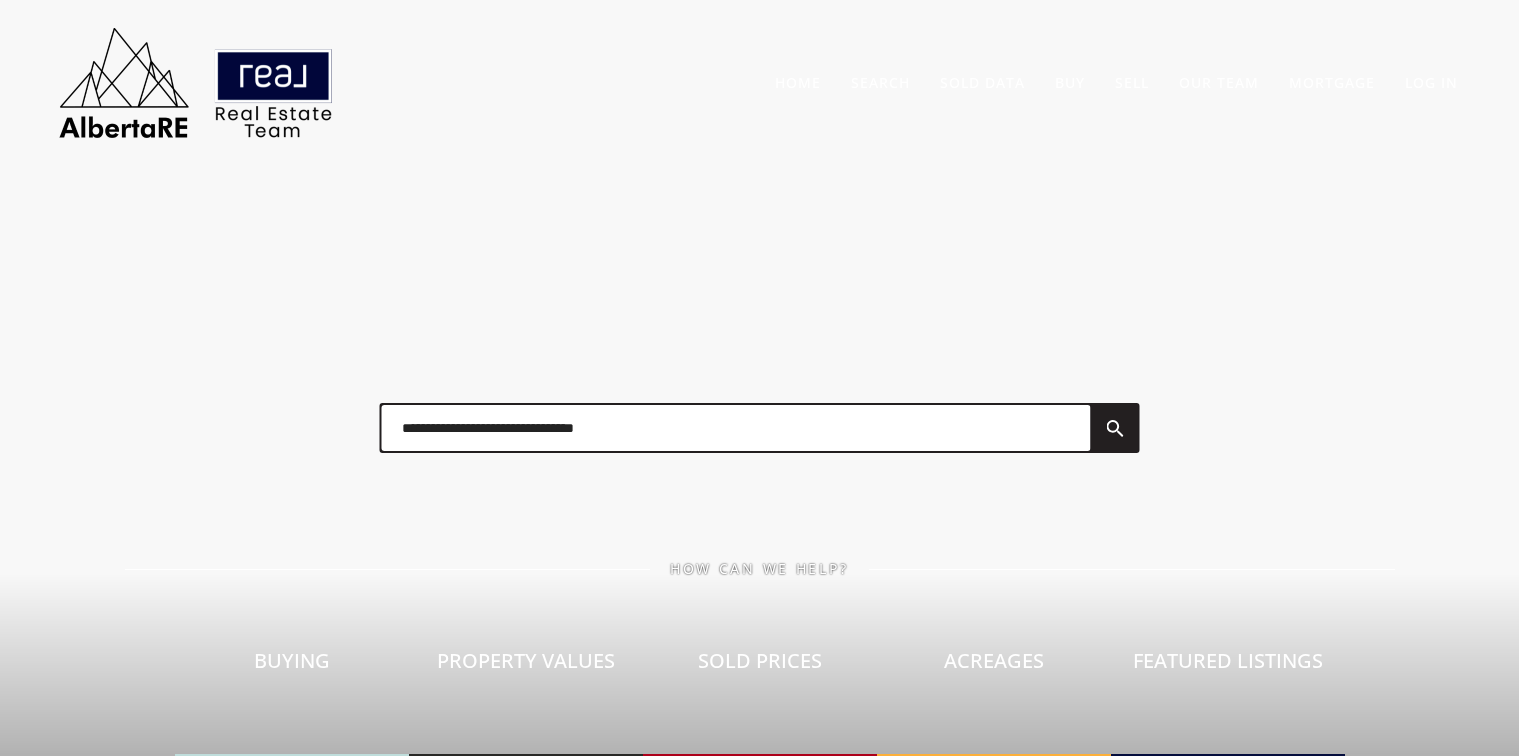 scroll, scrollTop: 0, scrollLeft: 0, axis: both 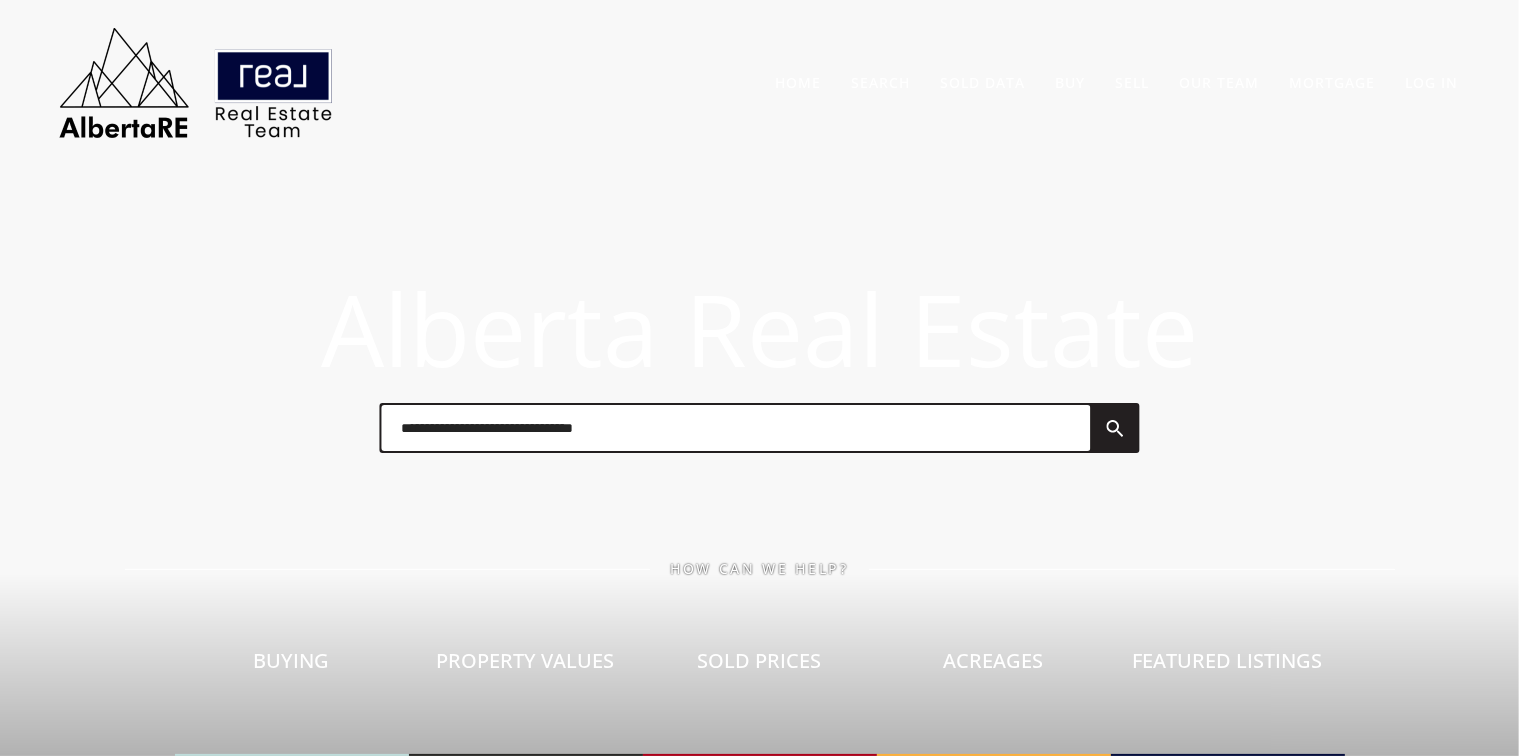 click at bounding box center (736, 428) 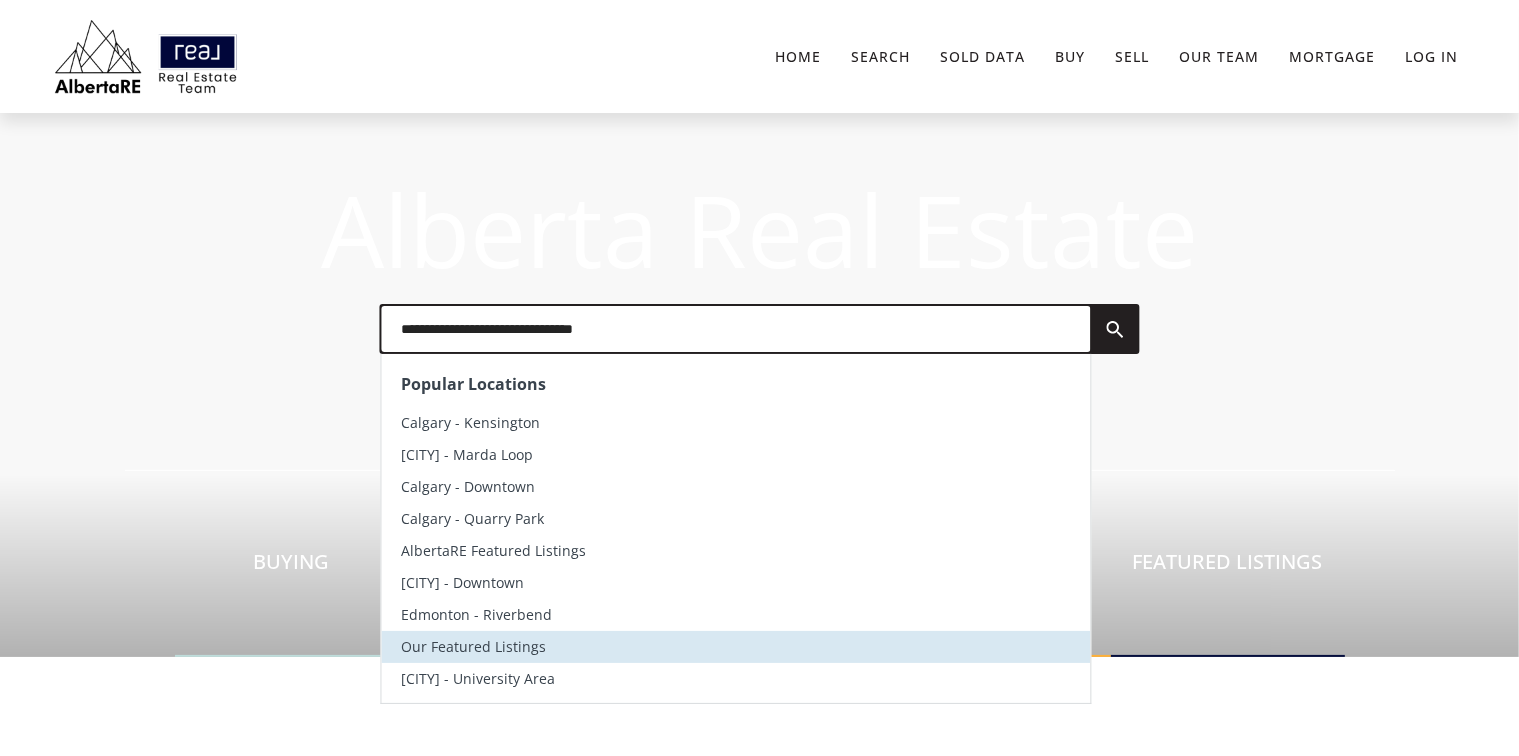 scroll, scrollTop: 200, scrollLeft: 0, axis: vertical 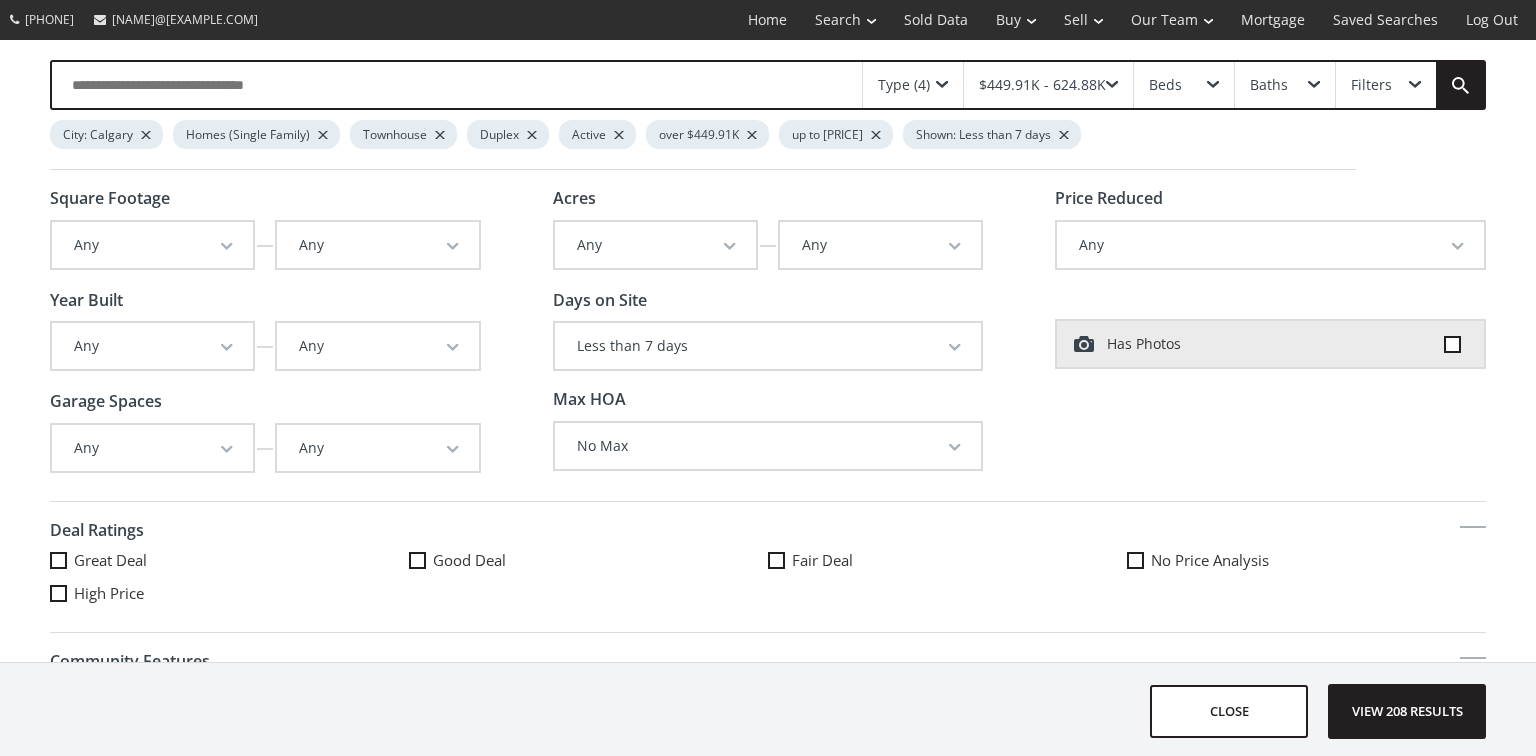click at bounding box center (440, 135) 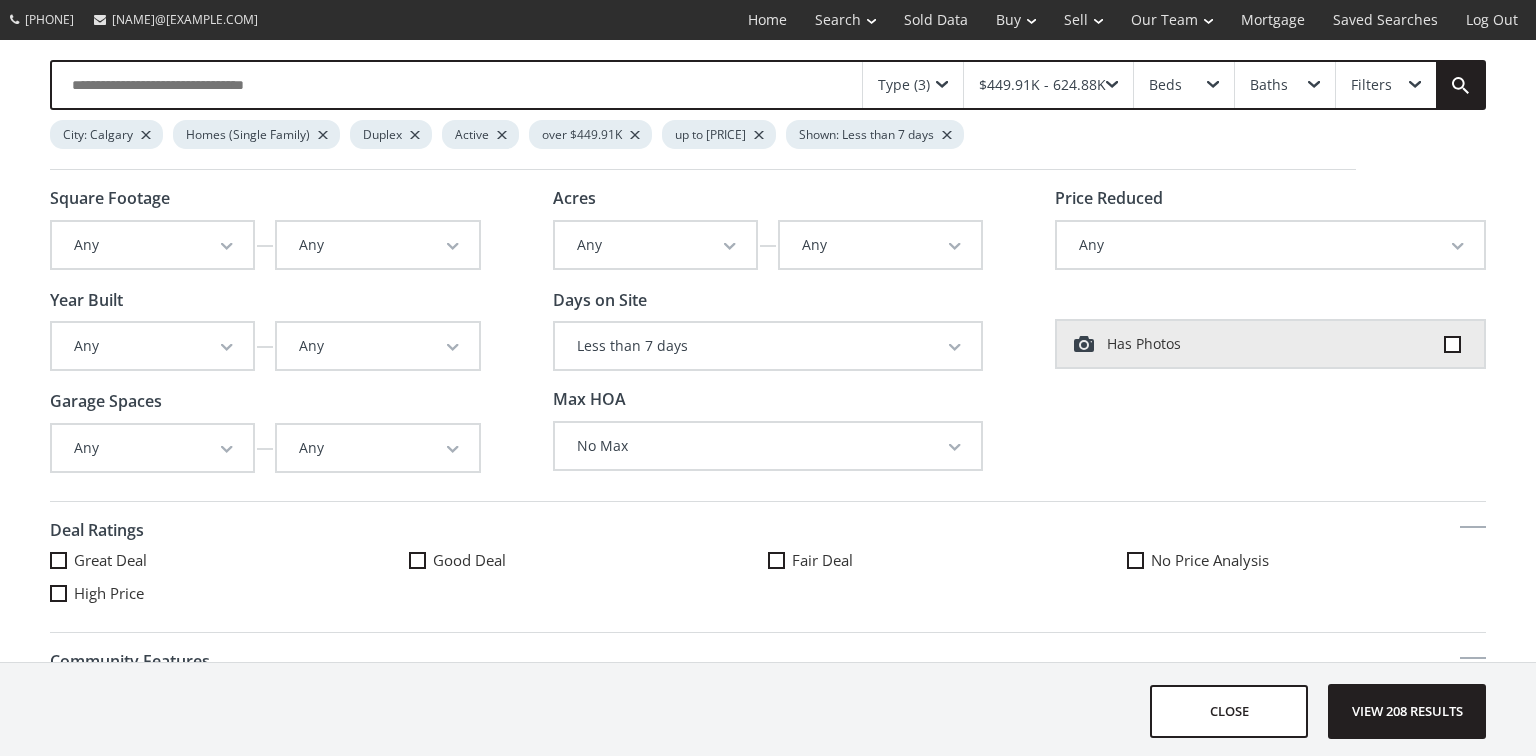 scroll, scrollTop: 0, scrollLeft: 0, axis: both 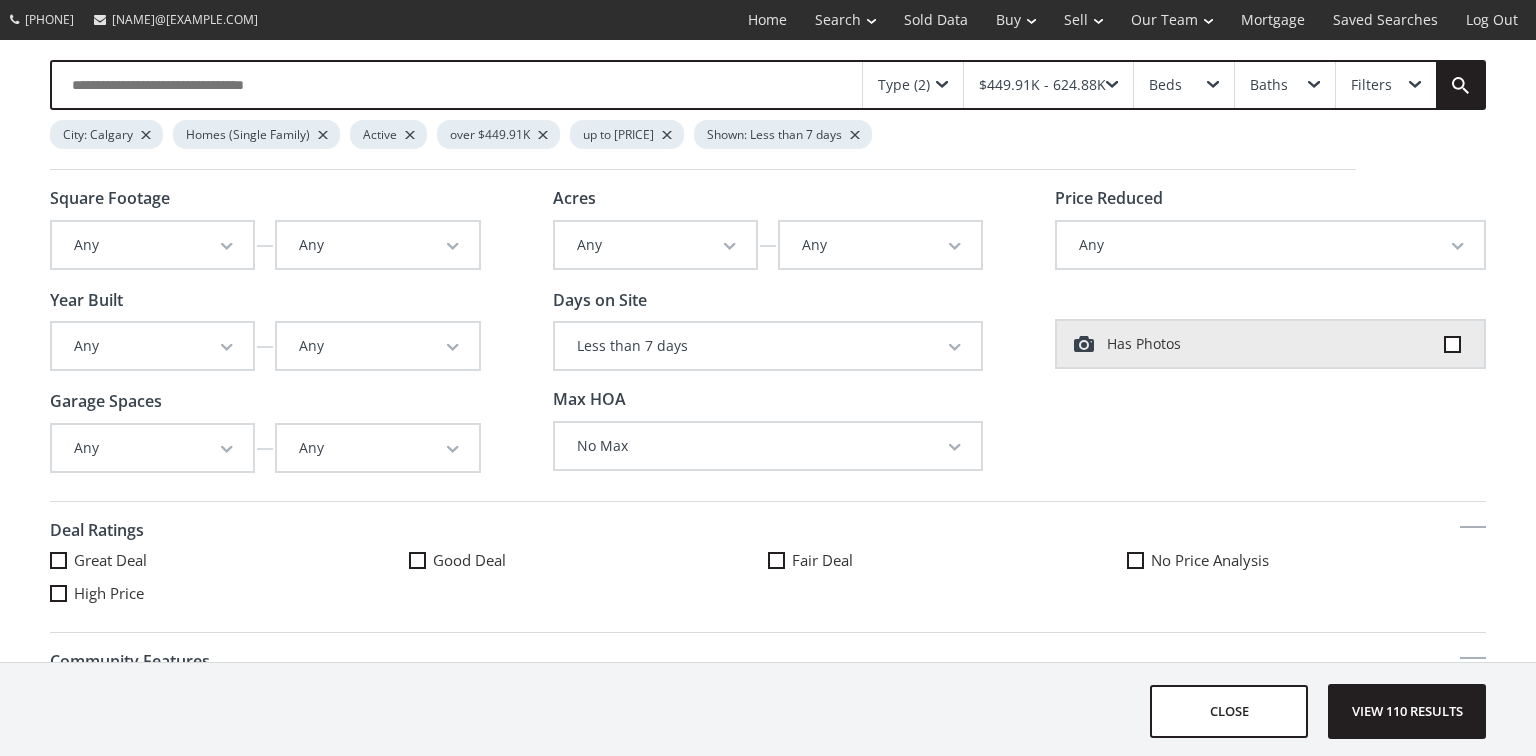 click at bounding box center (543, 135) 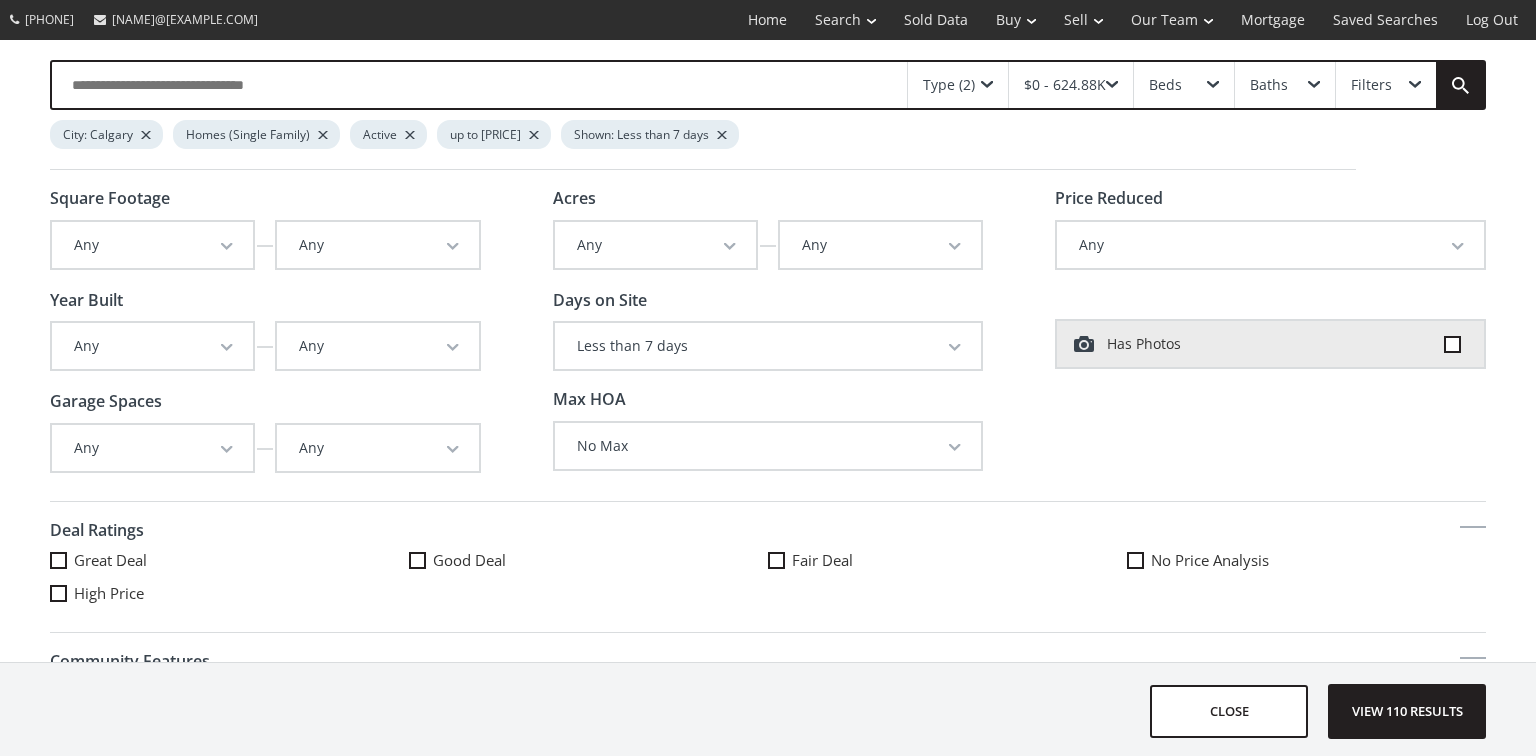 click at bounding box center (534, 135) 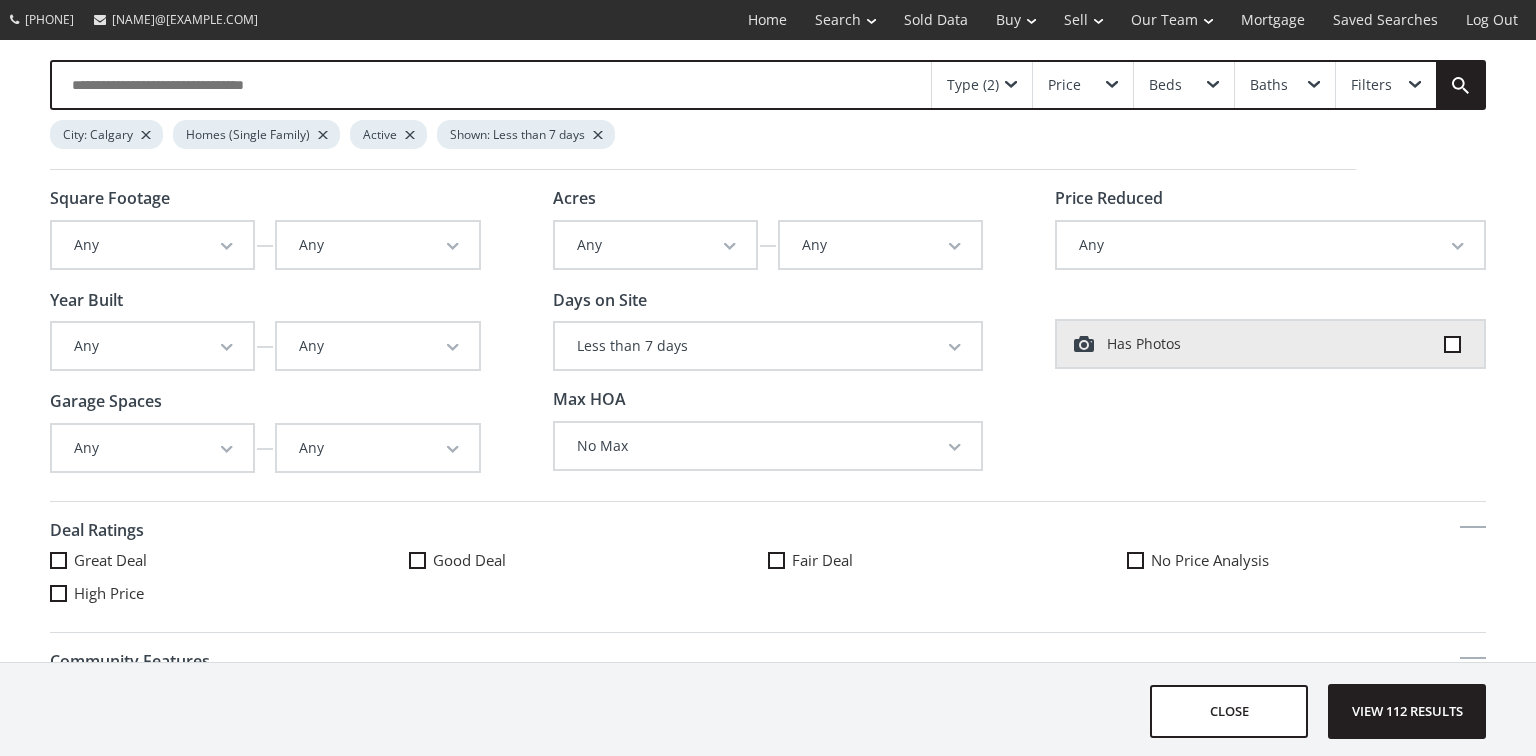 click at bounding box center [598, 135] 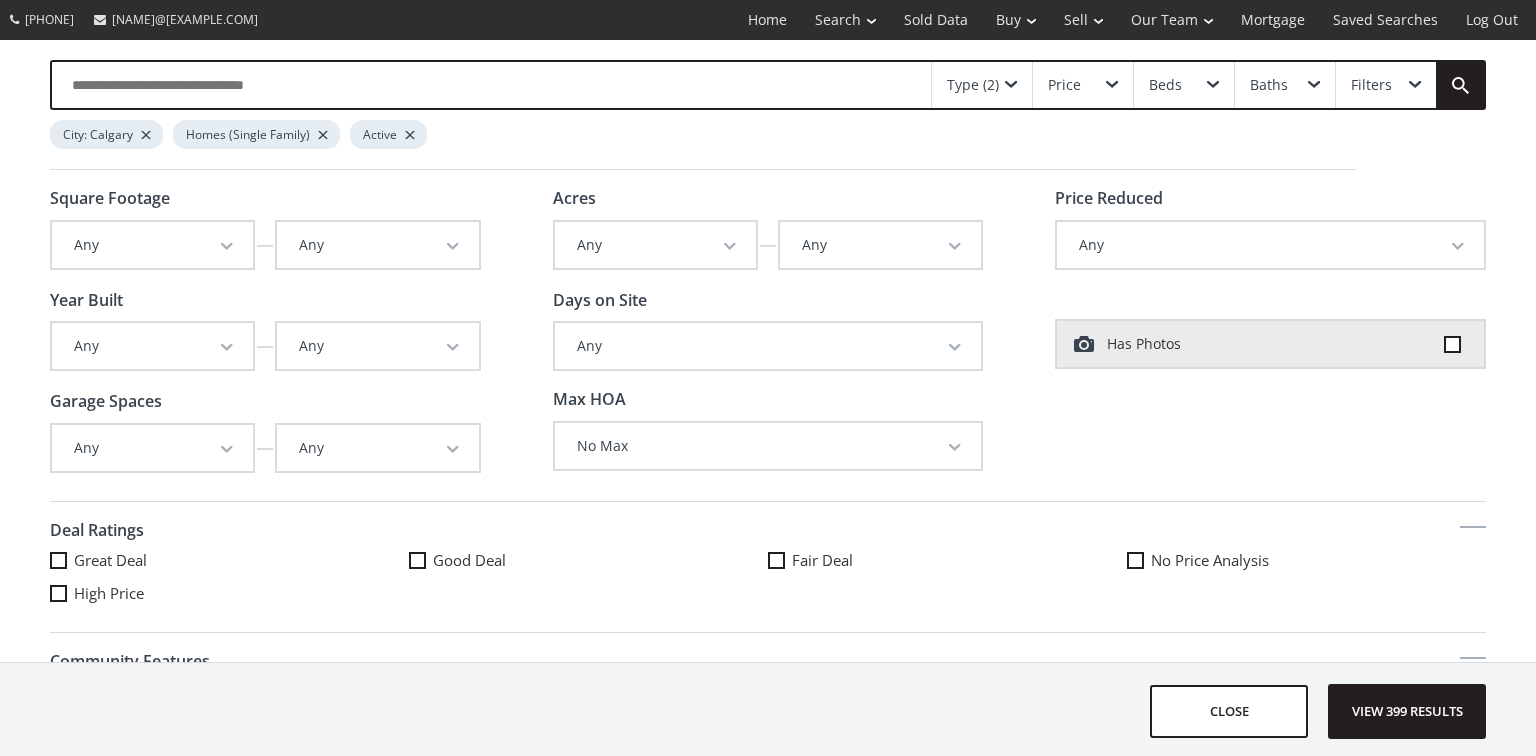 click on "City: Calgary Homes (Single Family) Active" at bounding box center [703, 140] 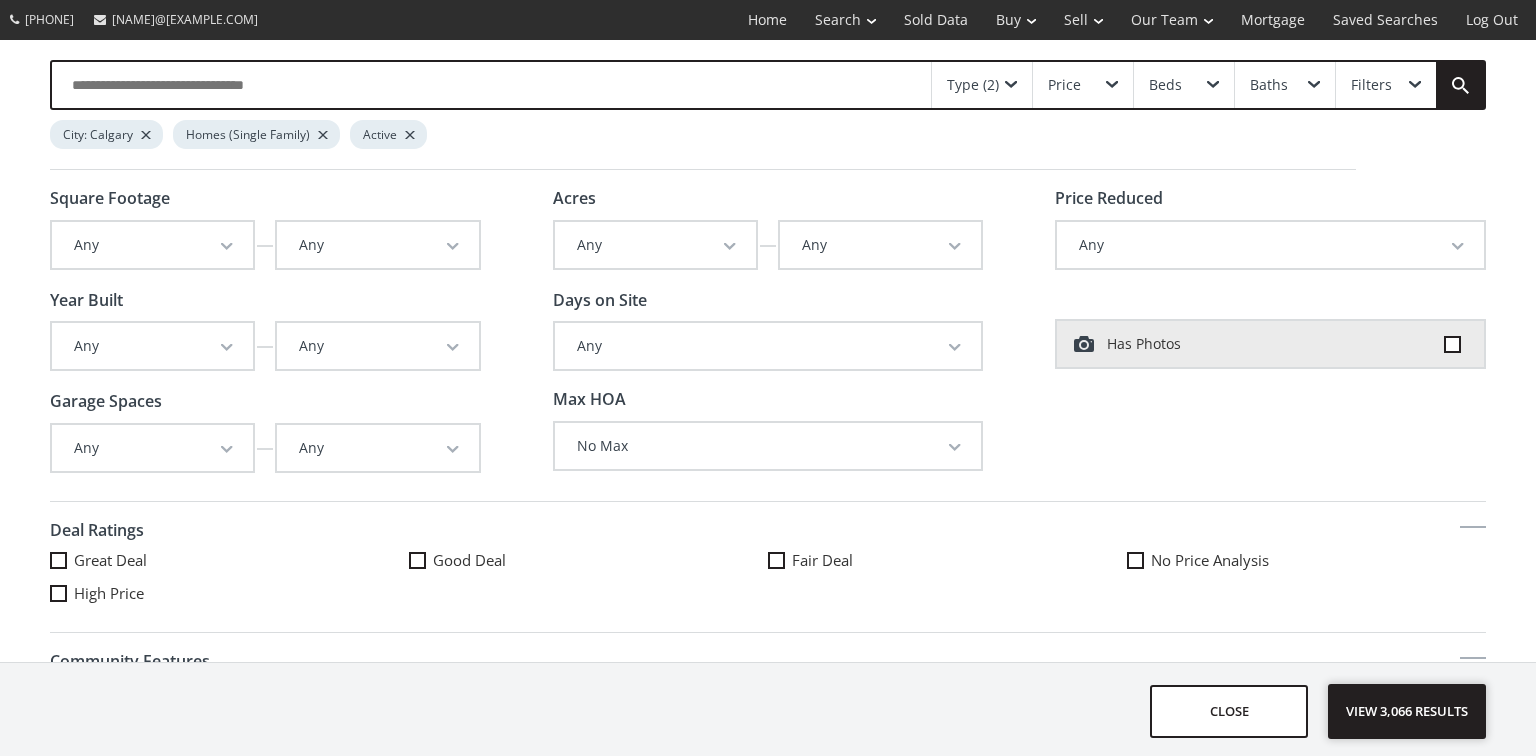 click on "View 3,066 results" at bounding box center [1407, 711] 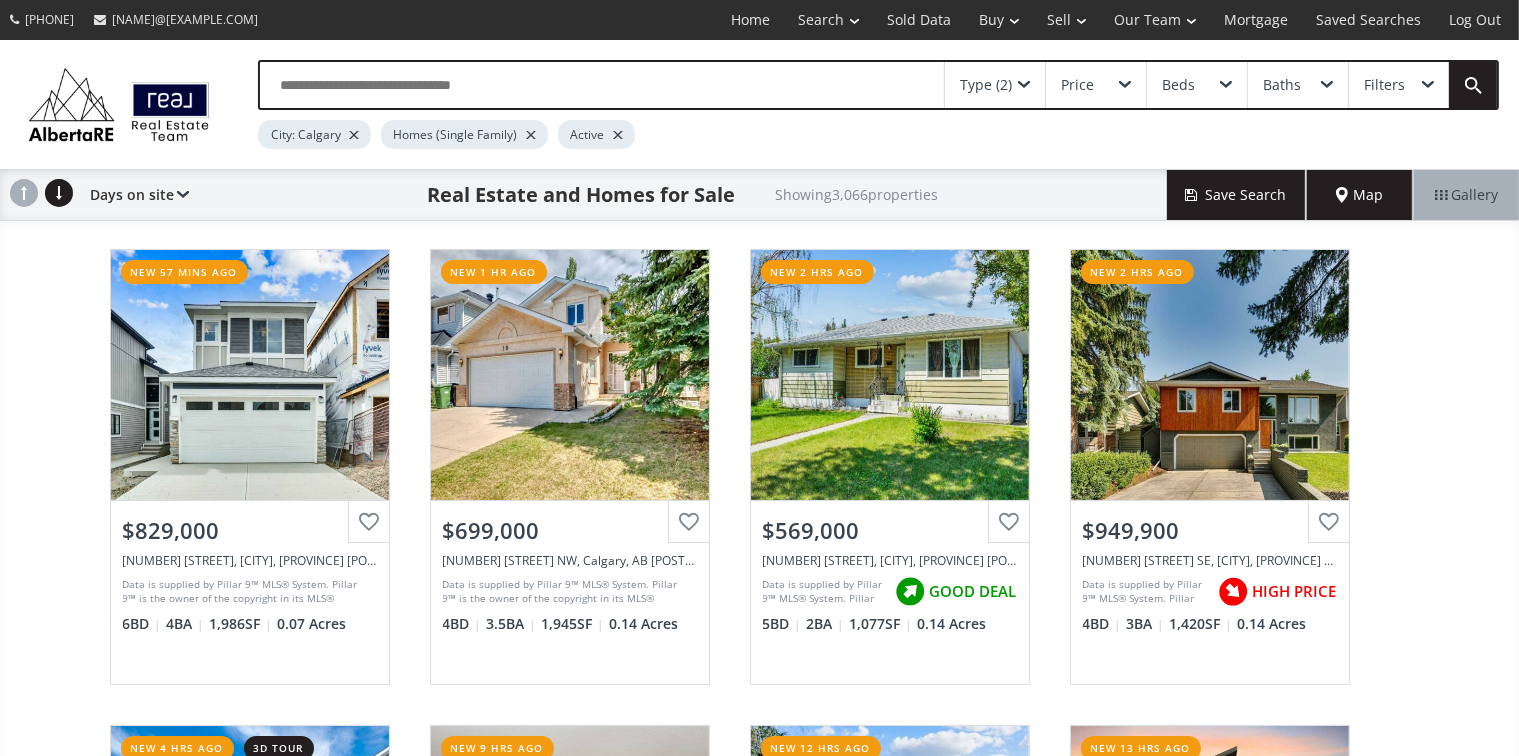 click on "Map" at bounding box center [1360, 195] 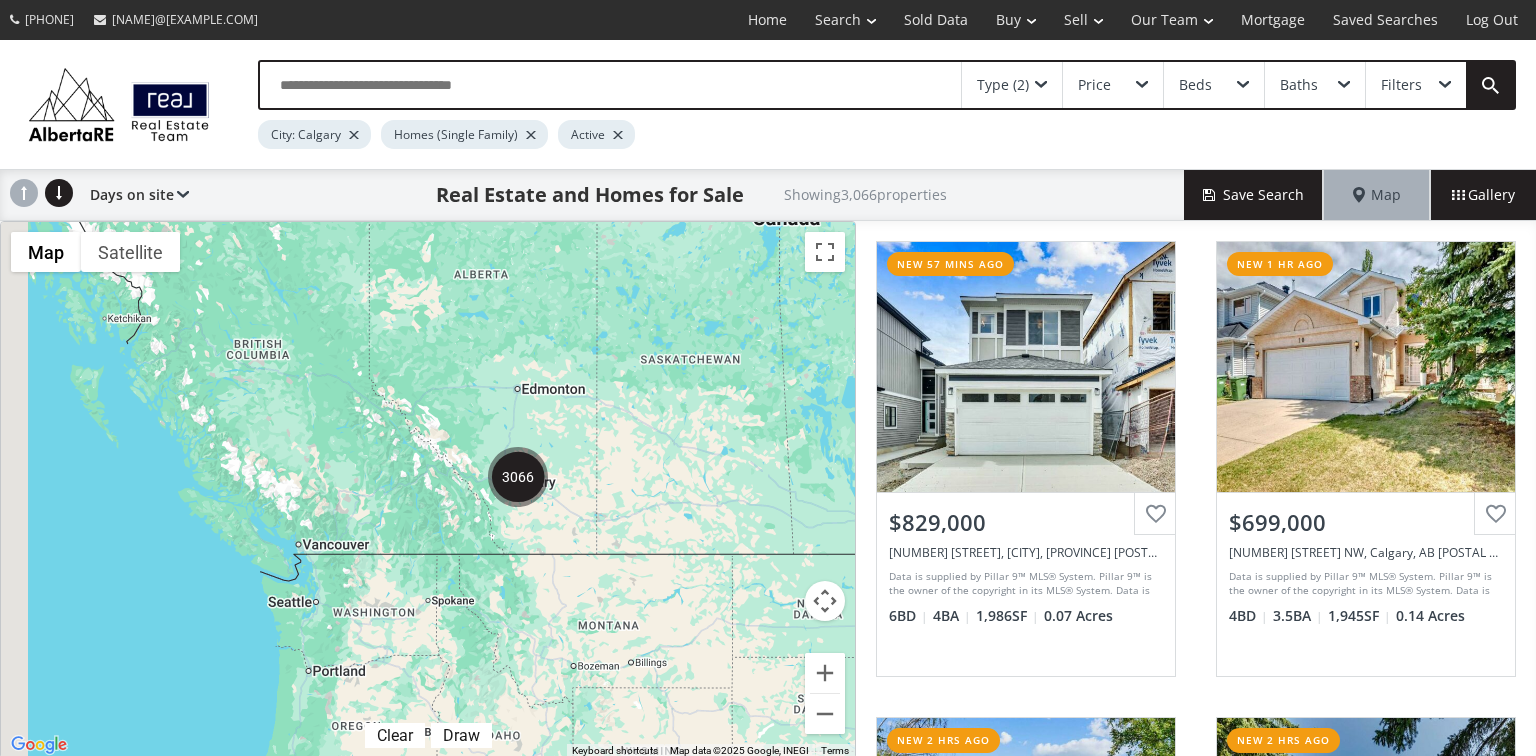 drag, startPoint x: 348, startPoint y: 537, endPoint x: 712, endPoint y: 474, distance: 369.41168 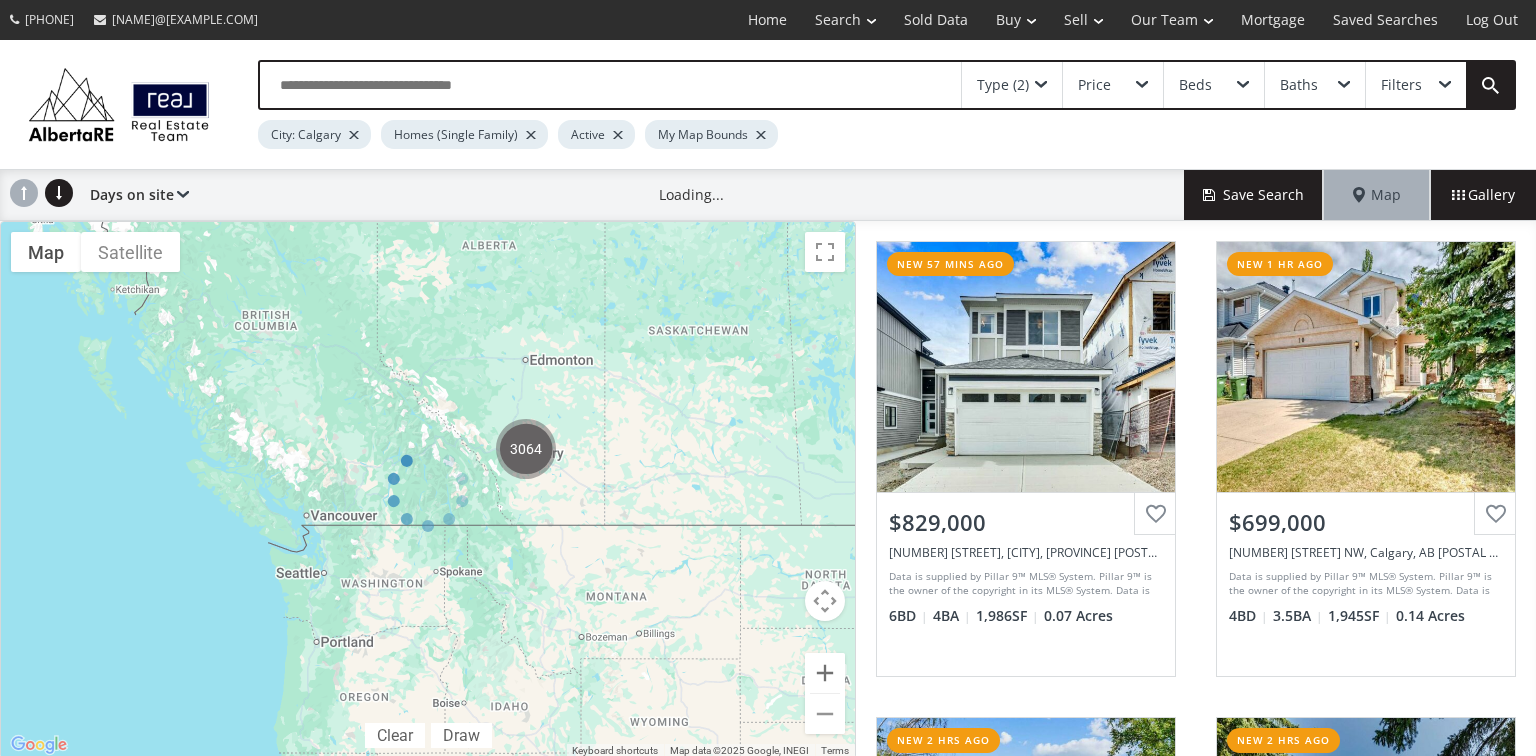click at bounding box center (825, 673) 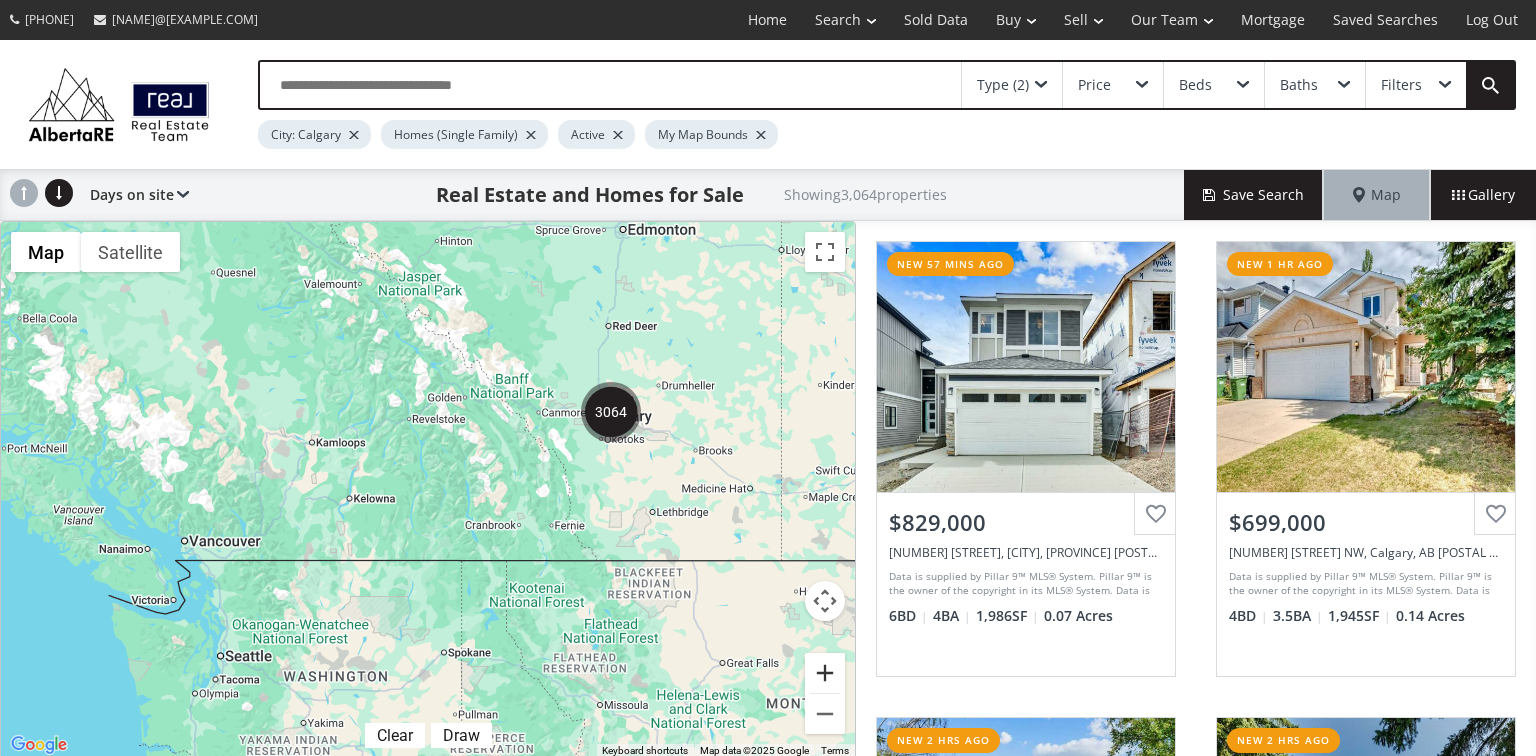 click at bounding box center (825, 673) 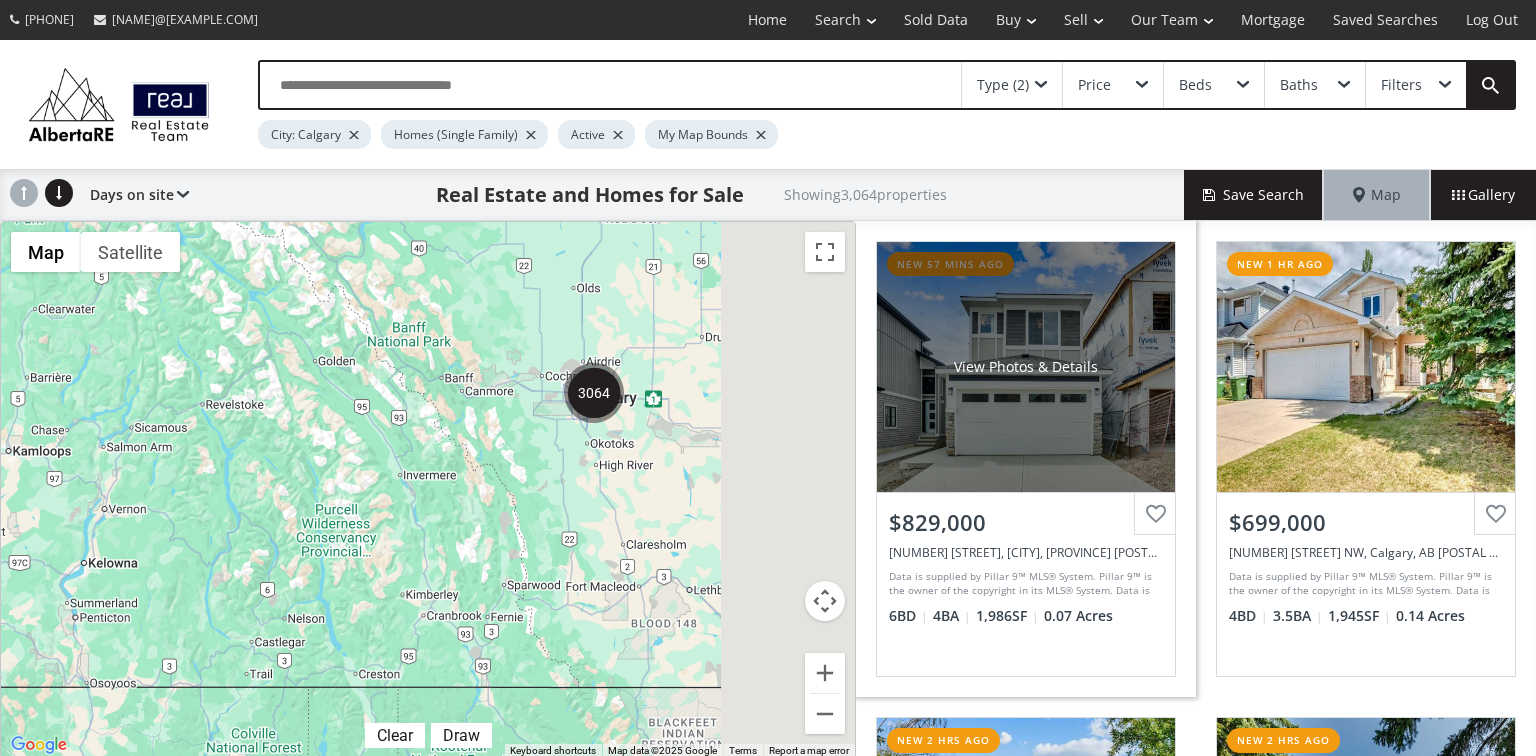 drag, startPoint x: 705, startPoint y: 478, endPoint x: 862, endPoint y: 540, distance: 168.79869 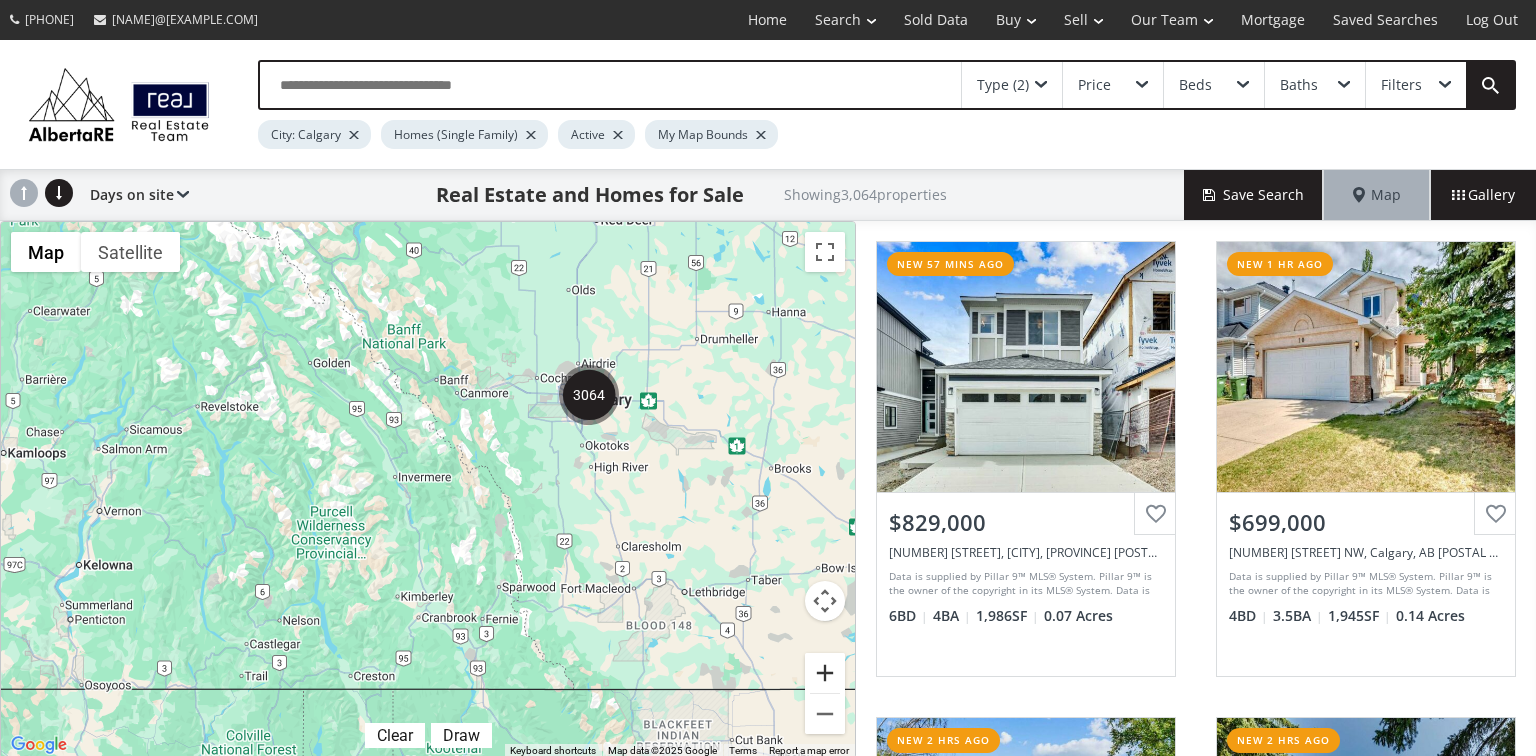 click at bounding box center [825, 673] 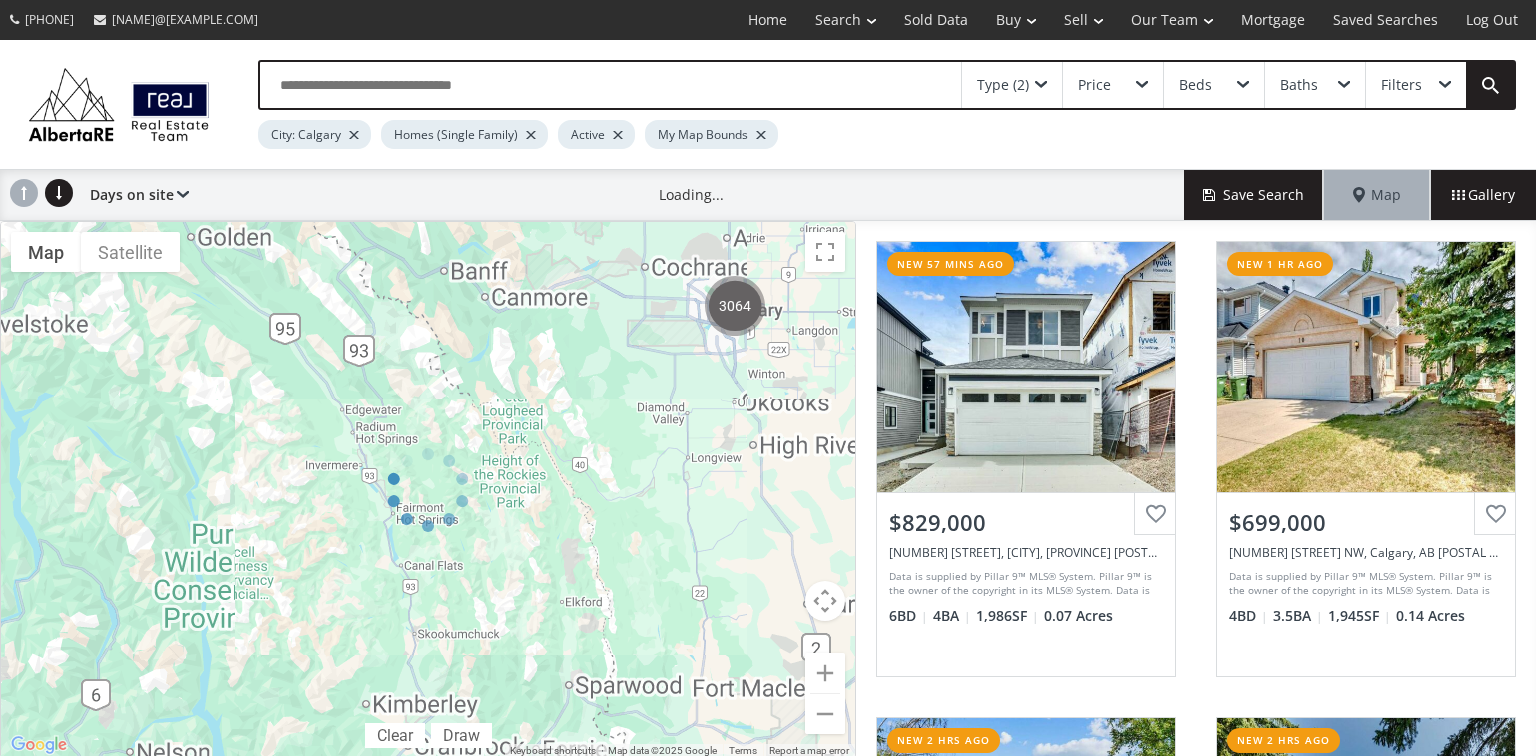click at bounding box center (428, 490) 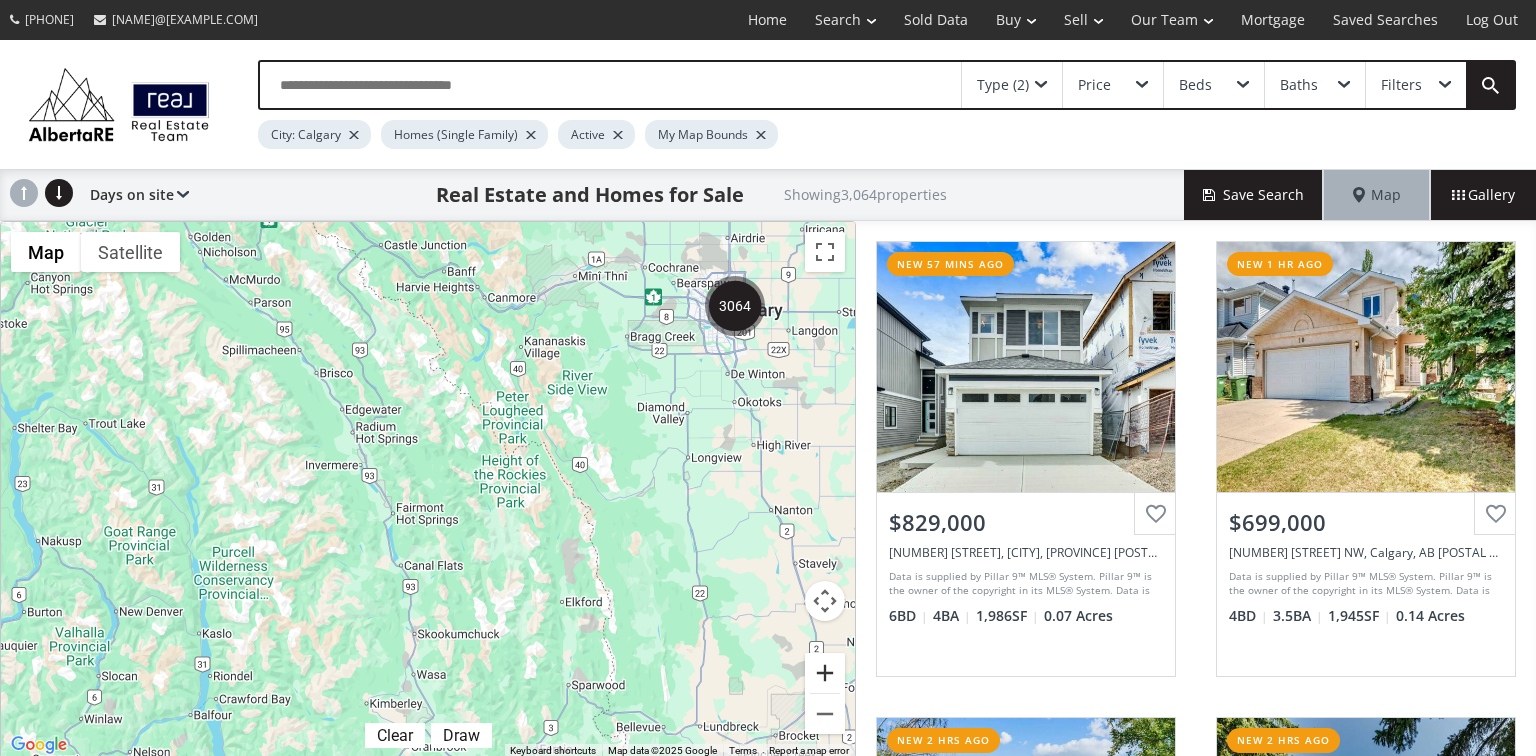 click at bounding box center (825, 673) 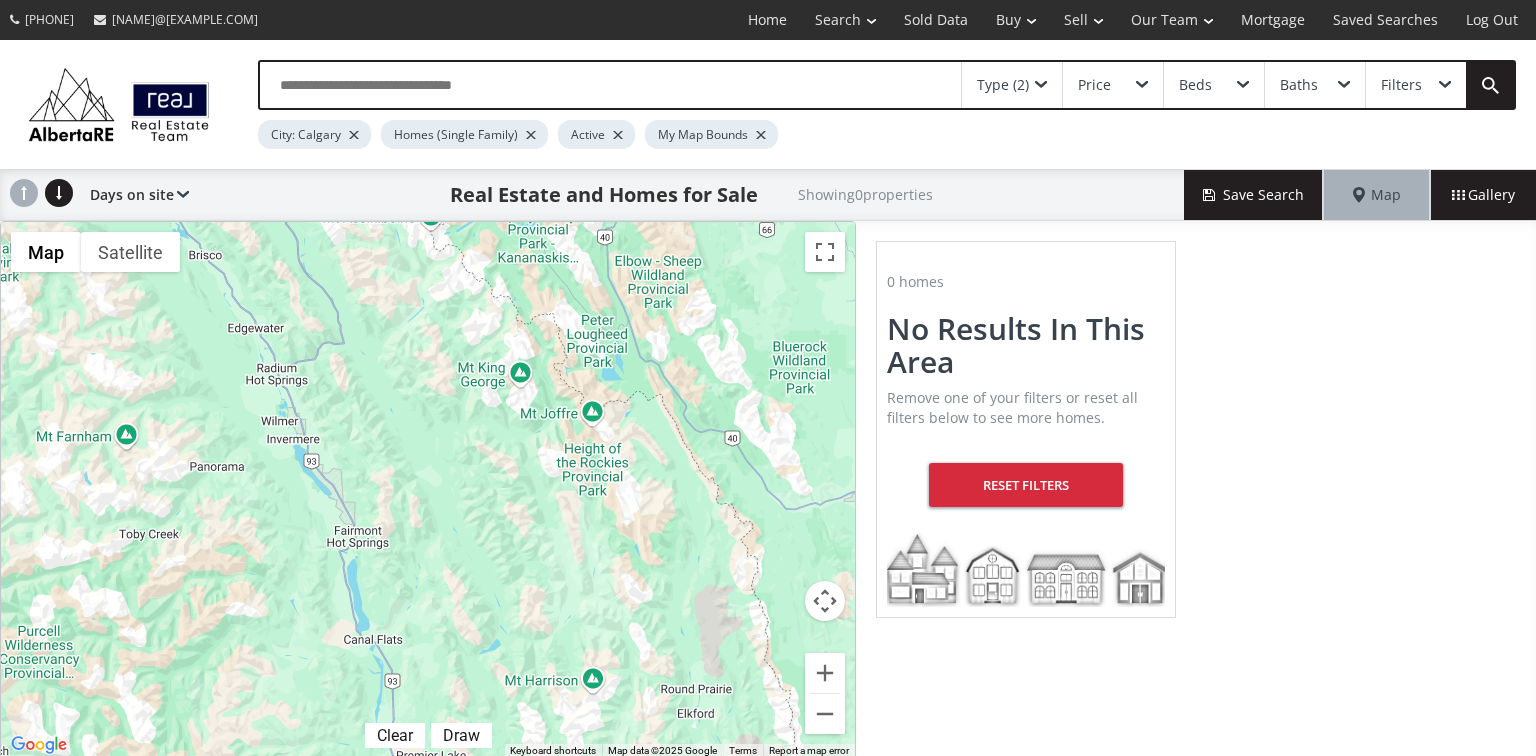 drag, startPoint x: 728, startPoint y: 356, endPoint x: 574, endPoint y: 486, distance: 201.53412 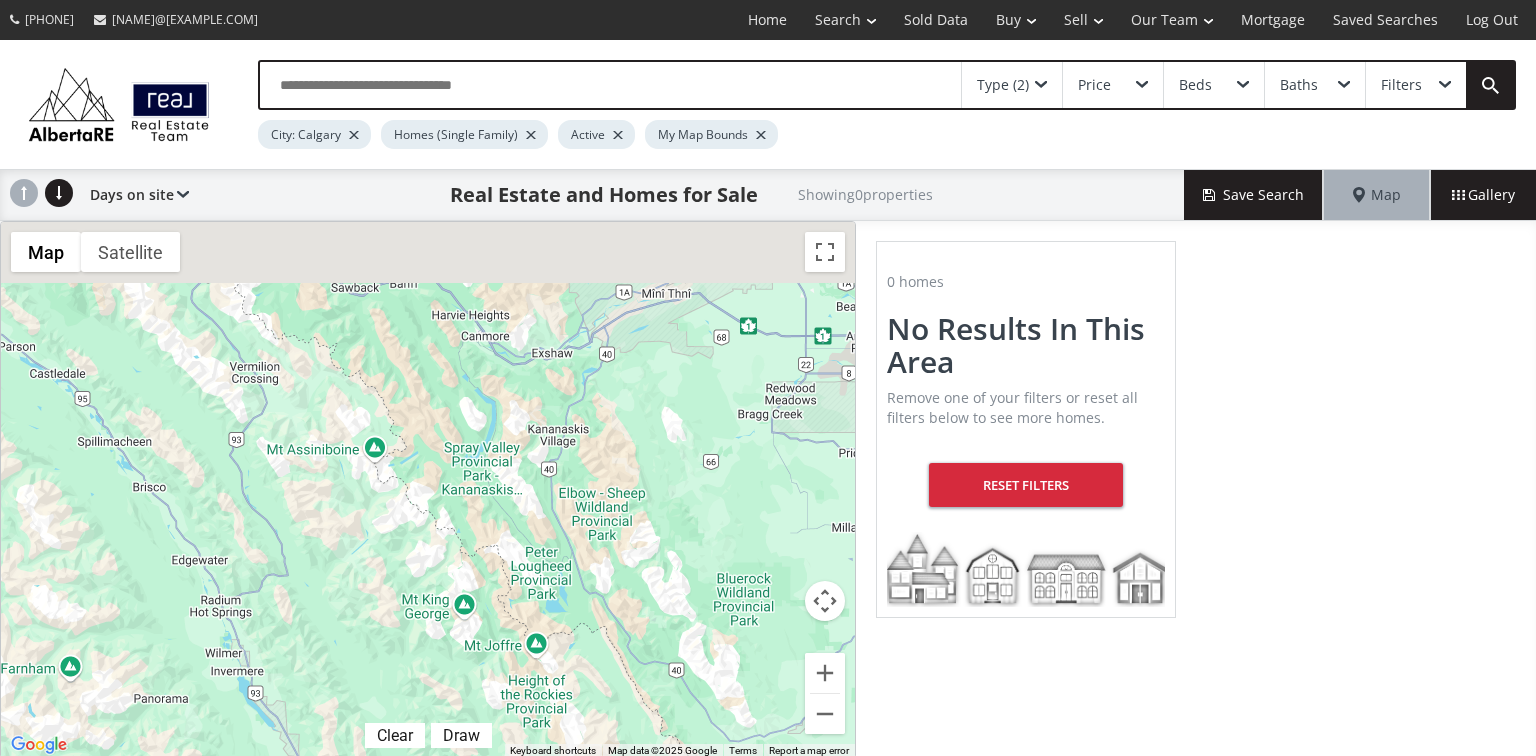 drag, startPoint x: 572, startPoint y: 448, endPoint x: 525, endPoint y: 607, distance: 165.80109 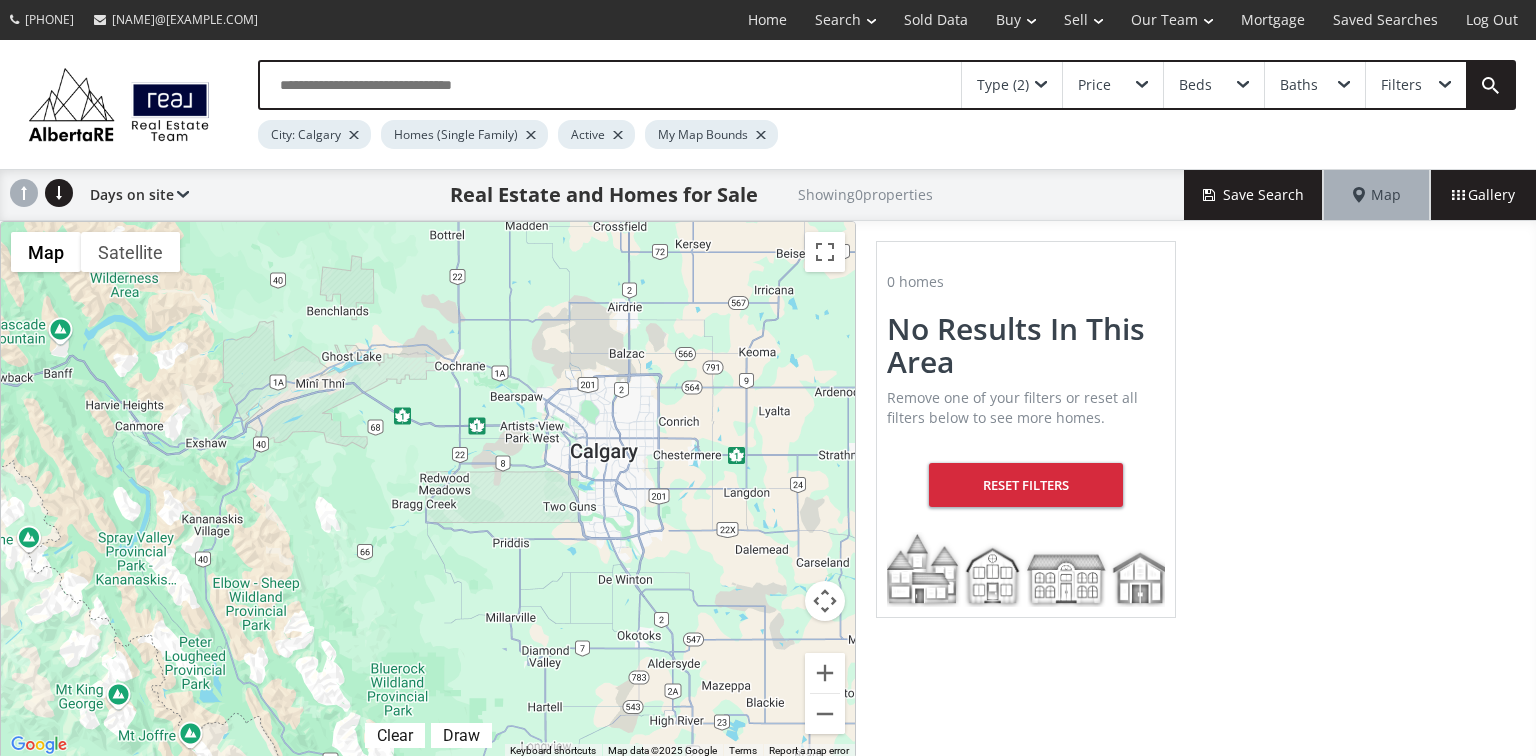 drag, startPoint x: 611, startPoint y: 391, endPoint x: 212, endPoint y: 437, distance: 401.64288 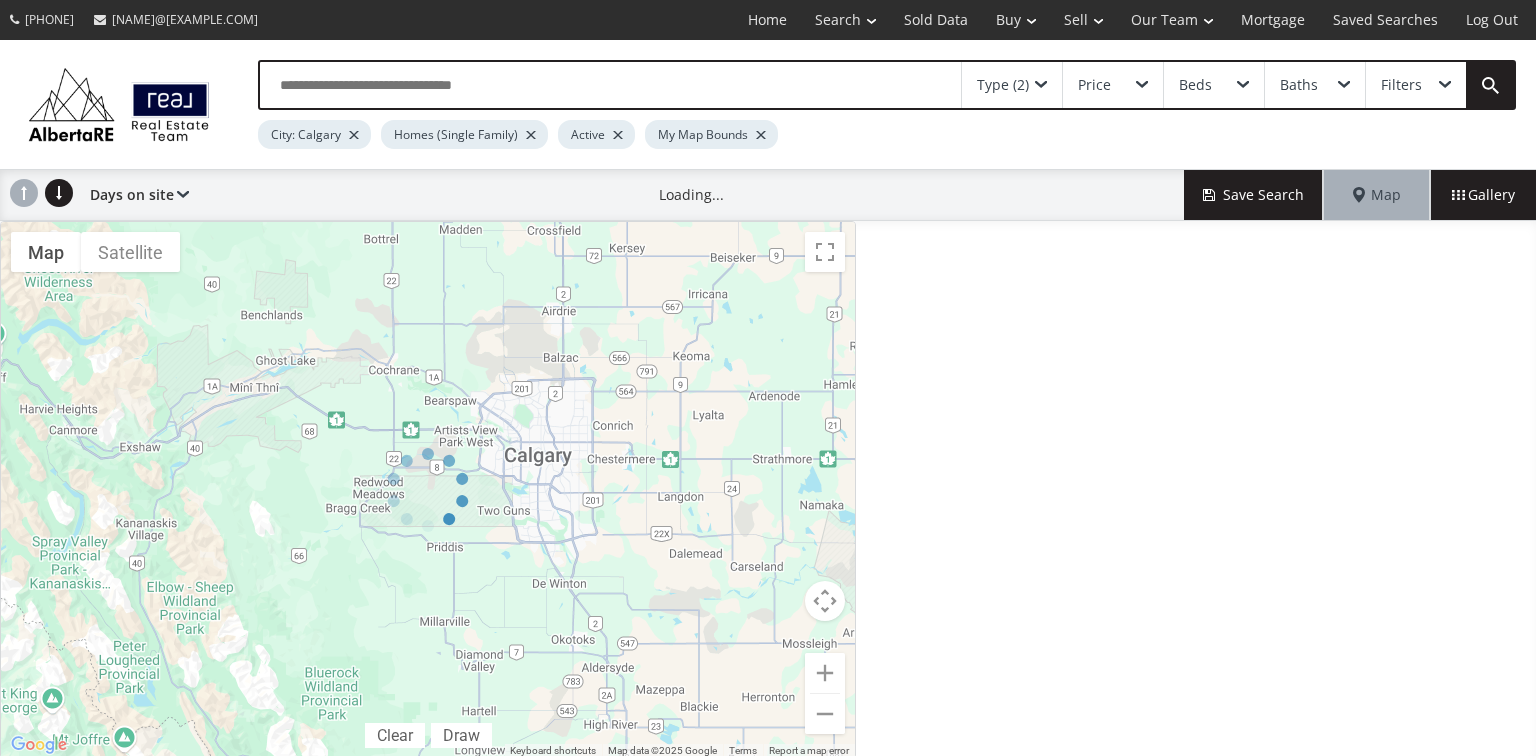drag, startPoint x: 573, startPoint y: 492, endPoint x: 484, endPoint y: 495, distance: 89.050545 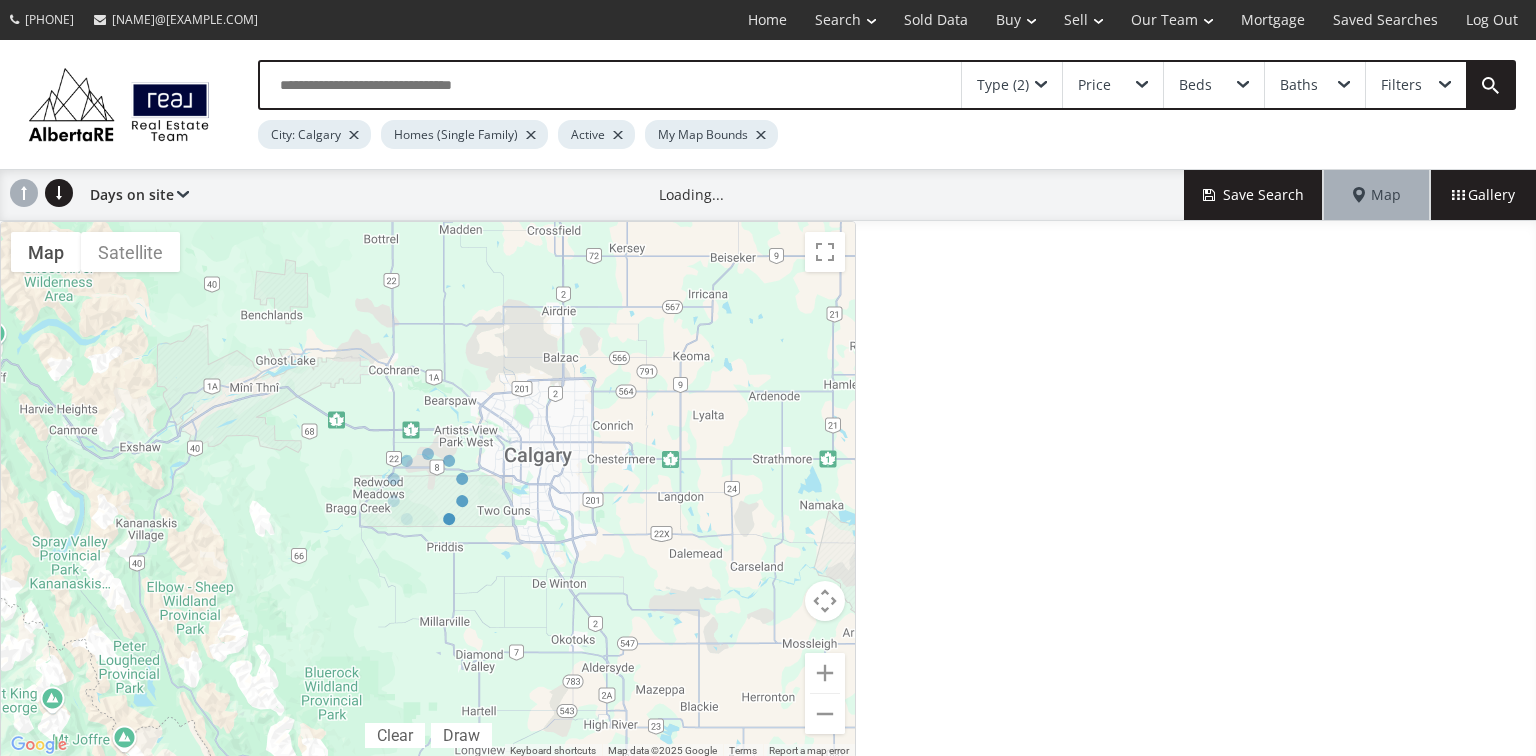 click at bounding box center [428, 490] 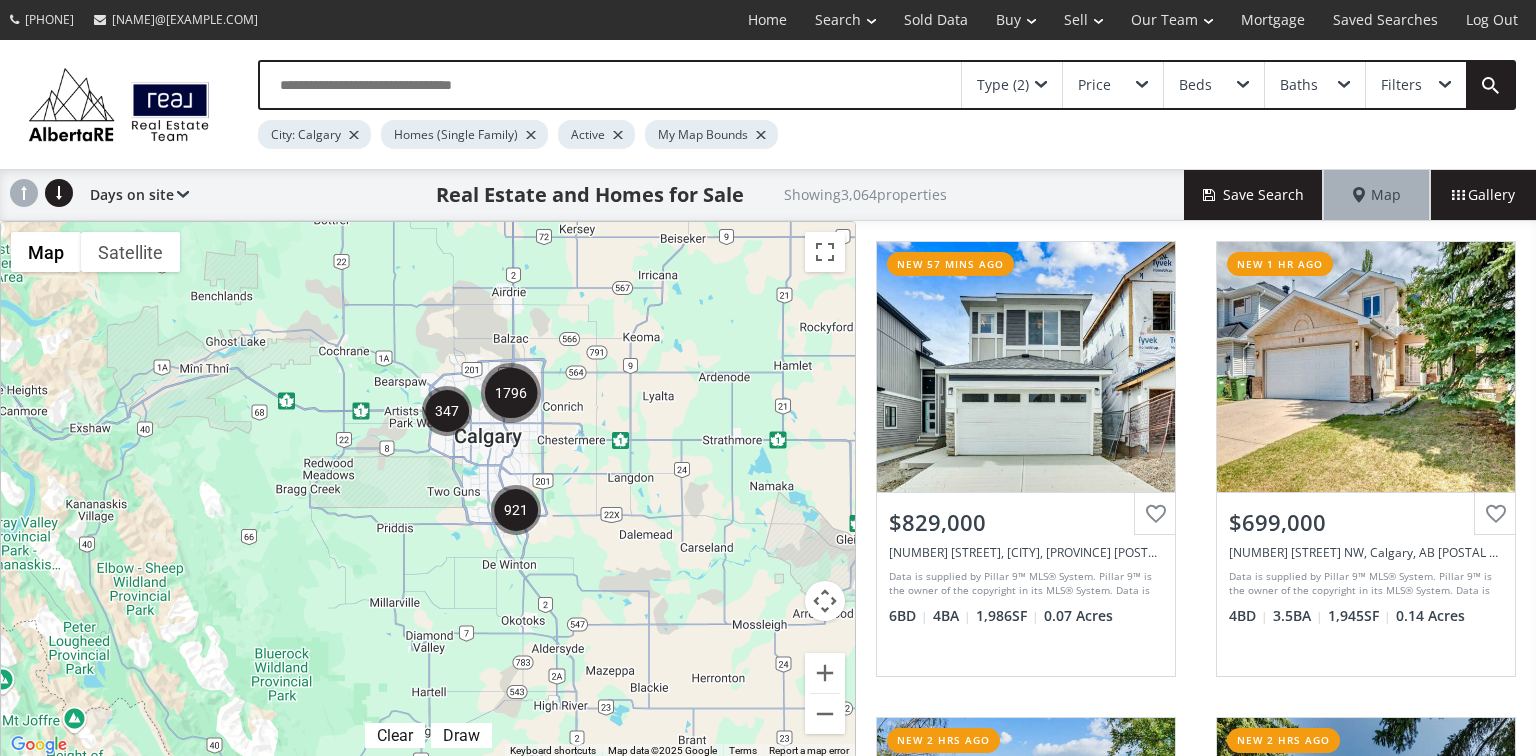 drag, startPoint x: 494, startPoint y: 509, endPoint x: 400, endPoint y: 458, distance: 106.94391 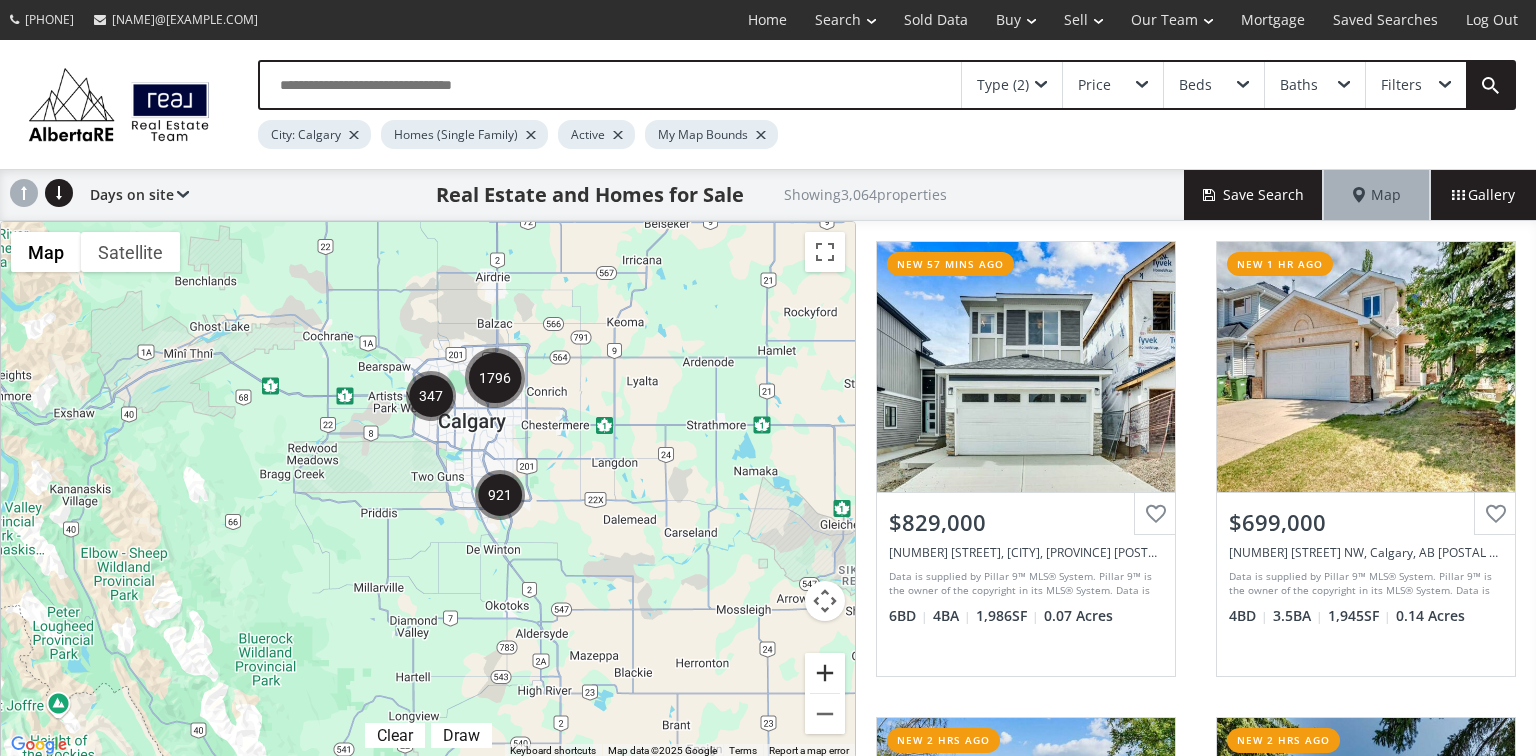 click at bounding box center [825, 673] 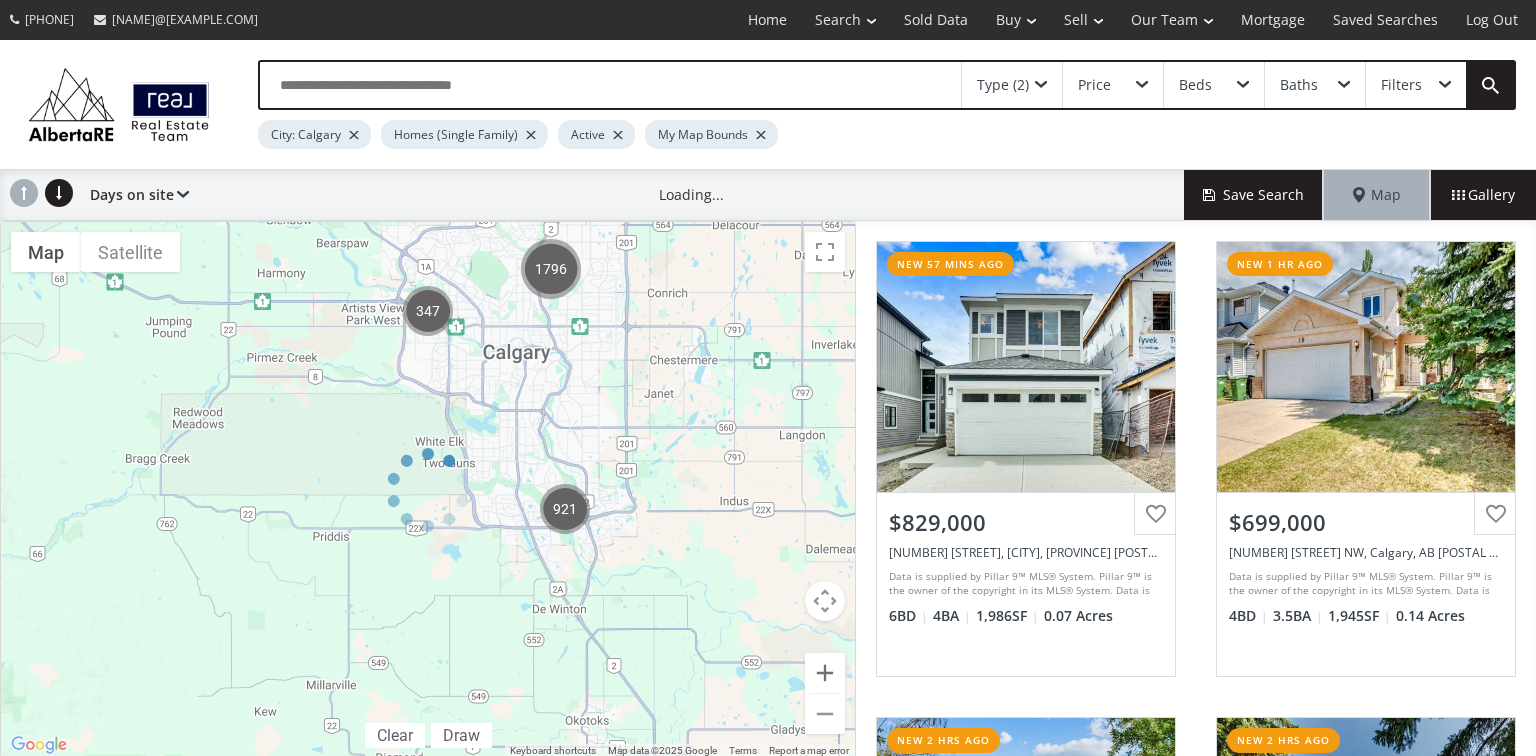 click at bounding box center [428, 490] 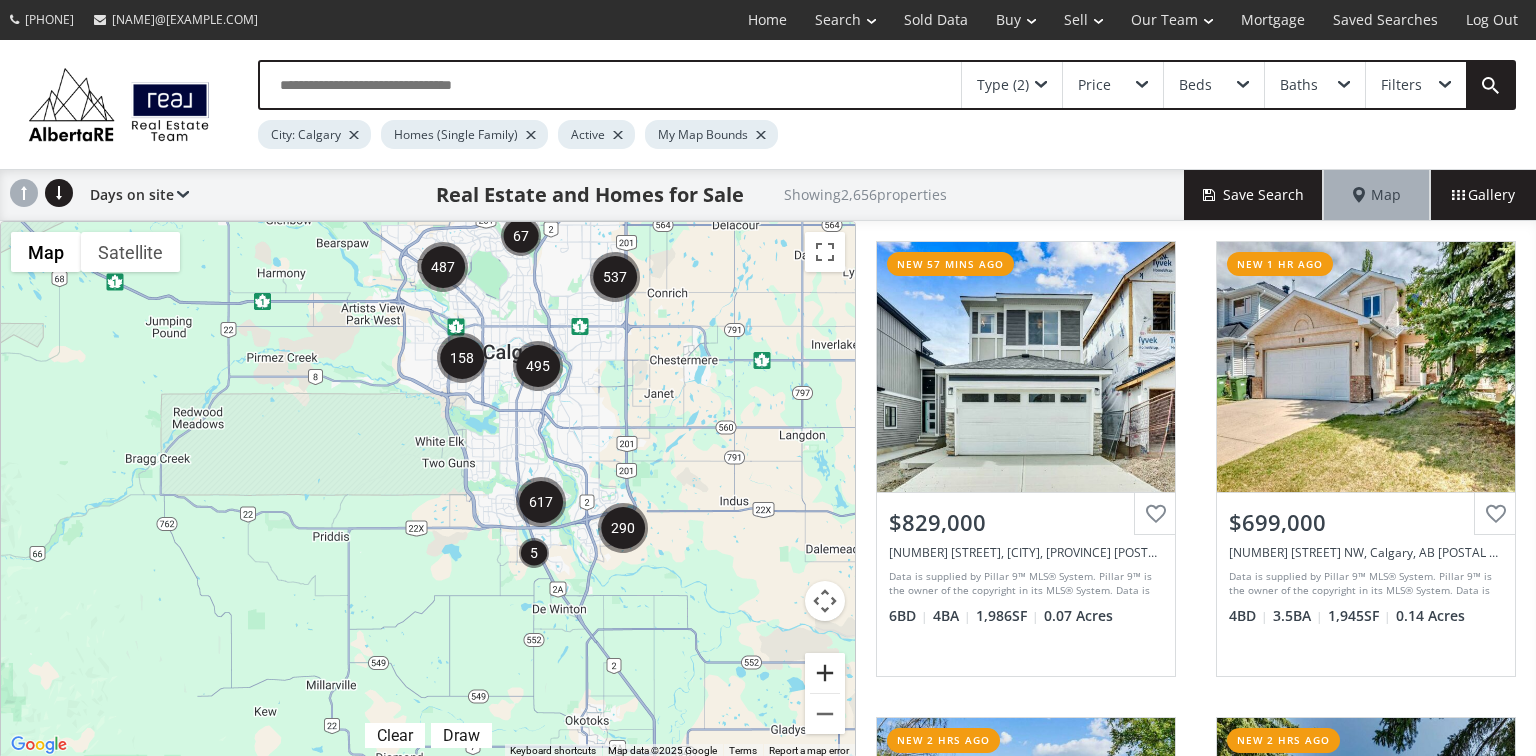 click at bounding box center (825, 673) 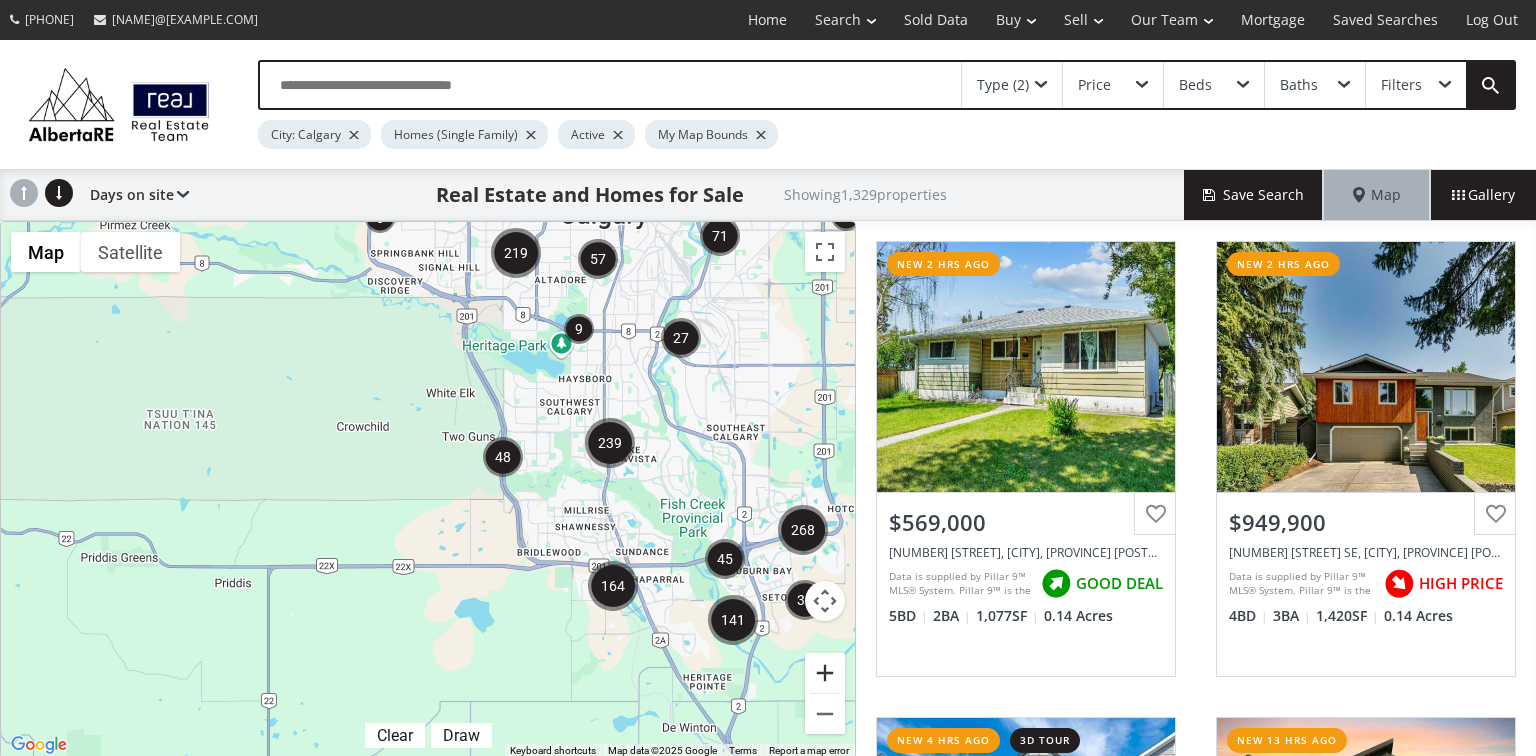 click at bounding box center [825, 673] 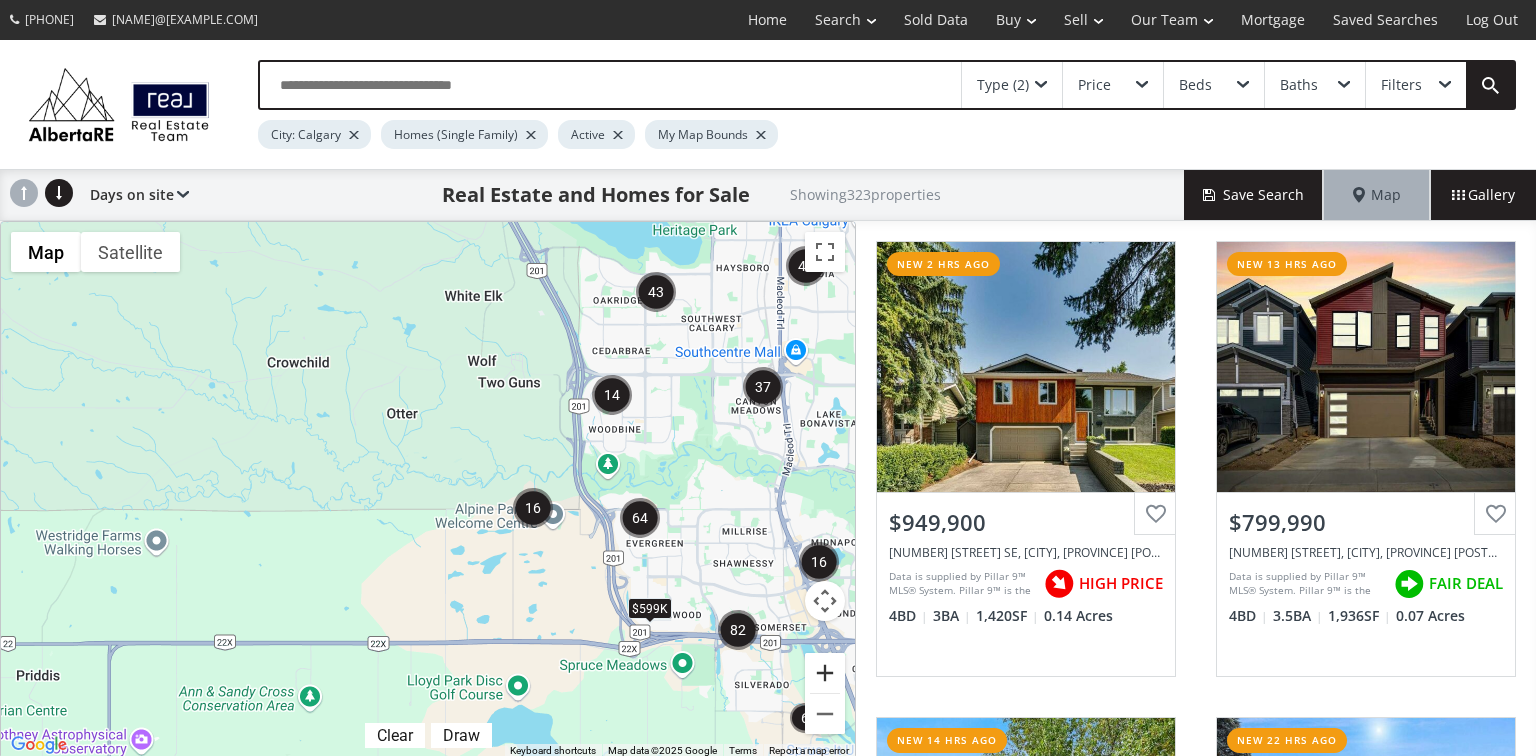 click at bounding box center (825, 673) 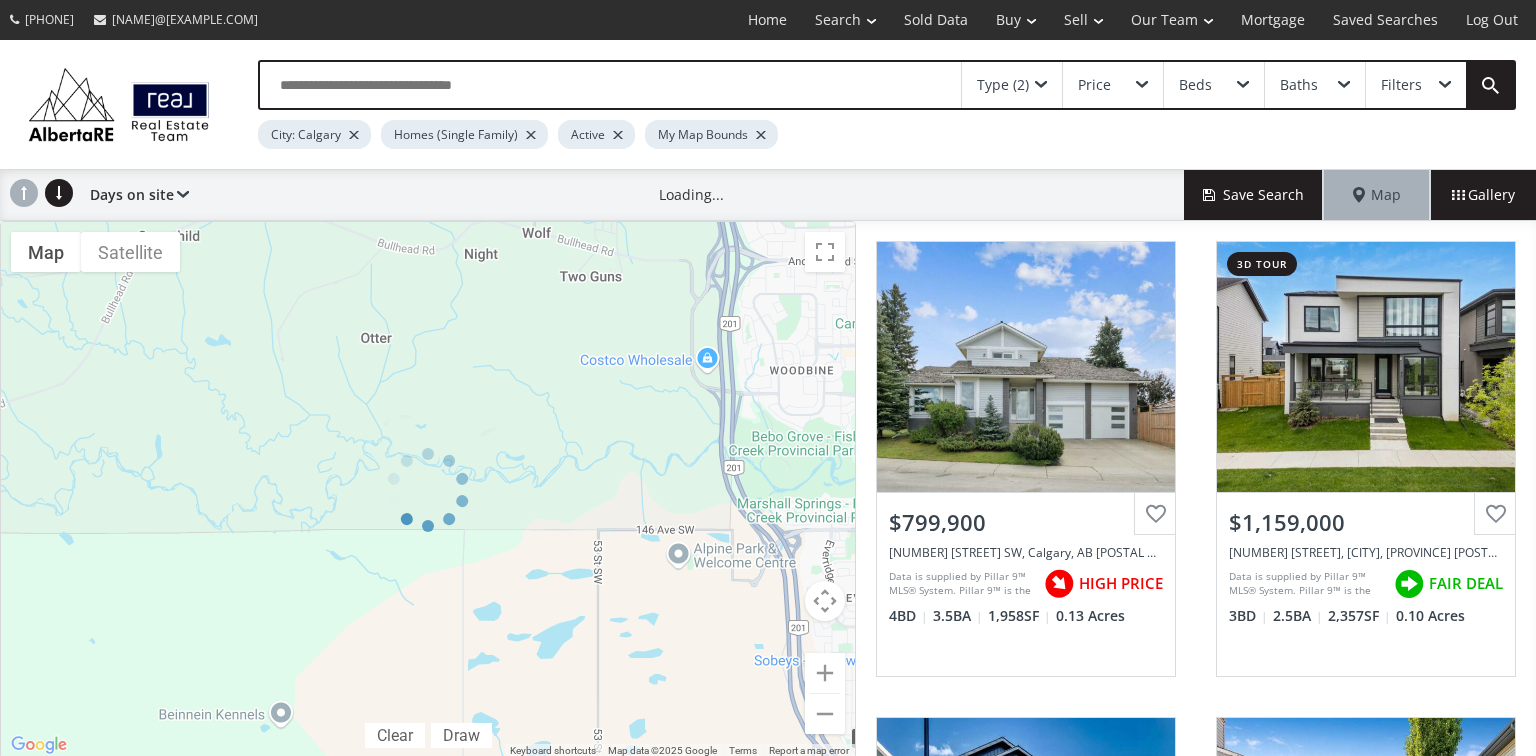 drag, startPoint x: 522, startPoint y: 467, endPoint x: 420, endPoint y: 493, distance: 105.26158 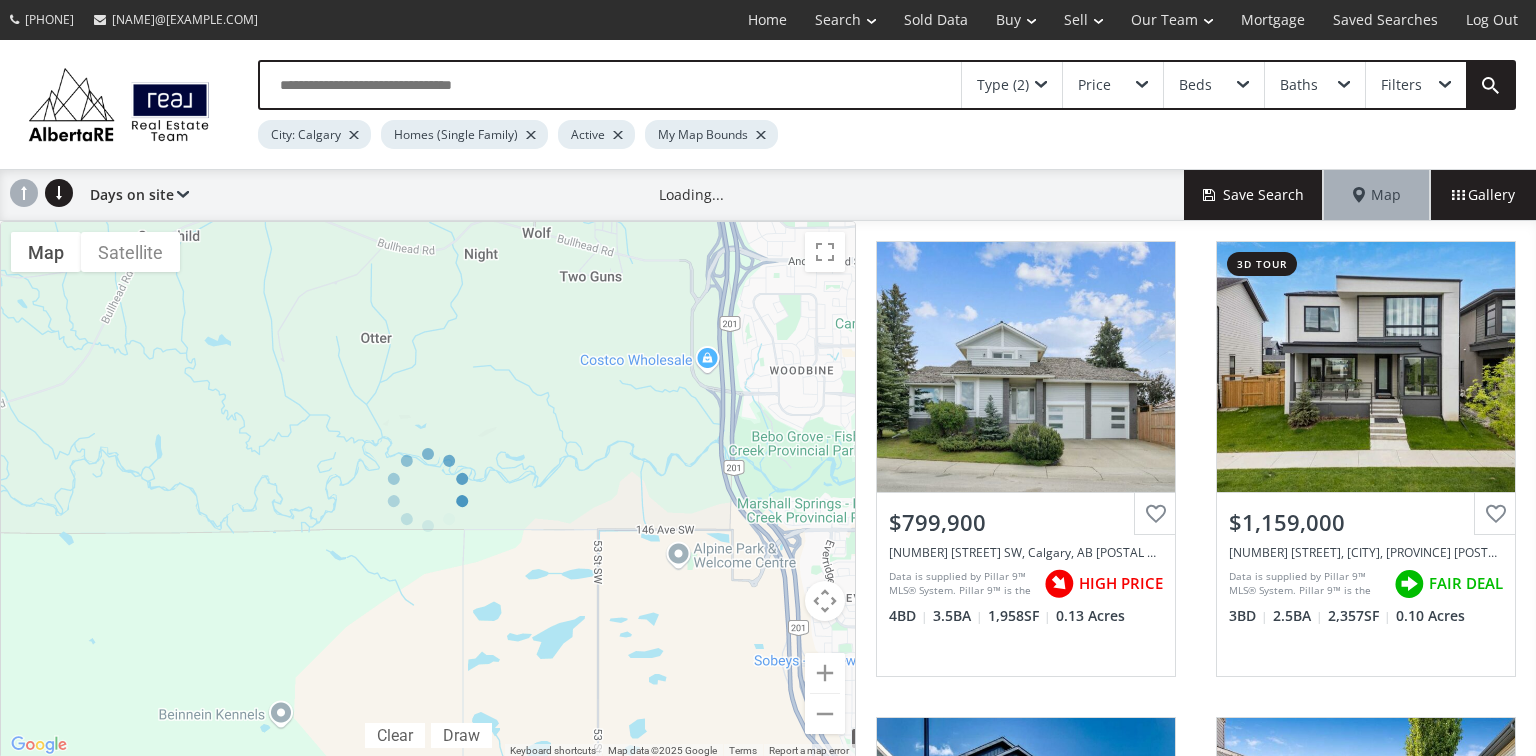 click at bounding box center [428, 490] 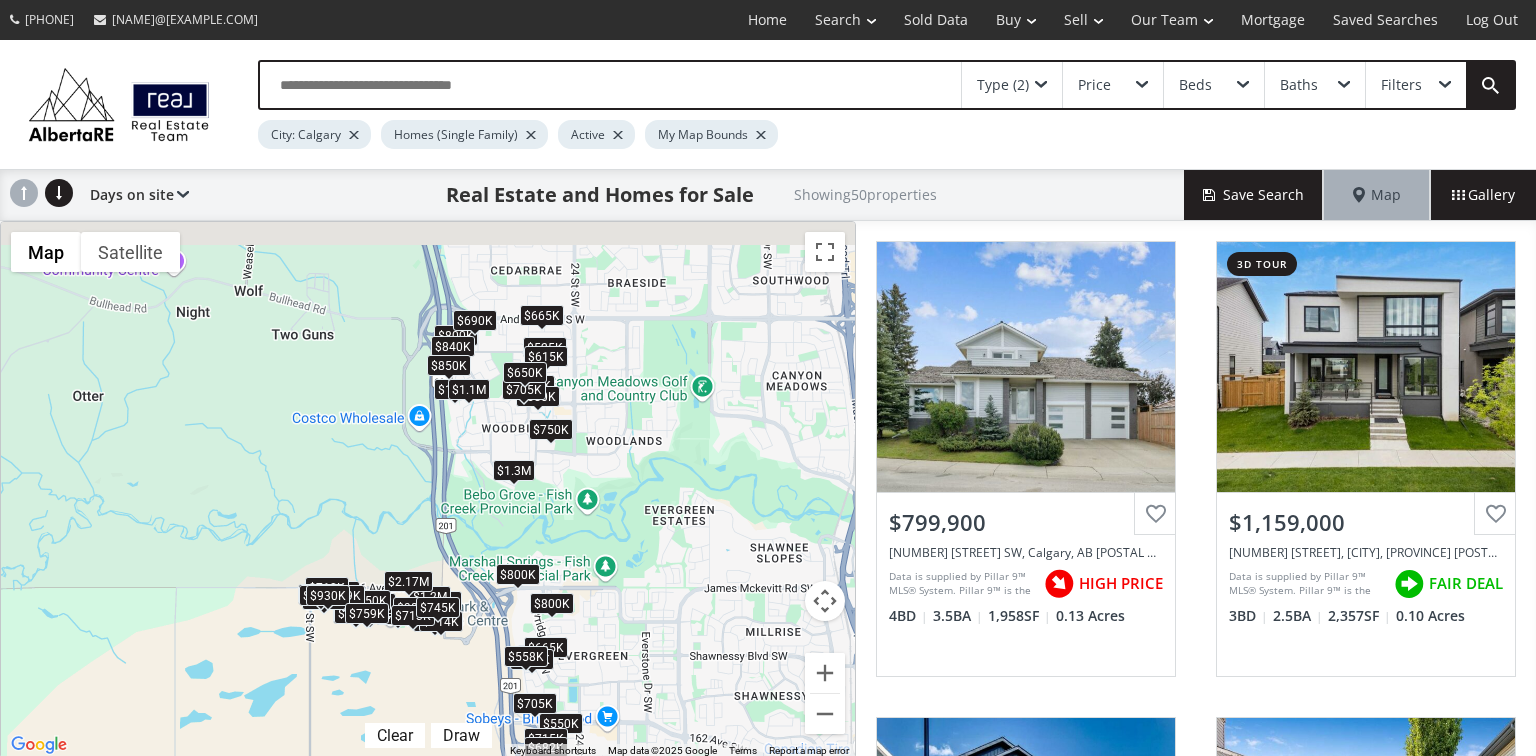 drag, startPoint x: 568, startPoint y: 433, endPoint x: 361, endPoint y: 480, distance: 212.26869 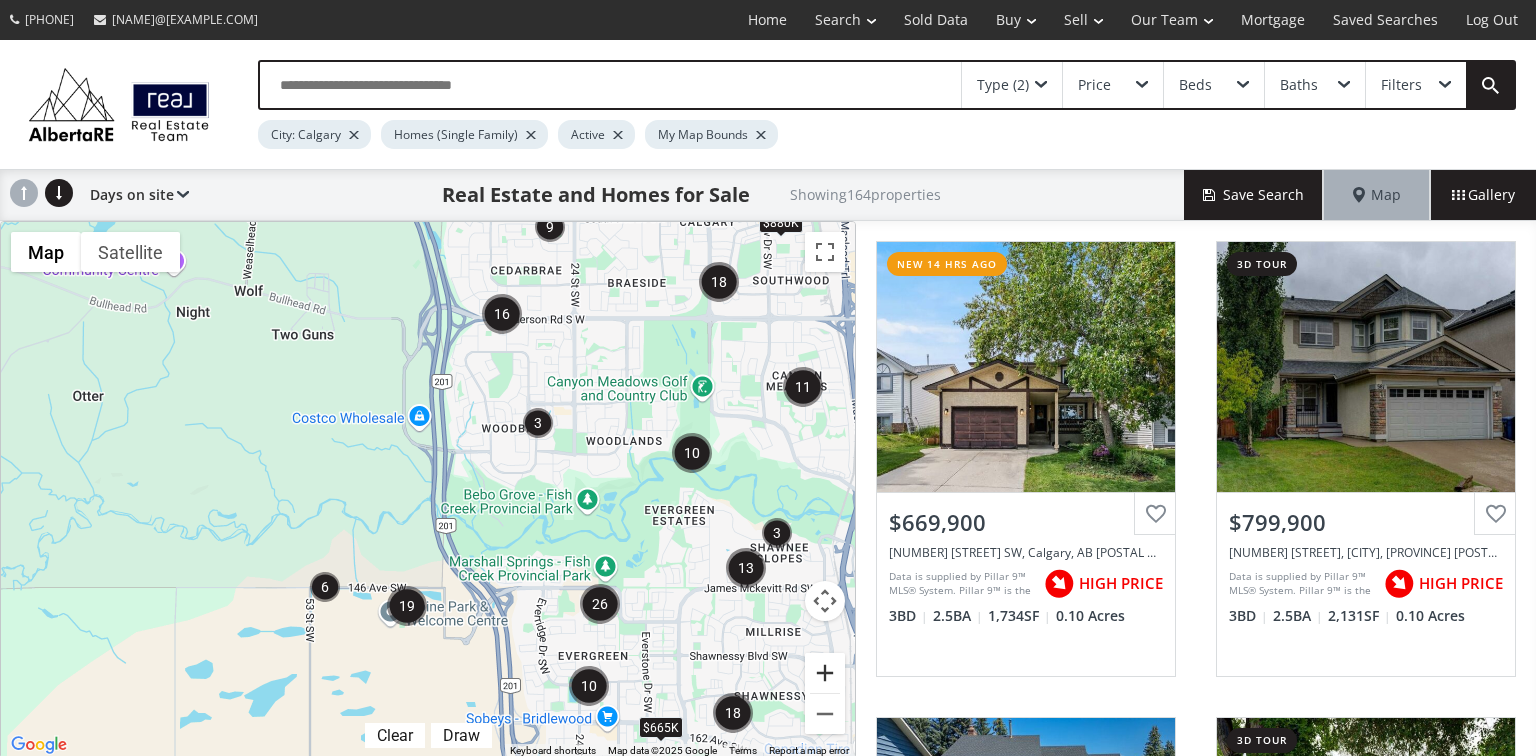 click at bounding box center [825, 673] 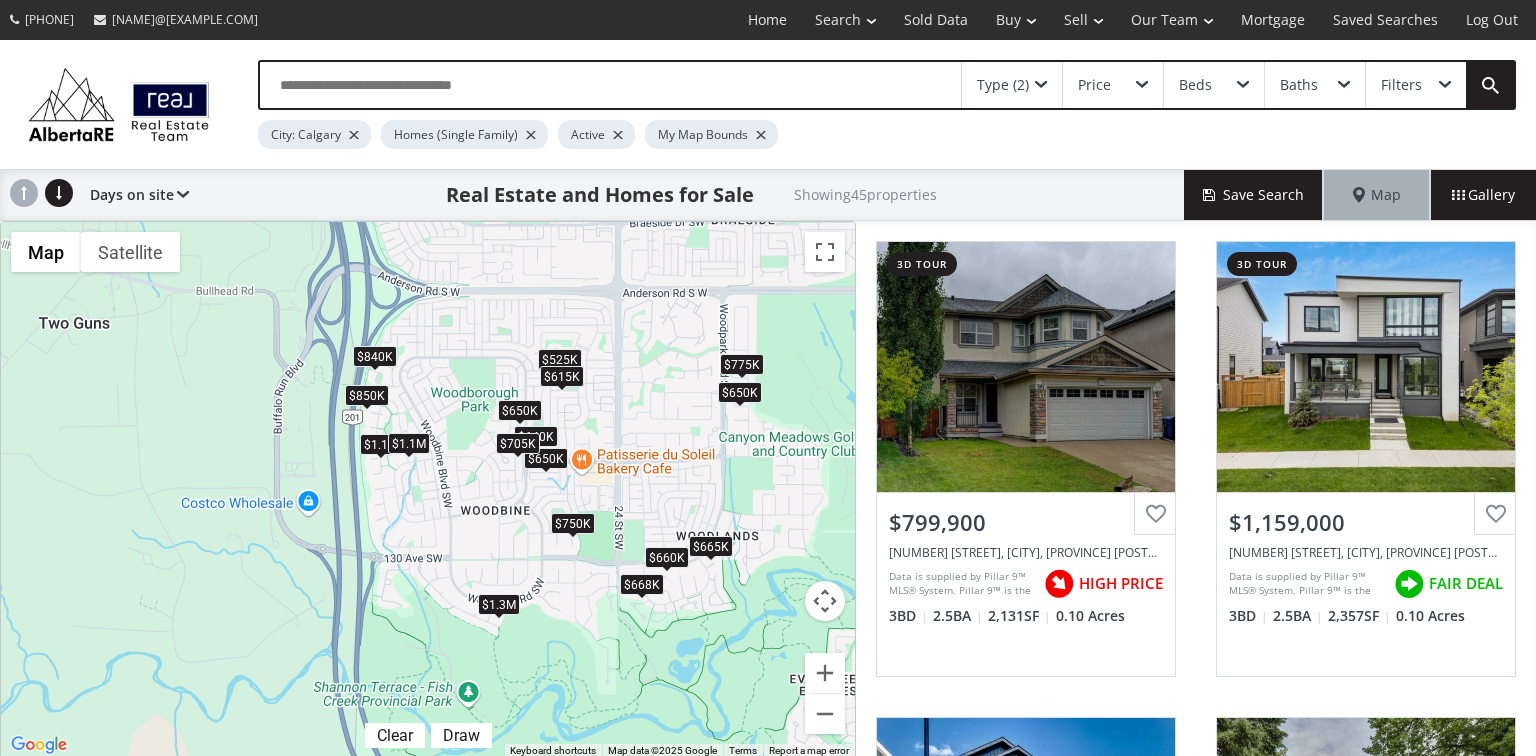 drag, startPoint x: 627, startPoint y: 436, endPoint x: 528, endPoint y: 550, distance: 150.98676 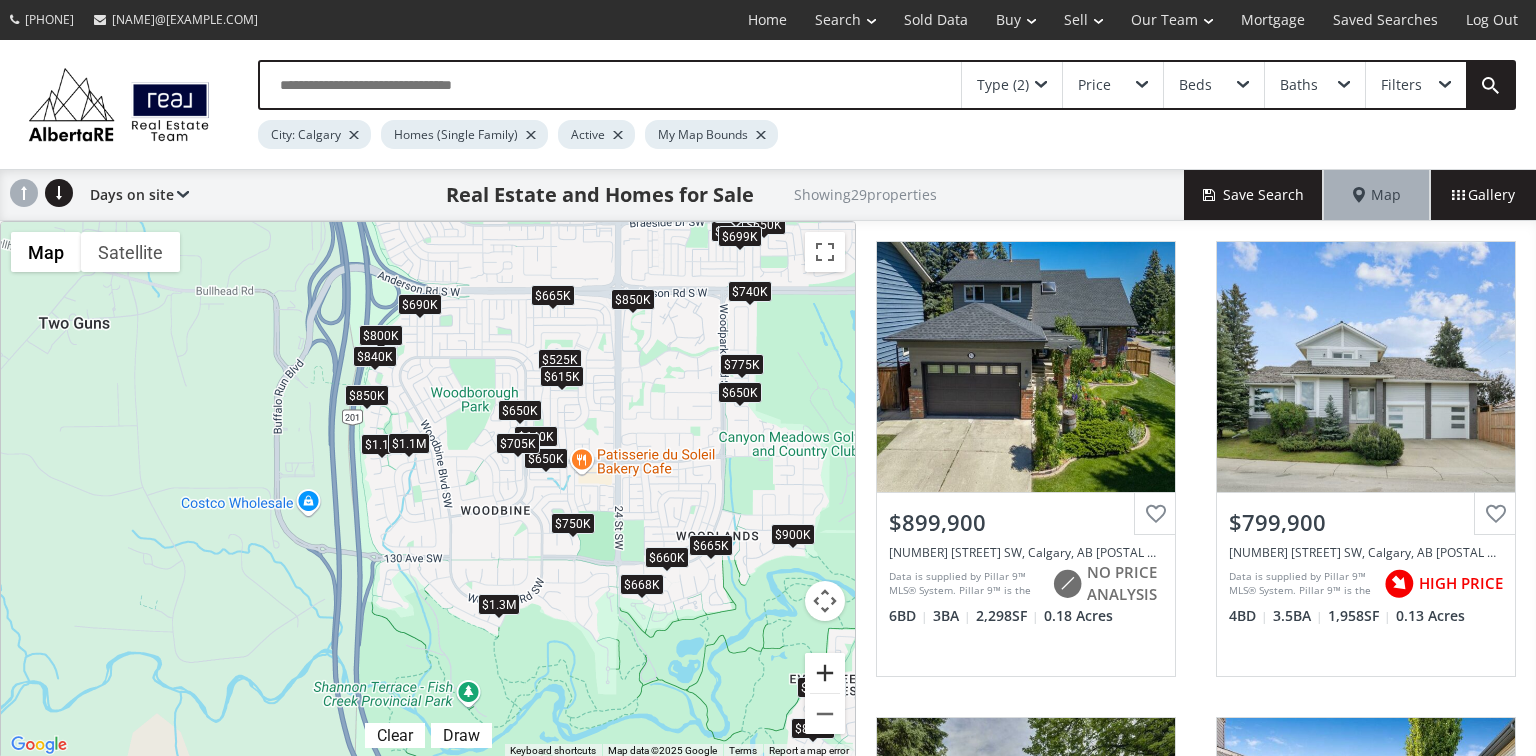 click at bounding box center [825, 673] 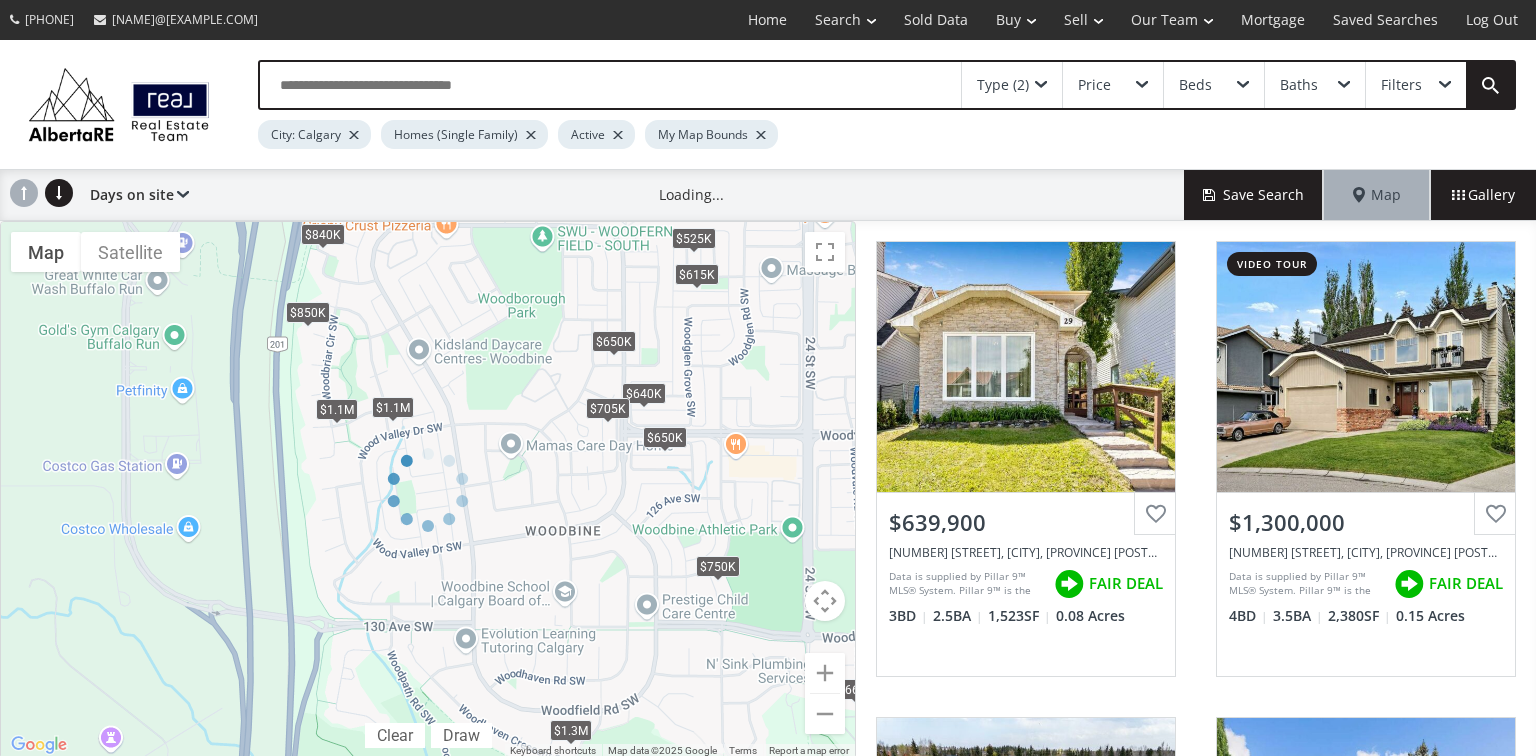 drag, startPoint x: 701, startPoint y: 371, endPoint x: 698, endPoint y: 384, distance: 13.341664 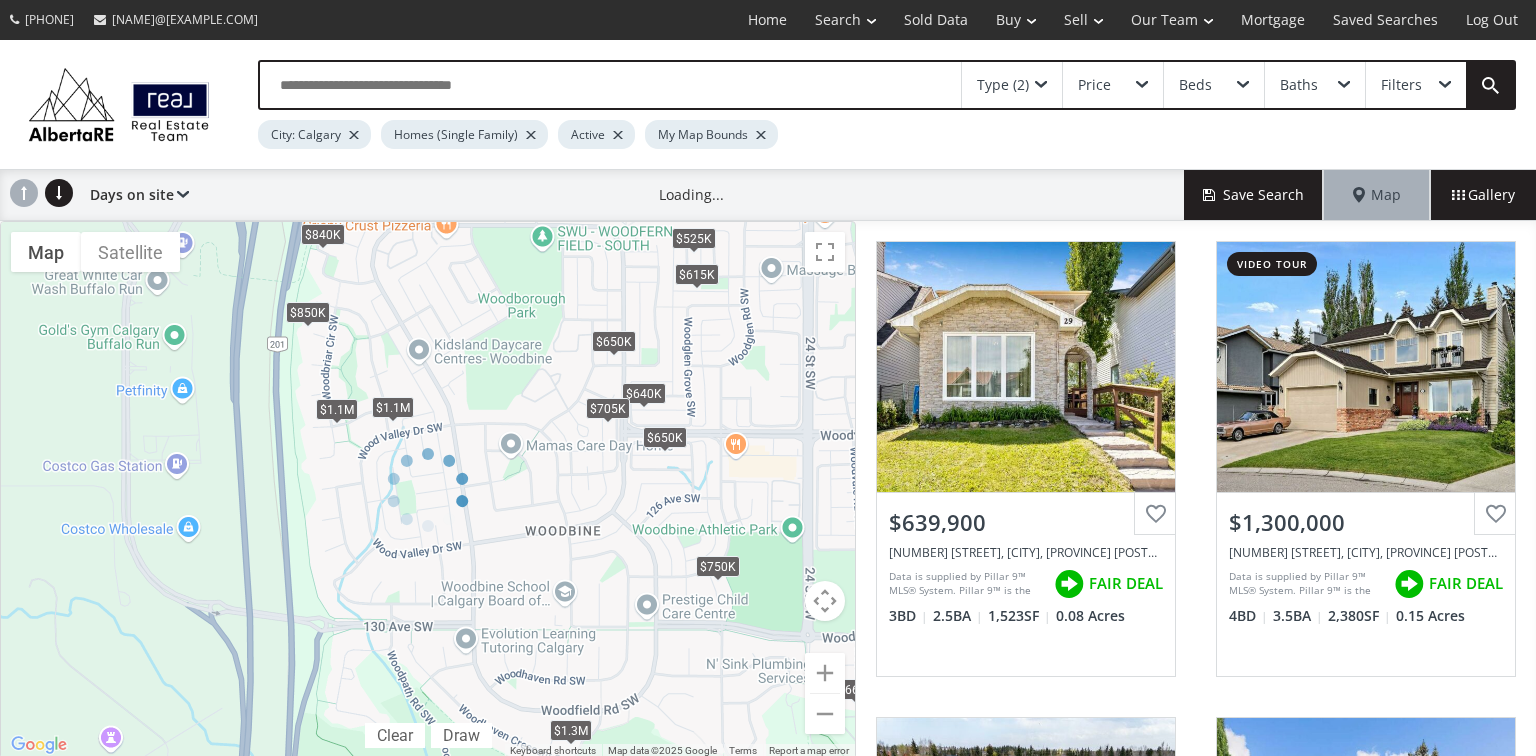 click on "← Move left → Move right ↑ Move up ↓ Move down + Zoom in - Zoom out Home Jump left by 75% End Jump right by 75% Page Up Jump up by 75% Page Down Jump down by 75% To navigate, press the arrow keys. [PRICE] [PRICE] [PRICE] [PRICE] [PRICE] [PRICE] [PRICE] [PRICE] [PRICE] [PRICE] [PRICE] [PRICE] [PRICE] [PRICE] [PRICE] [PRICE] [PRICE] [PRICE] [PRICE] [PRICE] [PRICE] [PRICE] [PRICE] [PRICE] [PRICE] [PRICE] [PRICE] [PRICE] [PRICE] Map Terrain Satellite Labels Clear Draw Keyboard shortcuts Map Data Map Data ©2025 Google Map Data ©2025 Google 200 m  Click to toggle between metric and imperial units Terms Report a map error" at bounding box center (428, 490) 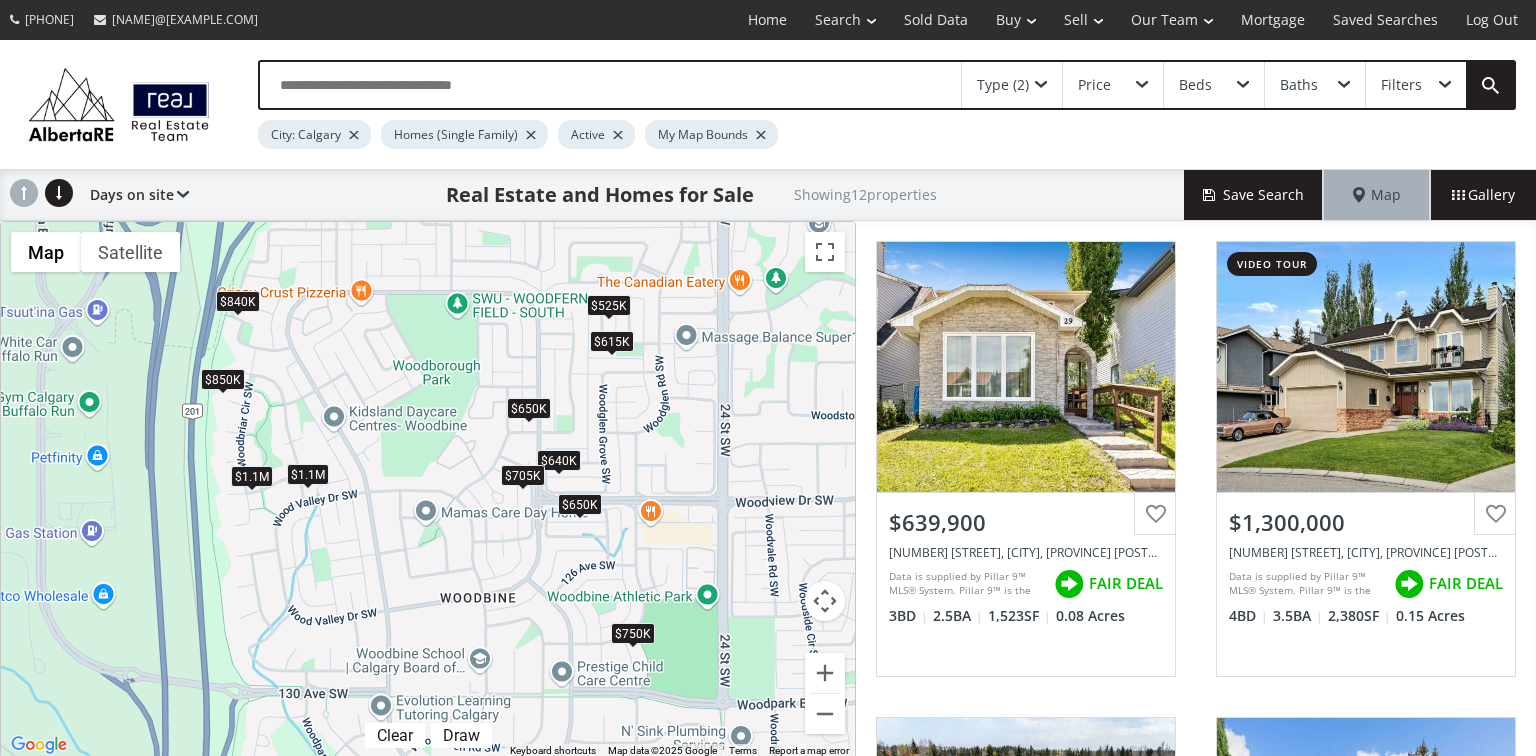 drag, startPoint x: 696, startPoint y: 349, endPoint x: 605, endPoint y: 417, distance: 113.600174 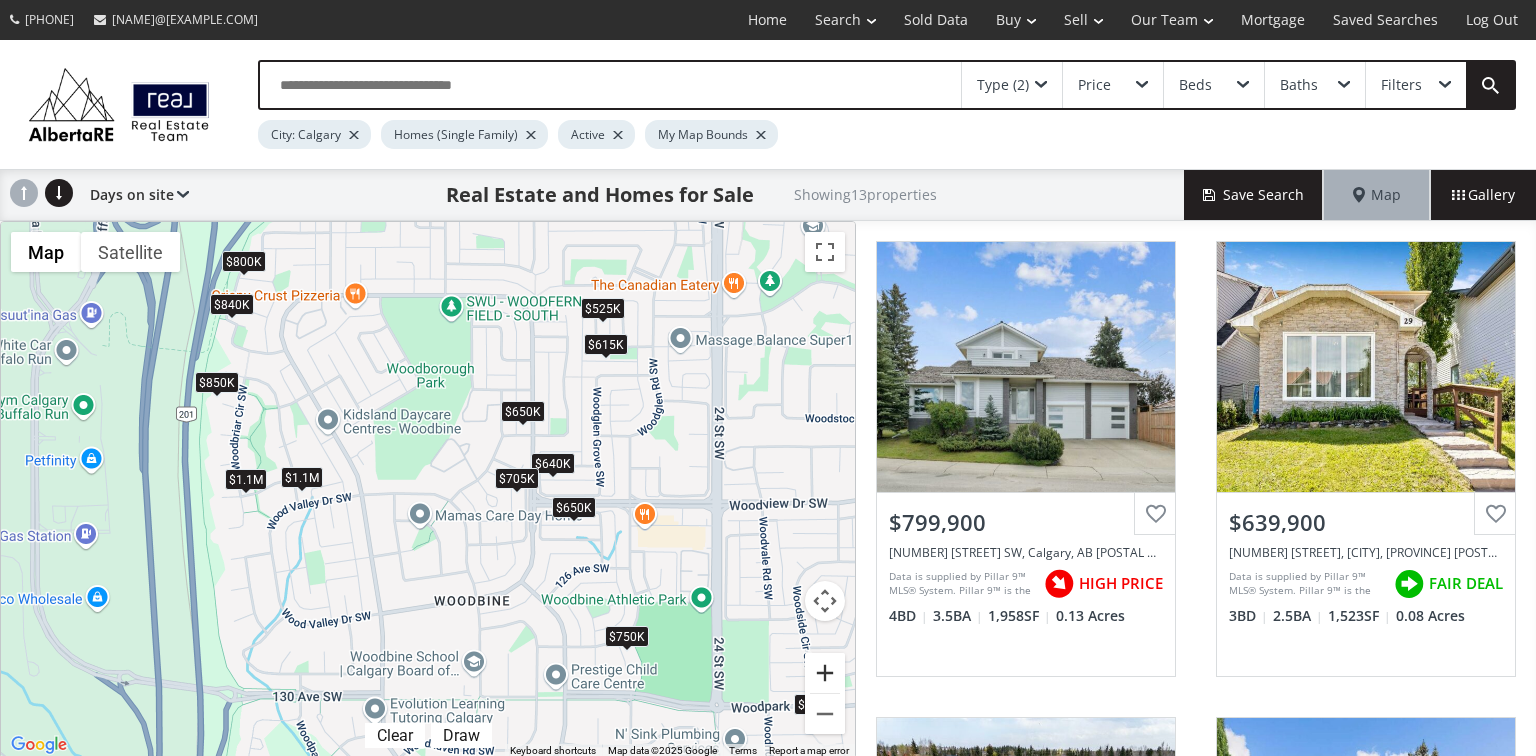 click at bounding box center (825, 673) 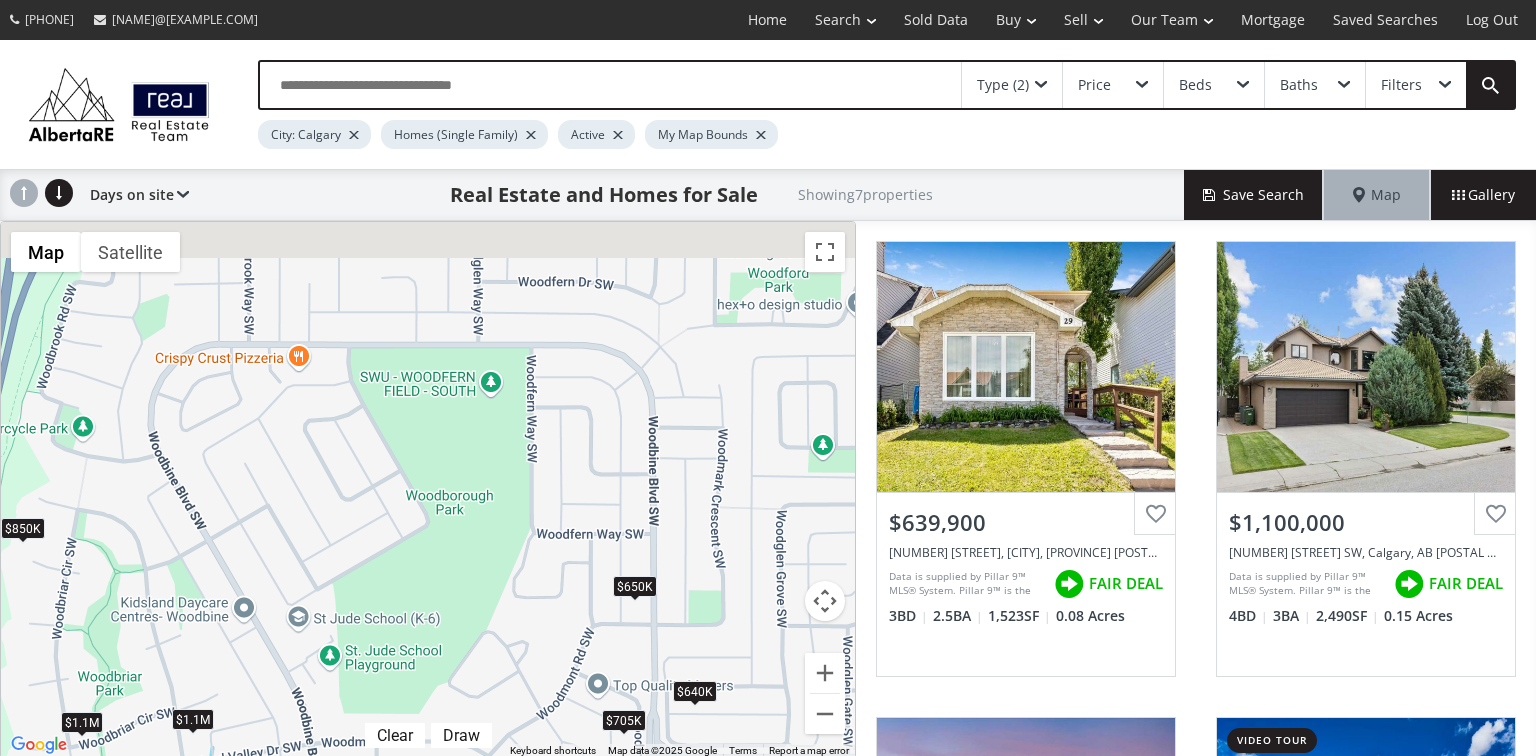 drag, startPoint x: 398, startPoint y: 403, endPoint x: 424, endPoint y: 651, distance: 249.35918 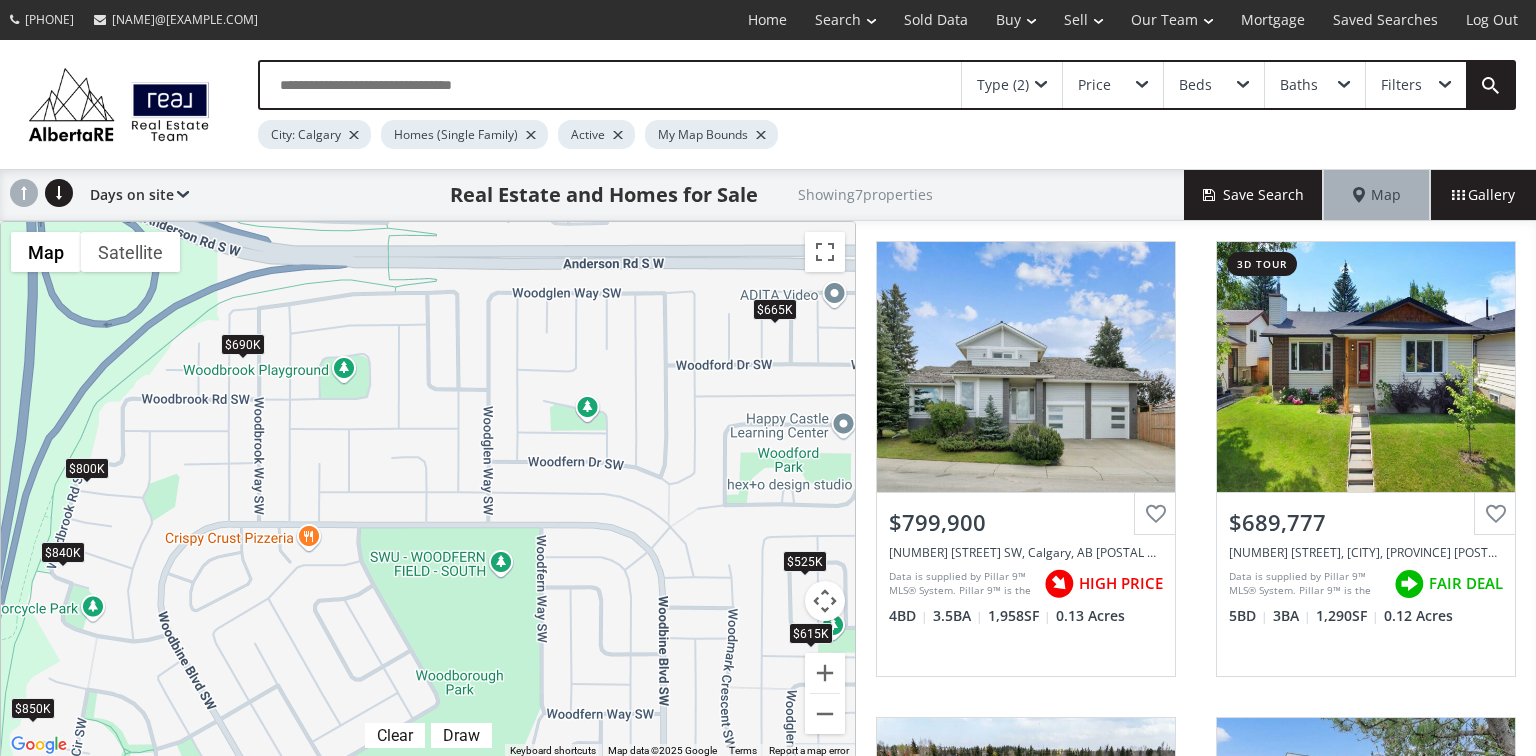 drag, startPoint x: 475, startPoint y: 430, endPoint x: 290, endPoint y: 433, distance: 185.02432 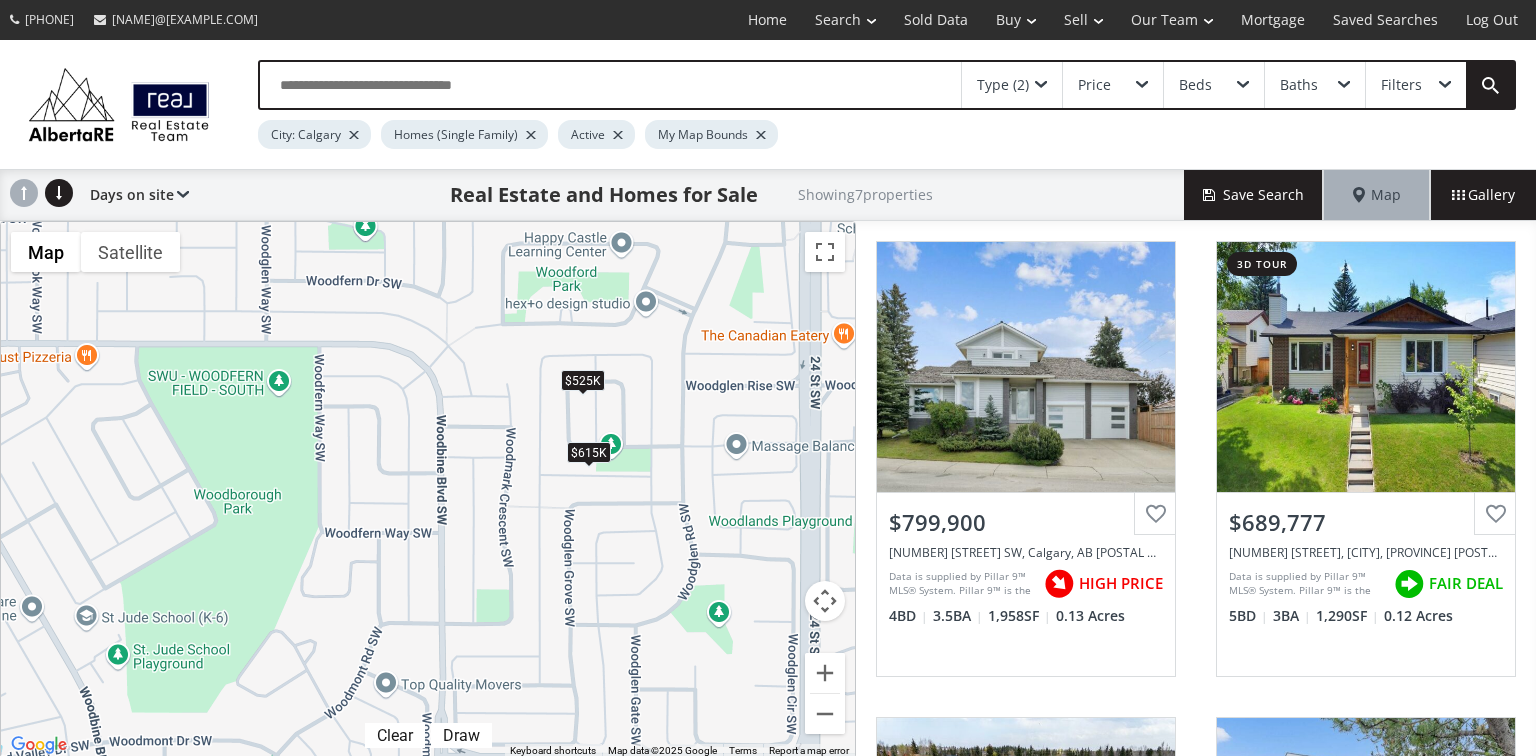 drag, startPoint x: 681, startPoint y: 455, endPoint x: 455, endPoint y: 273, distance: 290.17236 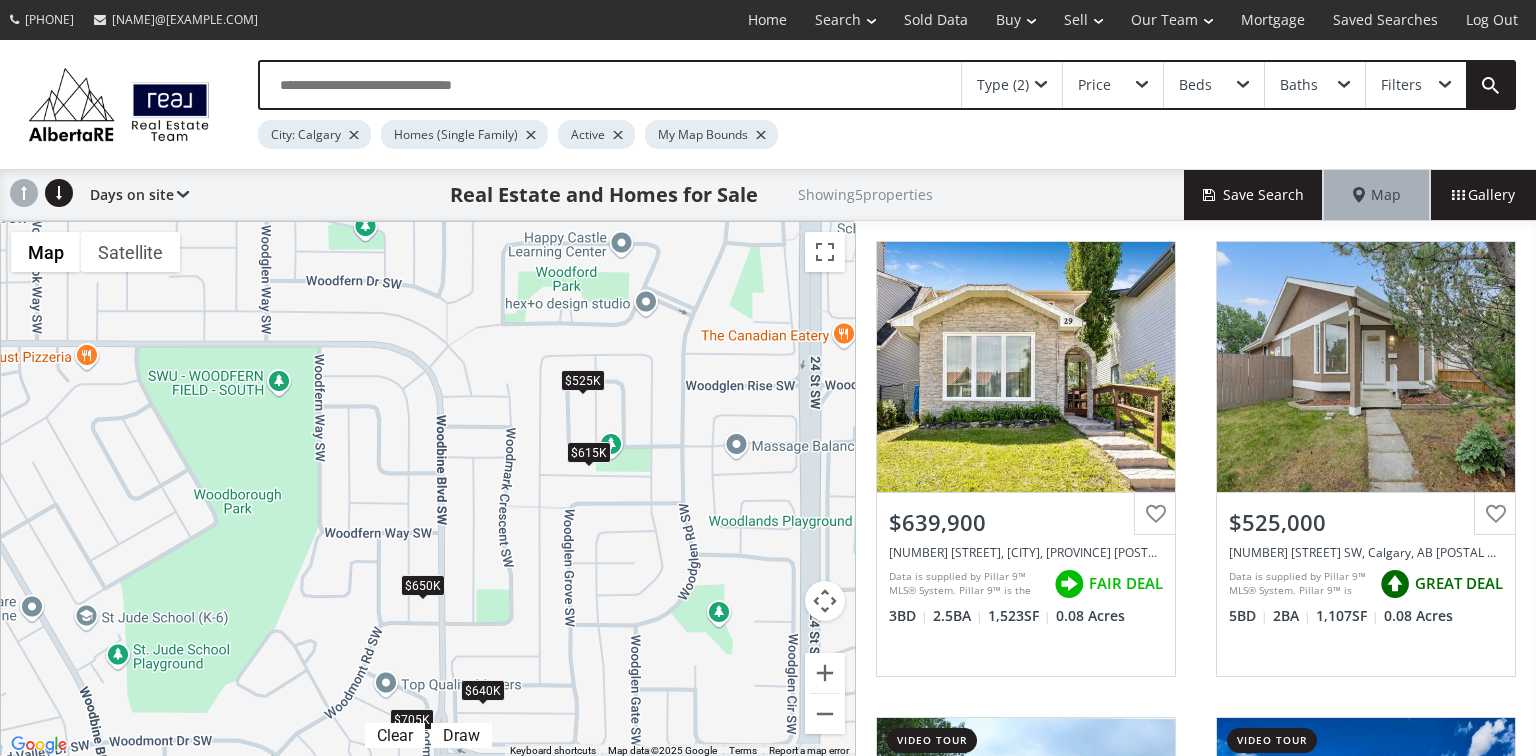 click on "$615K" at bounding box center [589, 452] 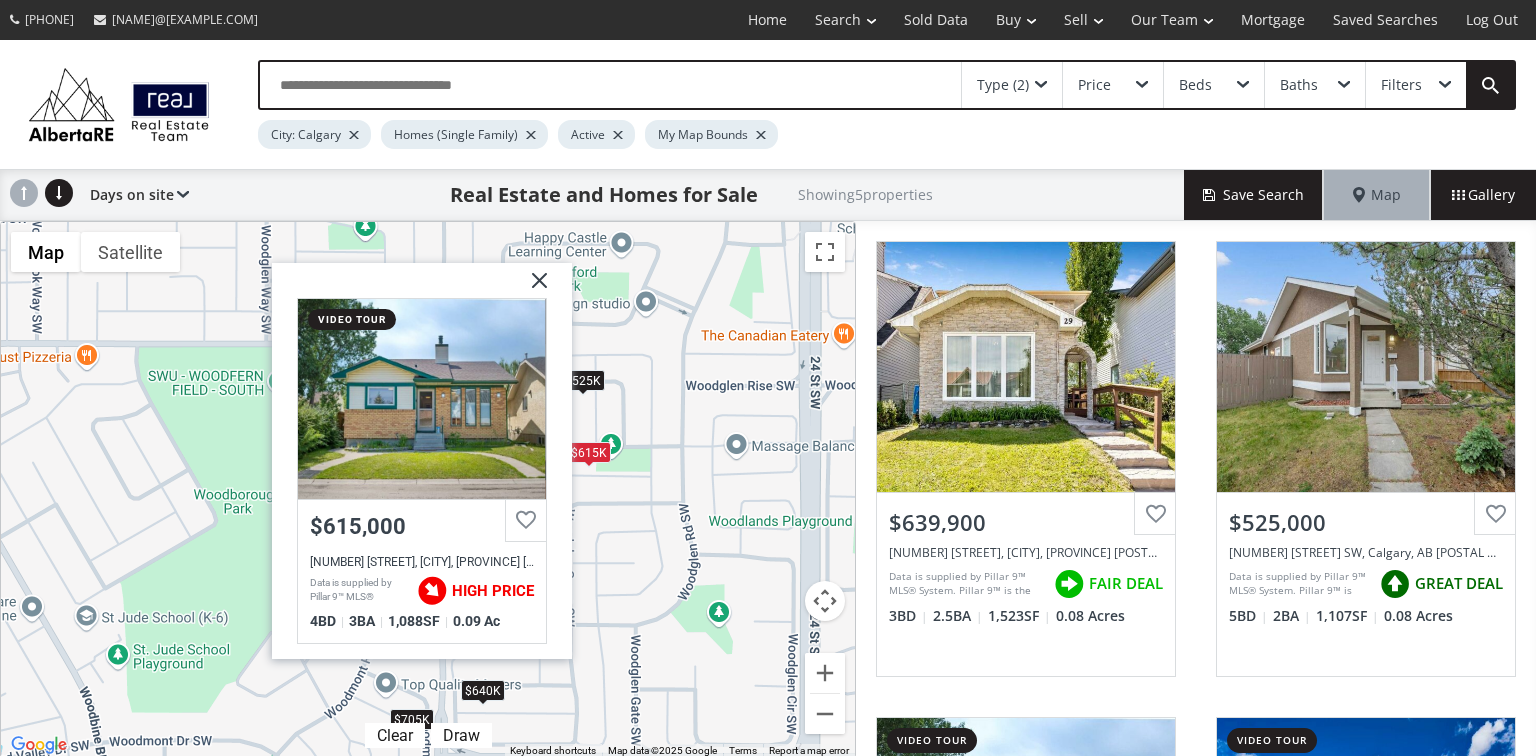 click on "$525K" at bounding box center [583, 380] 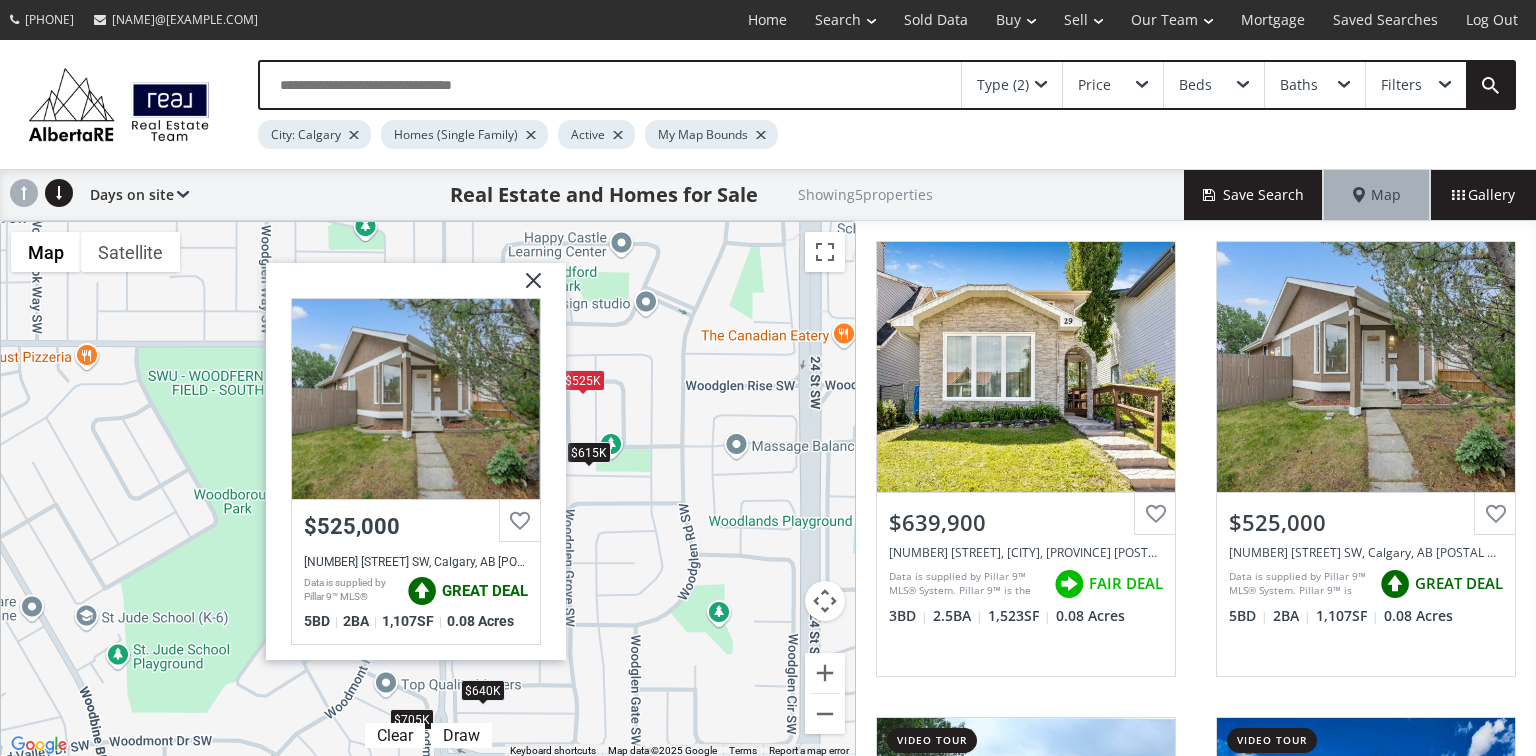 click at bounding box center (526, 288) 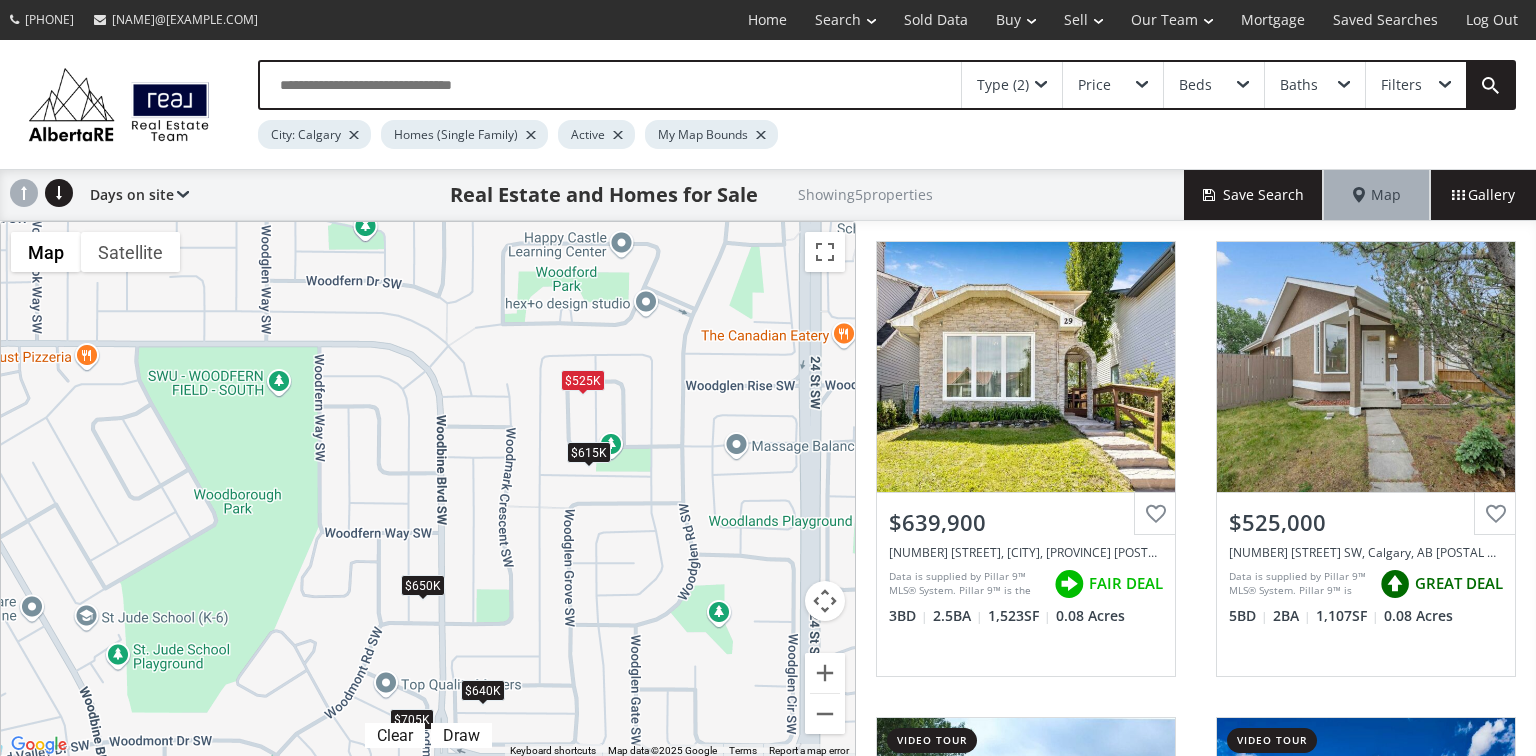 click on "$615K" at bounding box center [589, 452] 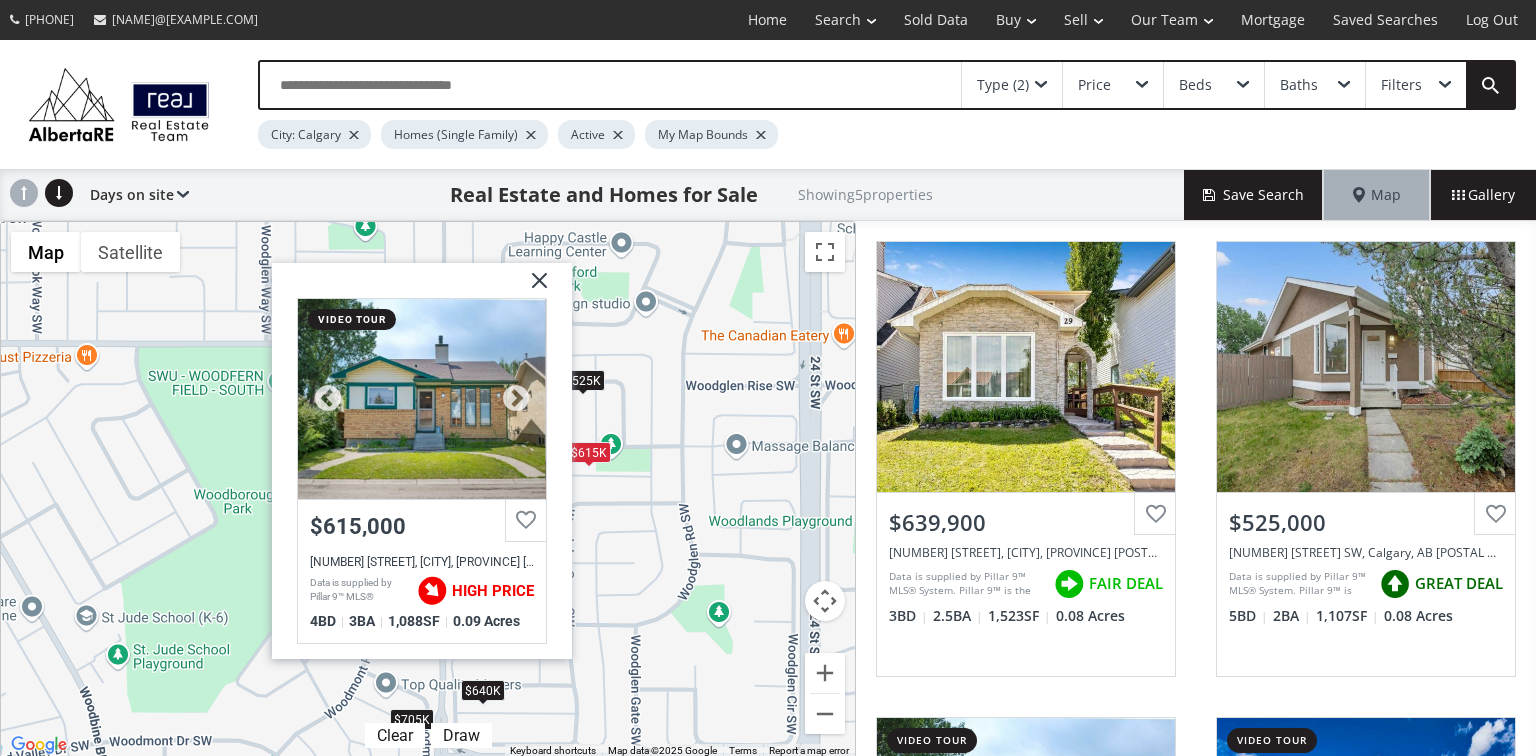 click at bounding box center [422, 399] 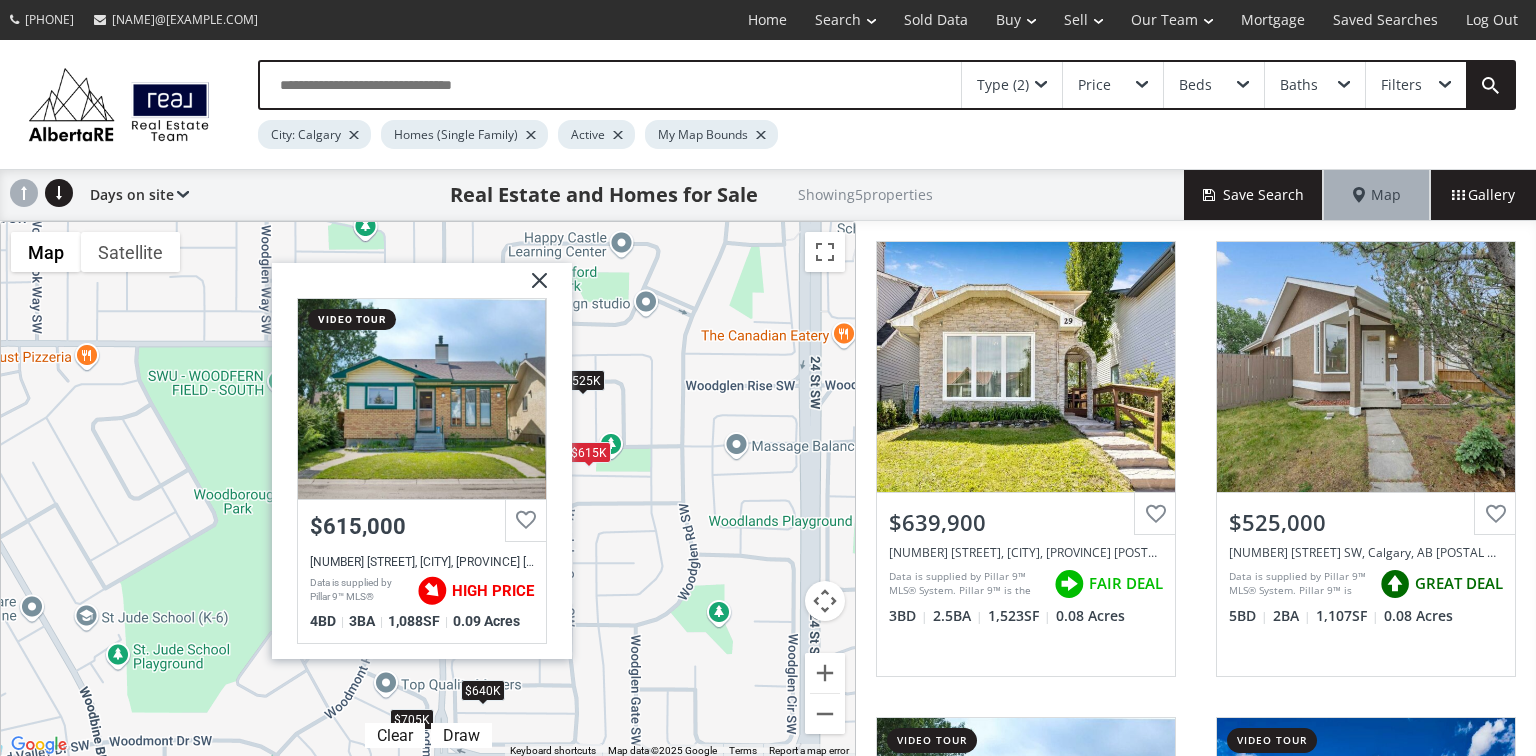 click on "$525K" at bounding box center (583, 380) 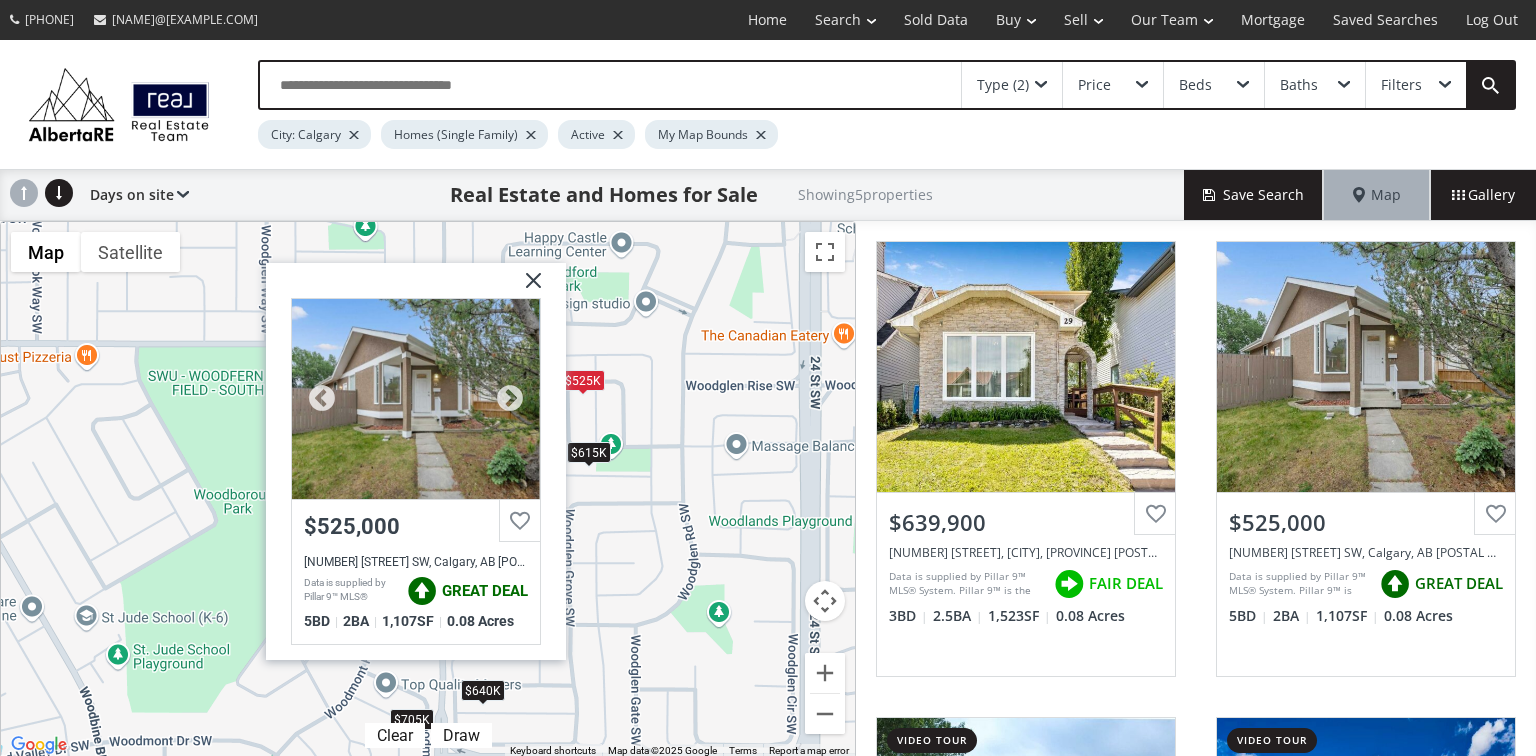 click at bounding box center [416, 399] 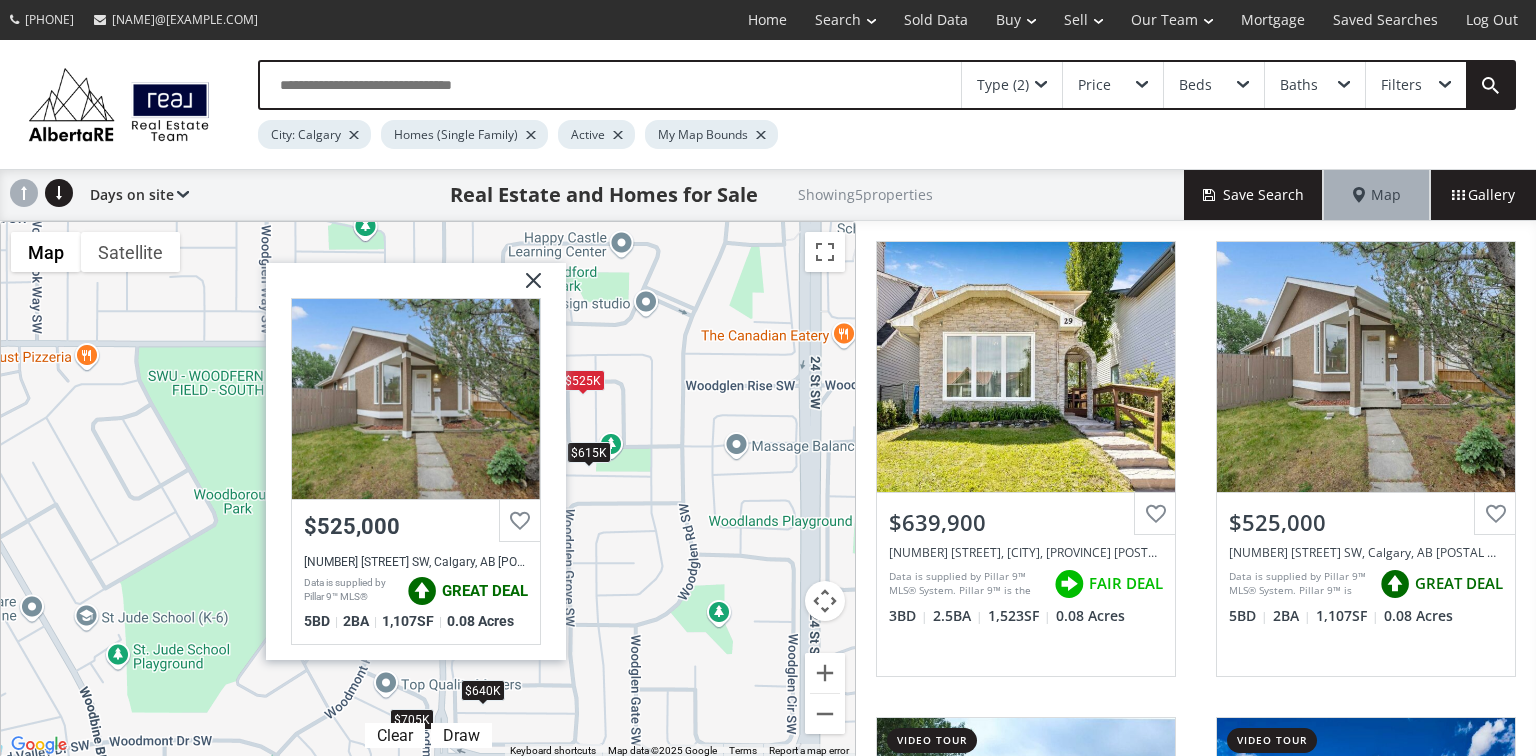 click at bounding box center [526, 288] 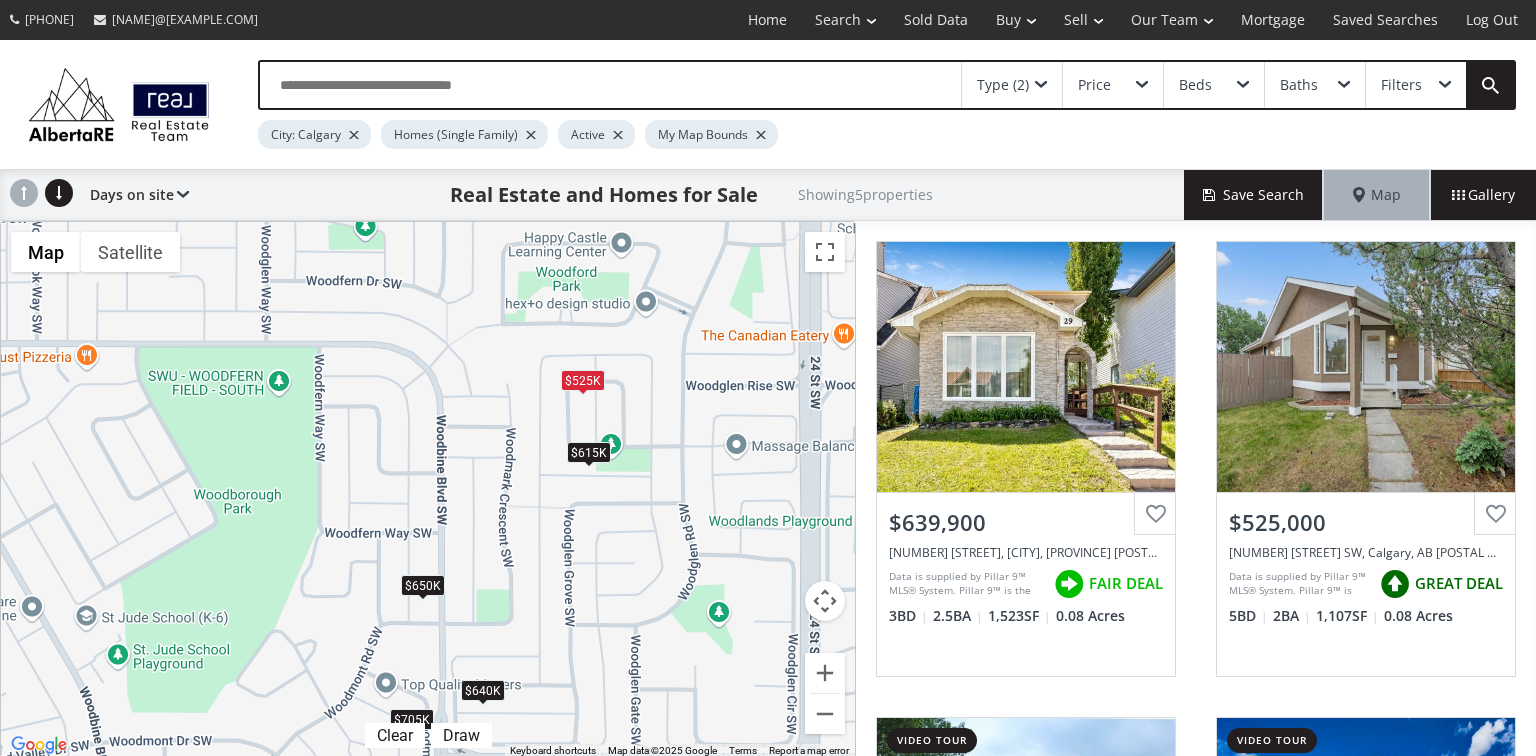 click on "$615K" at bounding box center [589, 452] 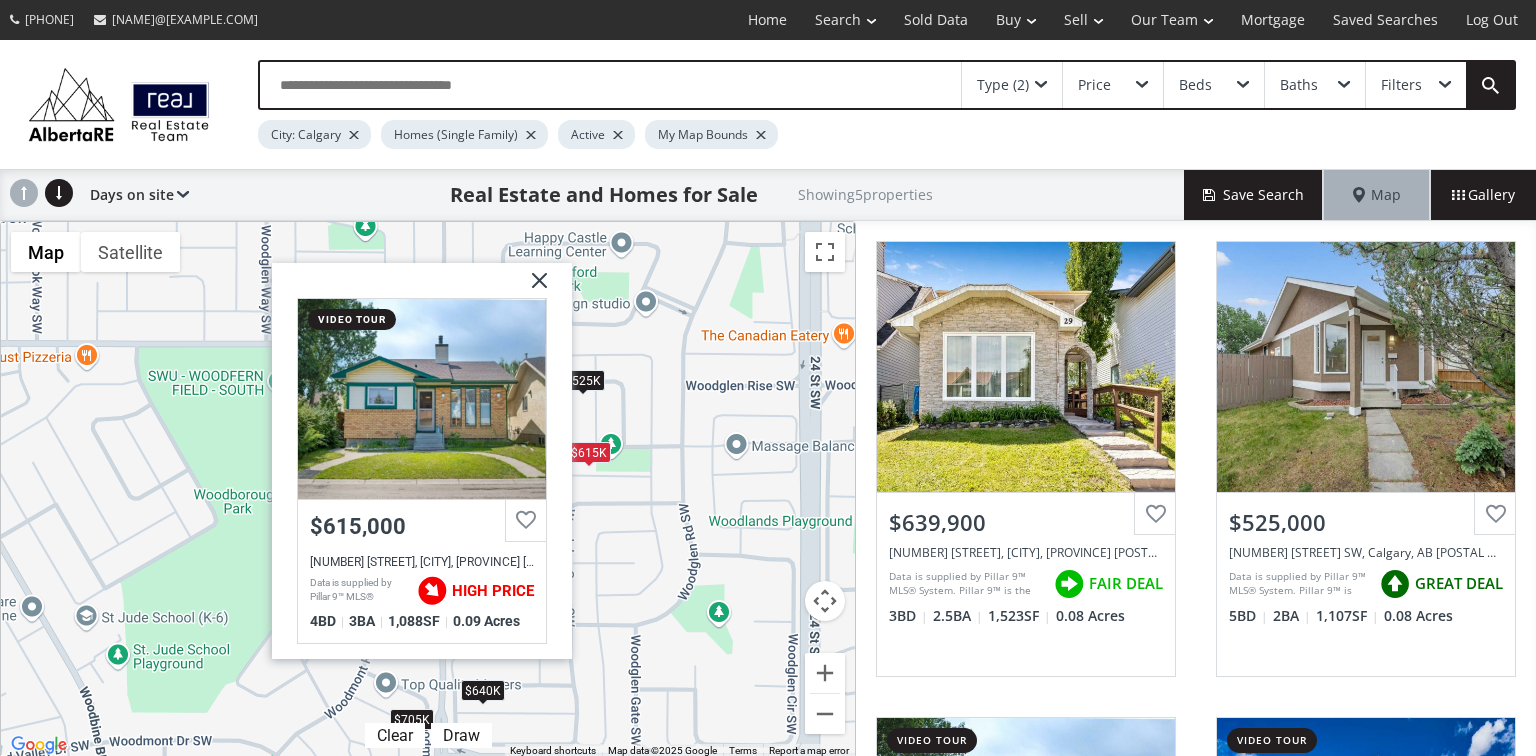 click at bounding box center (532, 288) 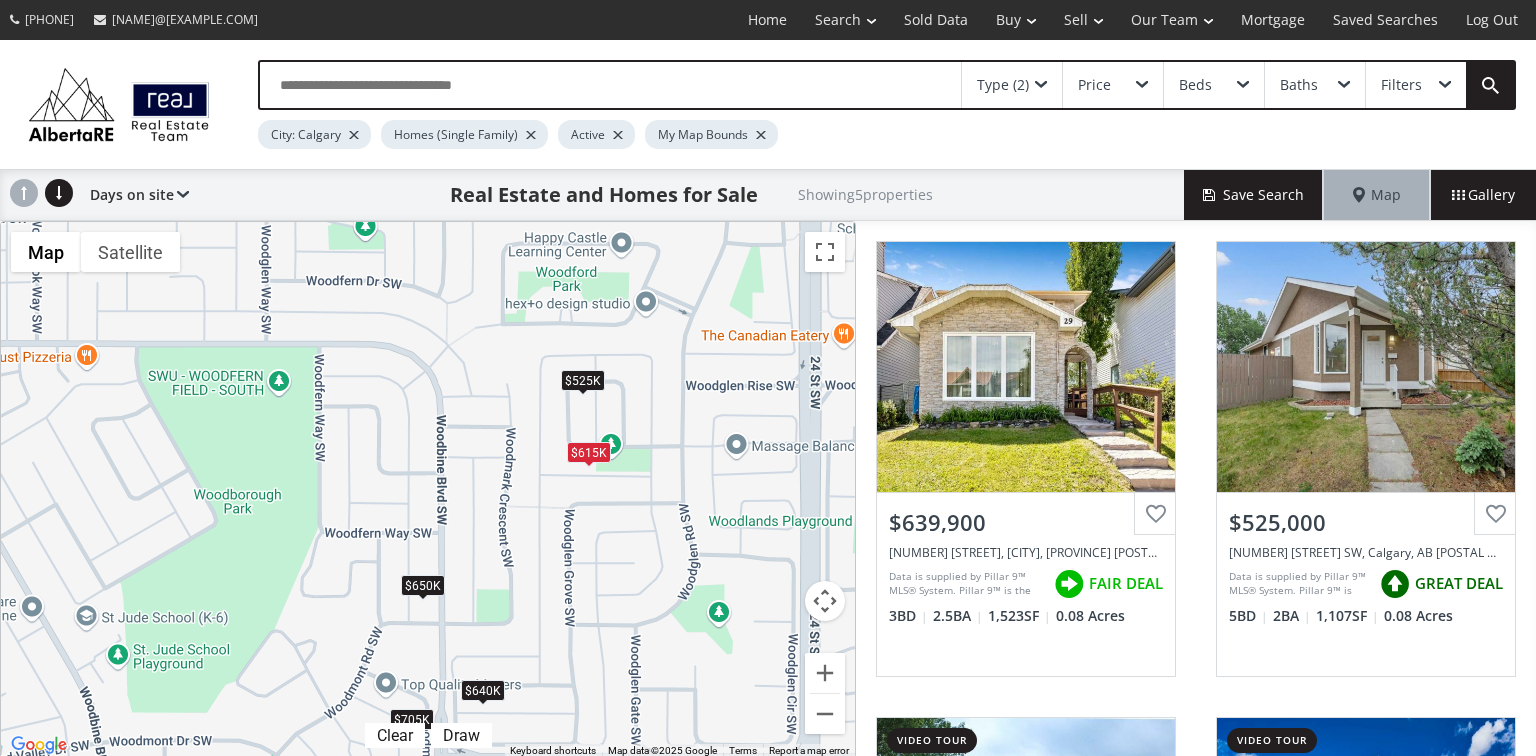 click on "Filters" at bounding box center (1416, 85) 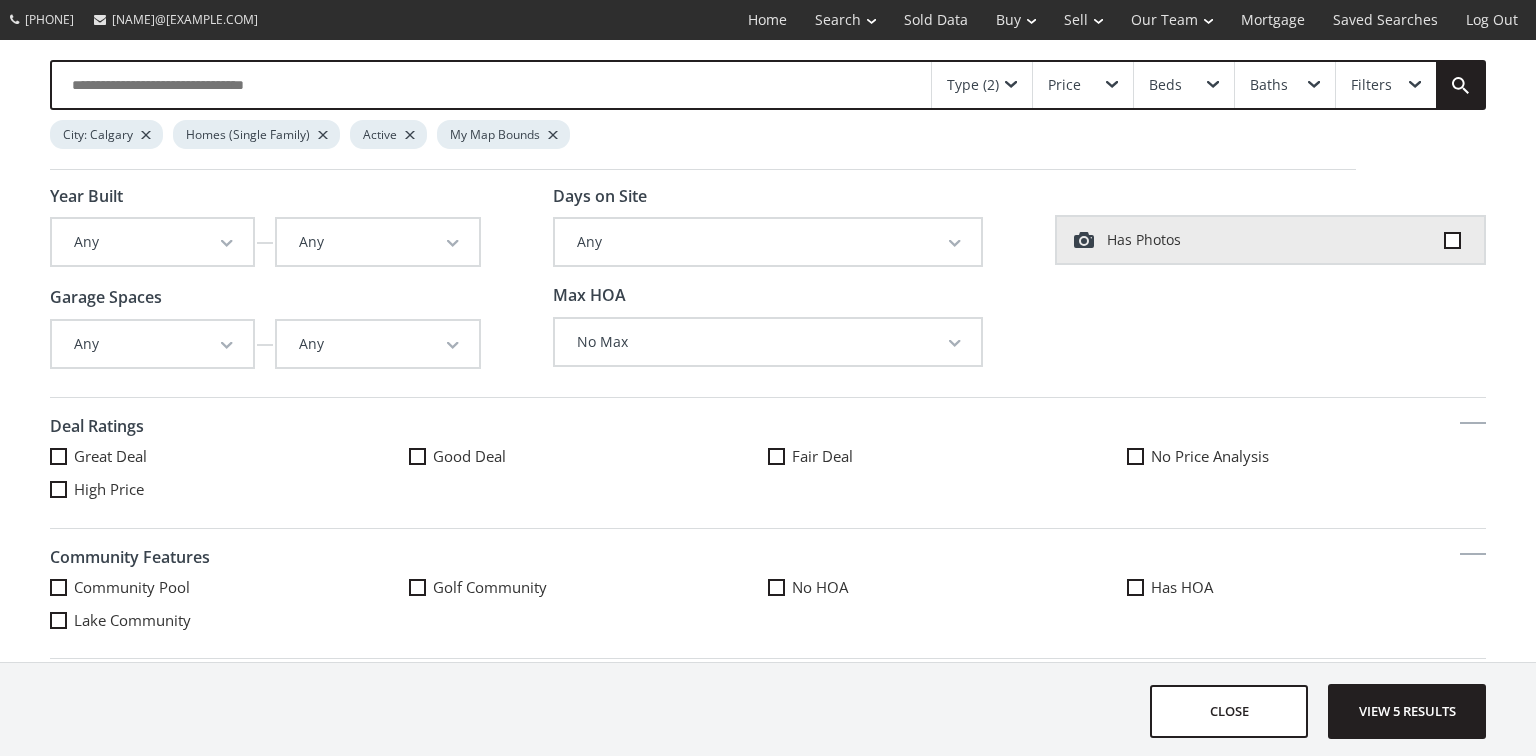 scroll, scrollTop: 0, scrollLeft: 0, axis: both 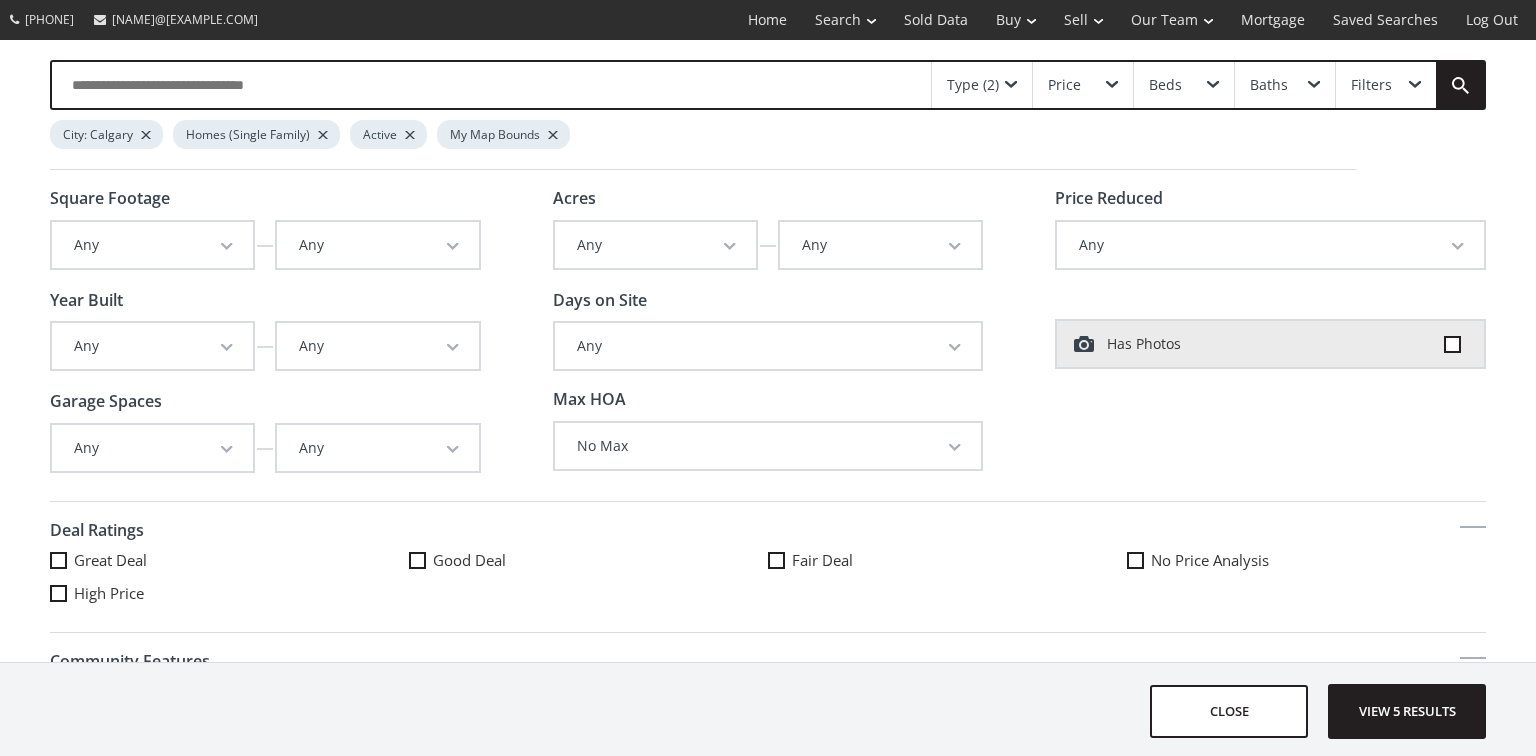 click on "Type   (2)" at bounding box center (982, 85) 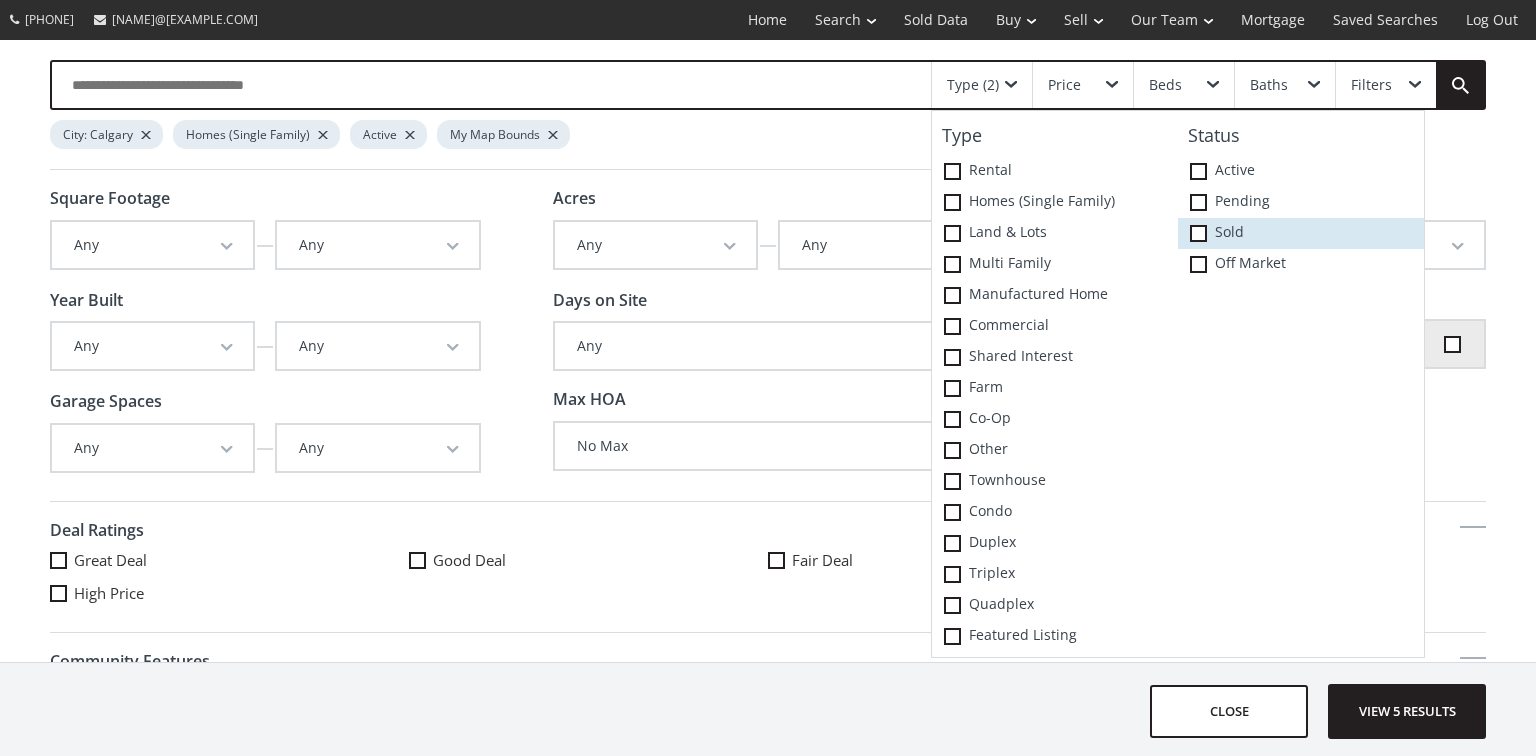 click at bounding box center [1198, 233] 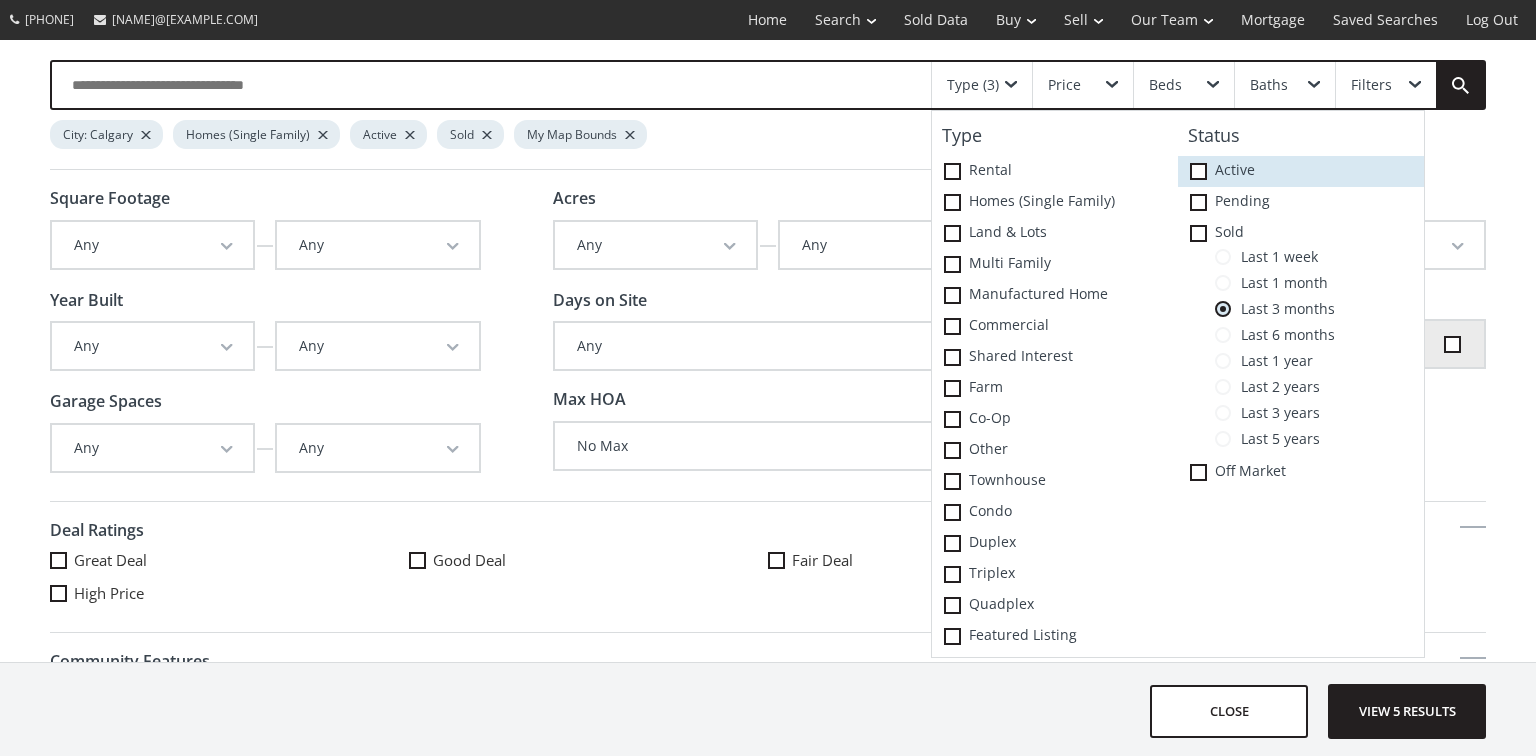 click at bounding box center [0, 0] 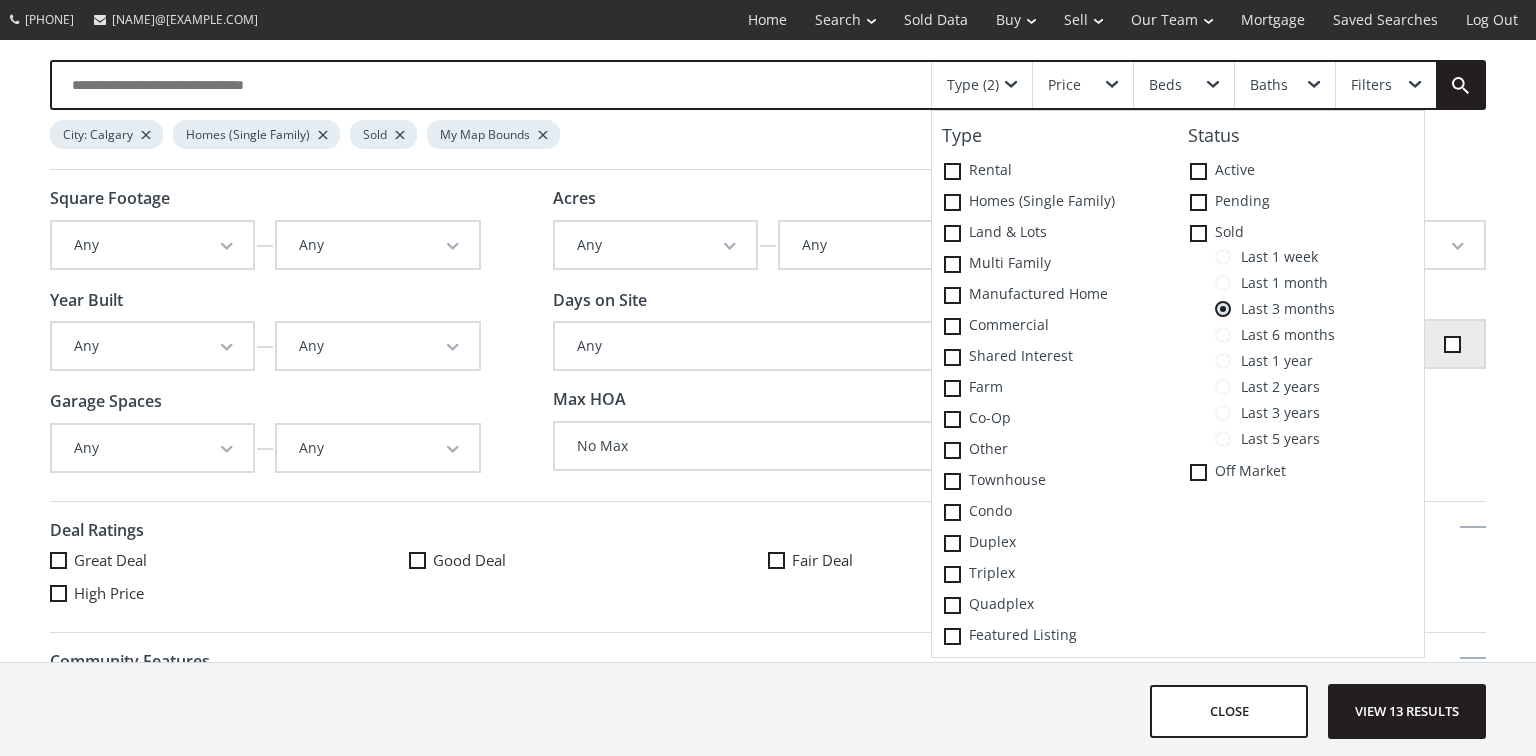 click at bounding box center (1223, 335) 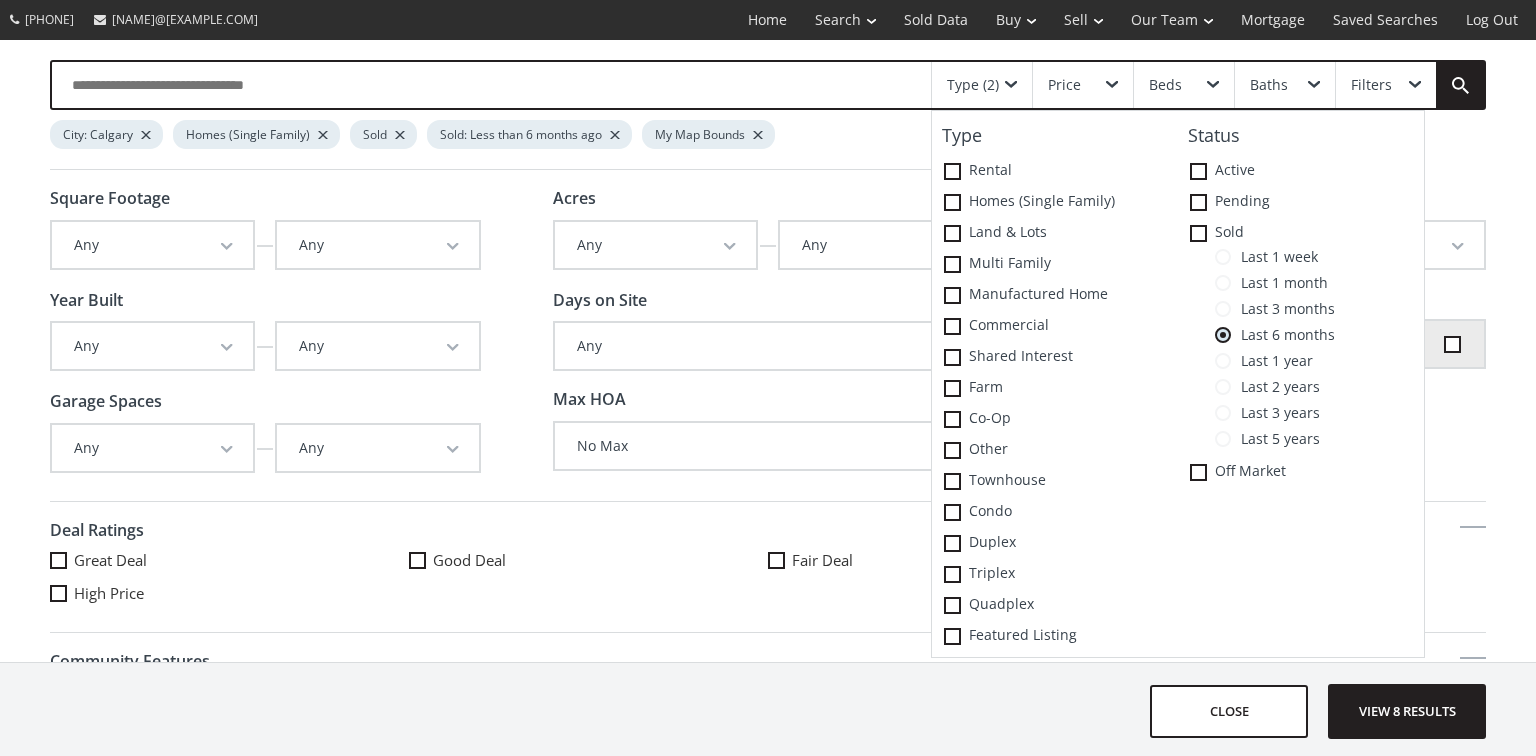click on "View 8 results" at bounding box center [1407, 711] 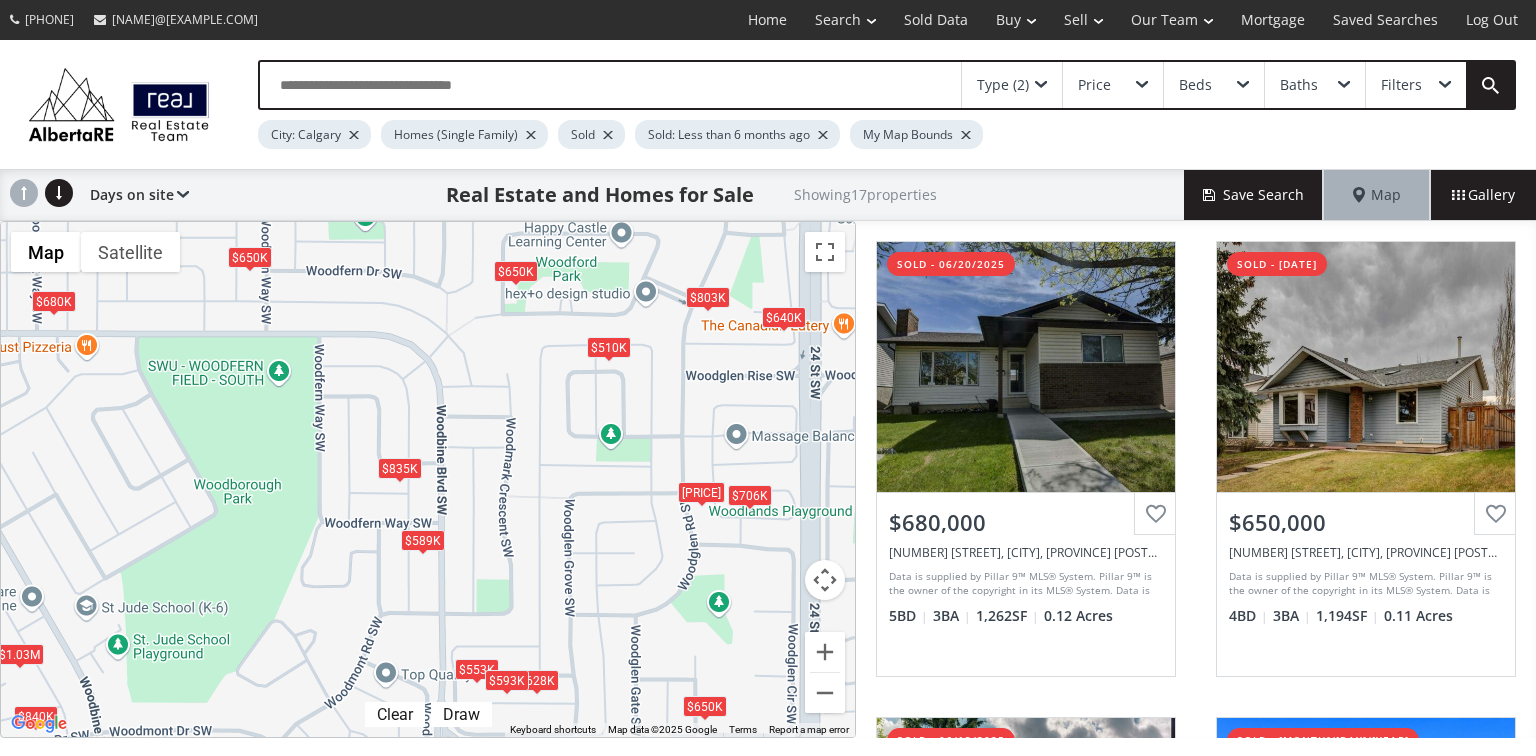 click on "$510K" at bounding box center (609, 346) 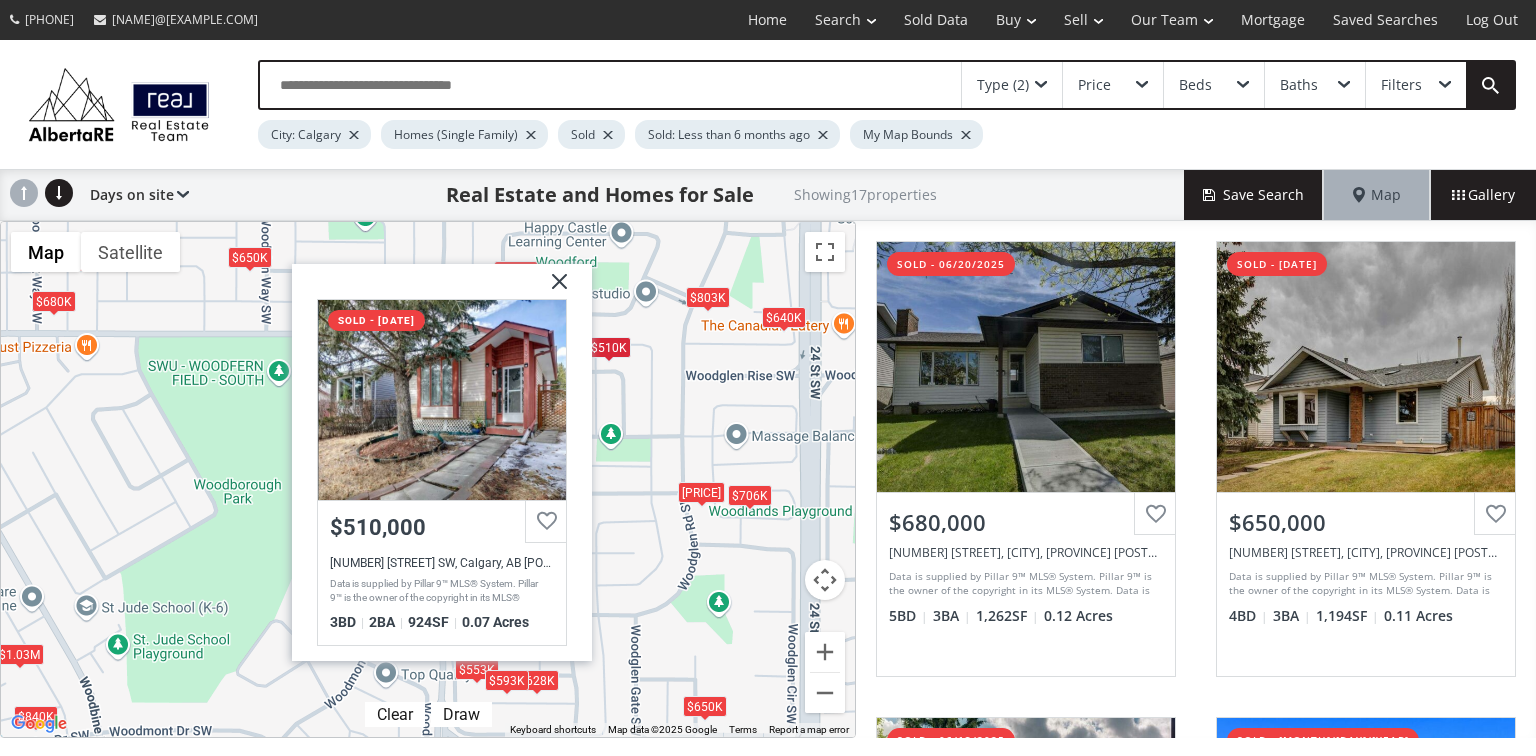 click at bounding box center [552, 288] 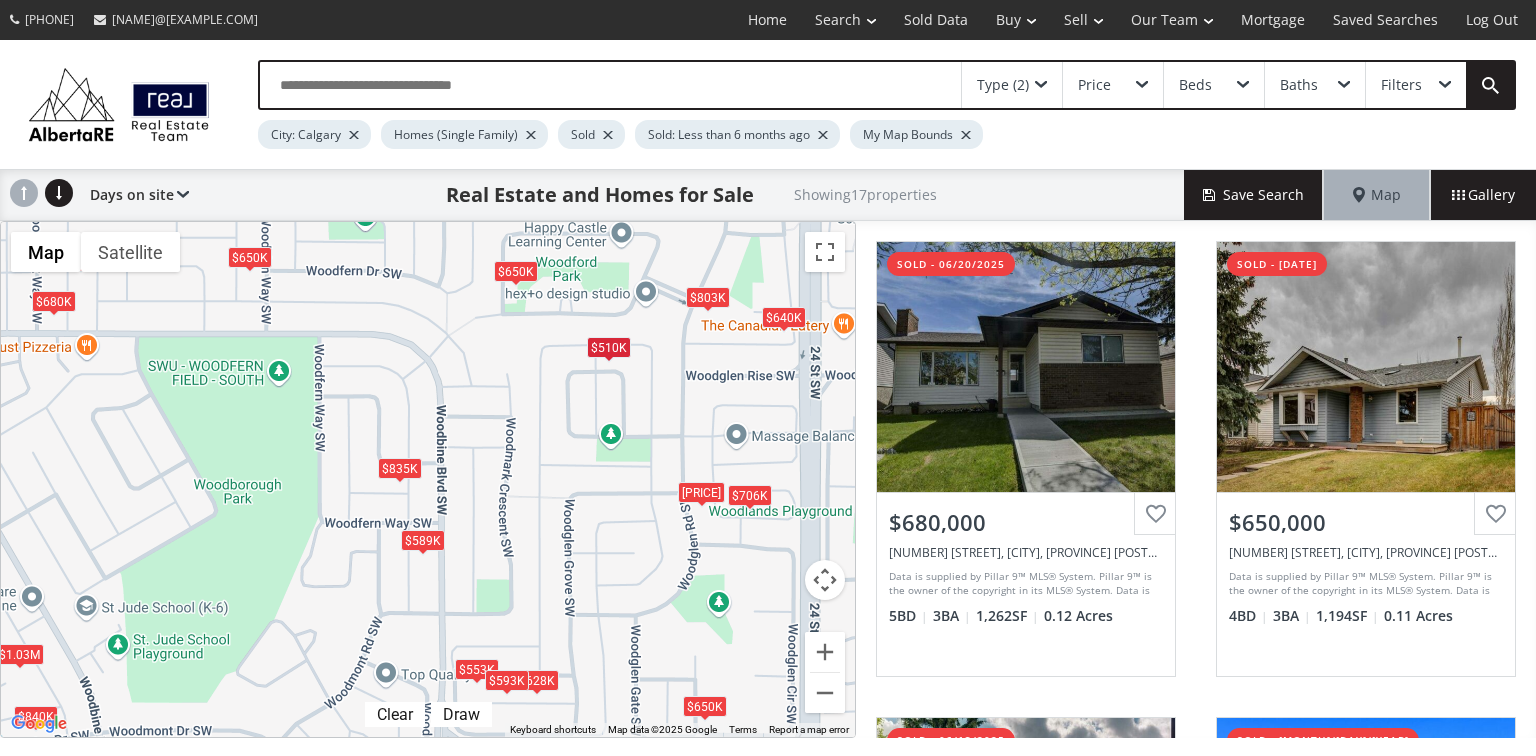 click on "[PRICE]" at bounding box center (701, 492) 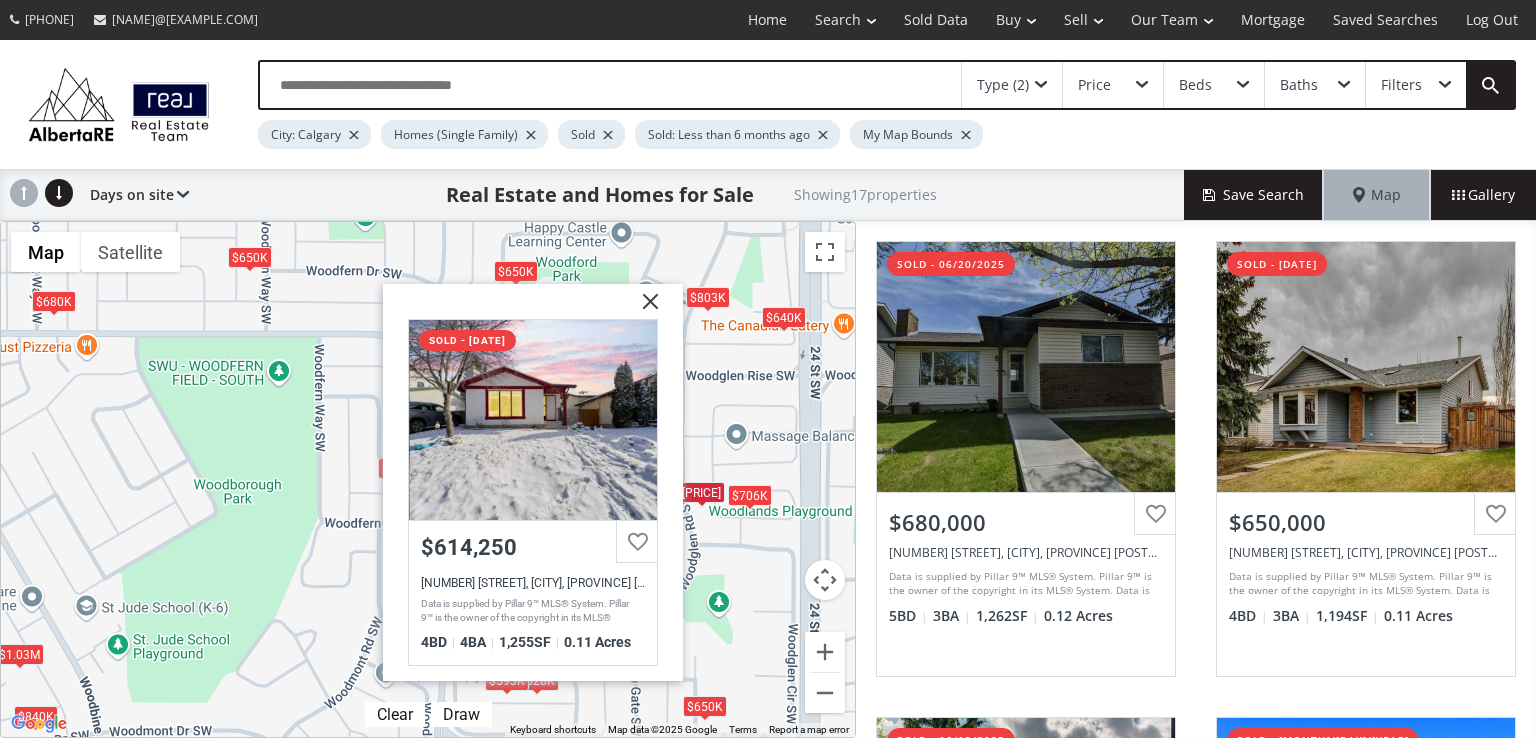 click at bounding box center (643, 309) 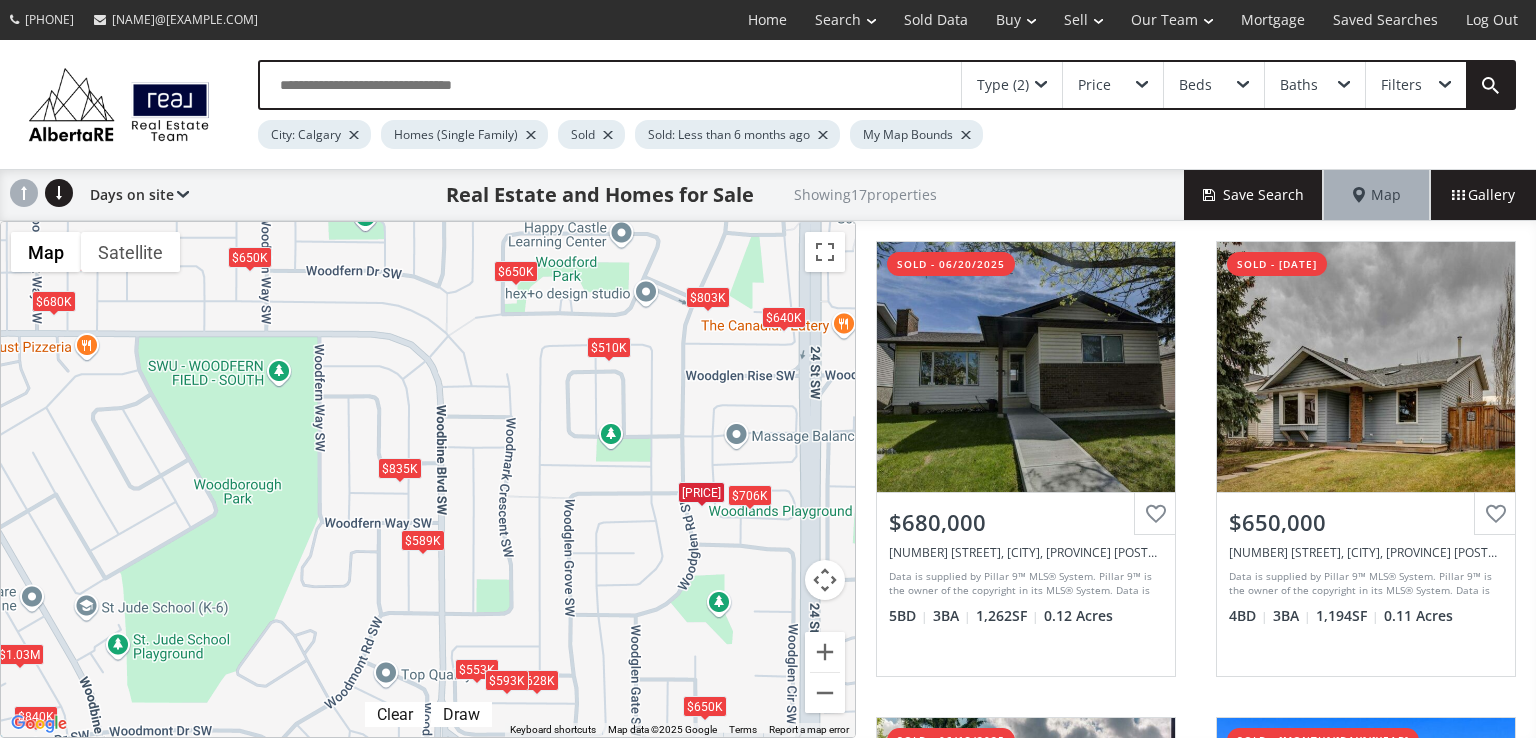 click on "[PRICE]" at bounding box center [701, 492] 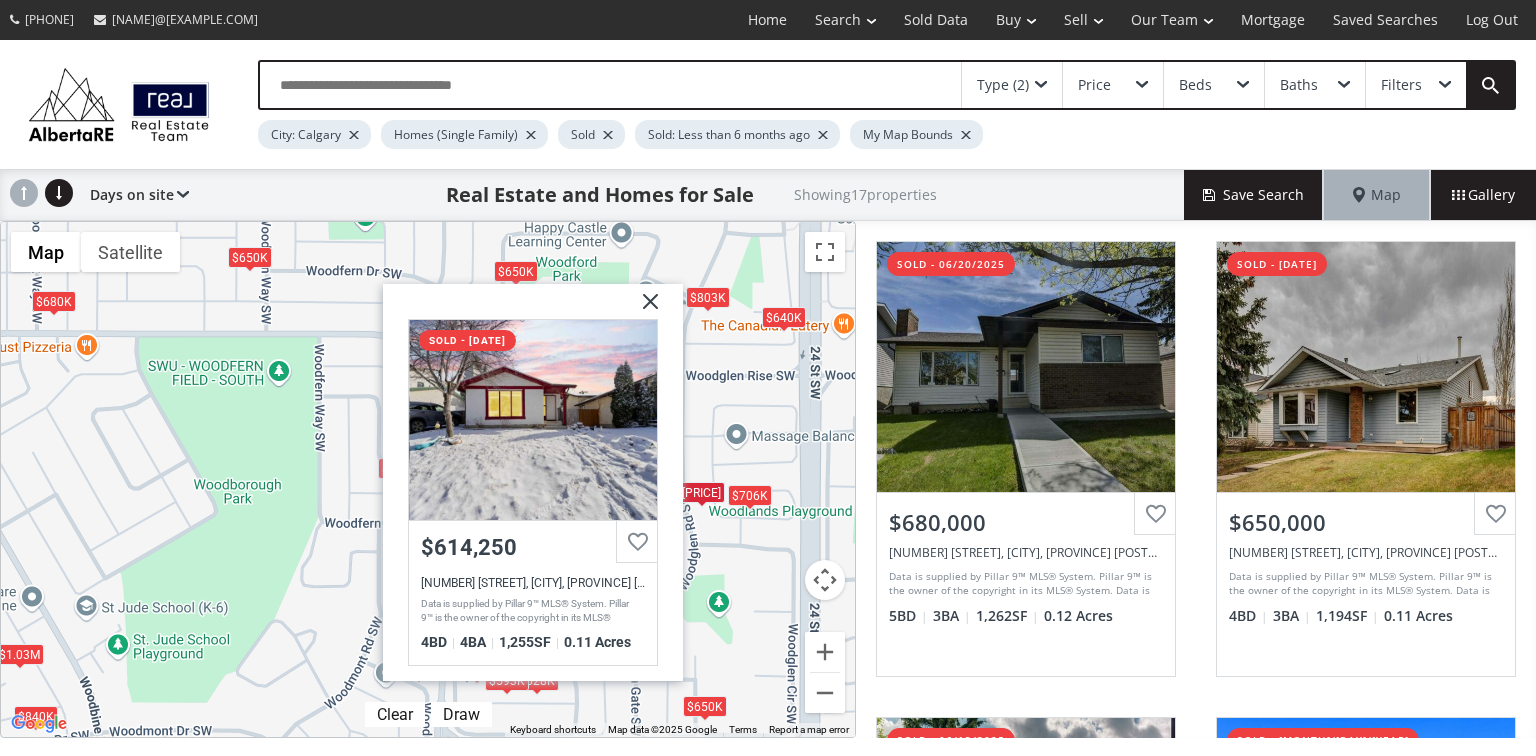 click at bounding box center (643, 309) 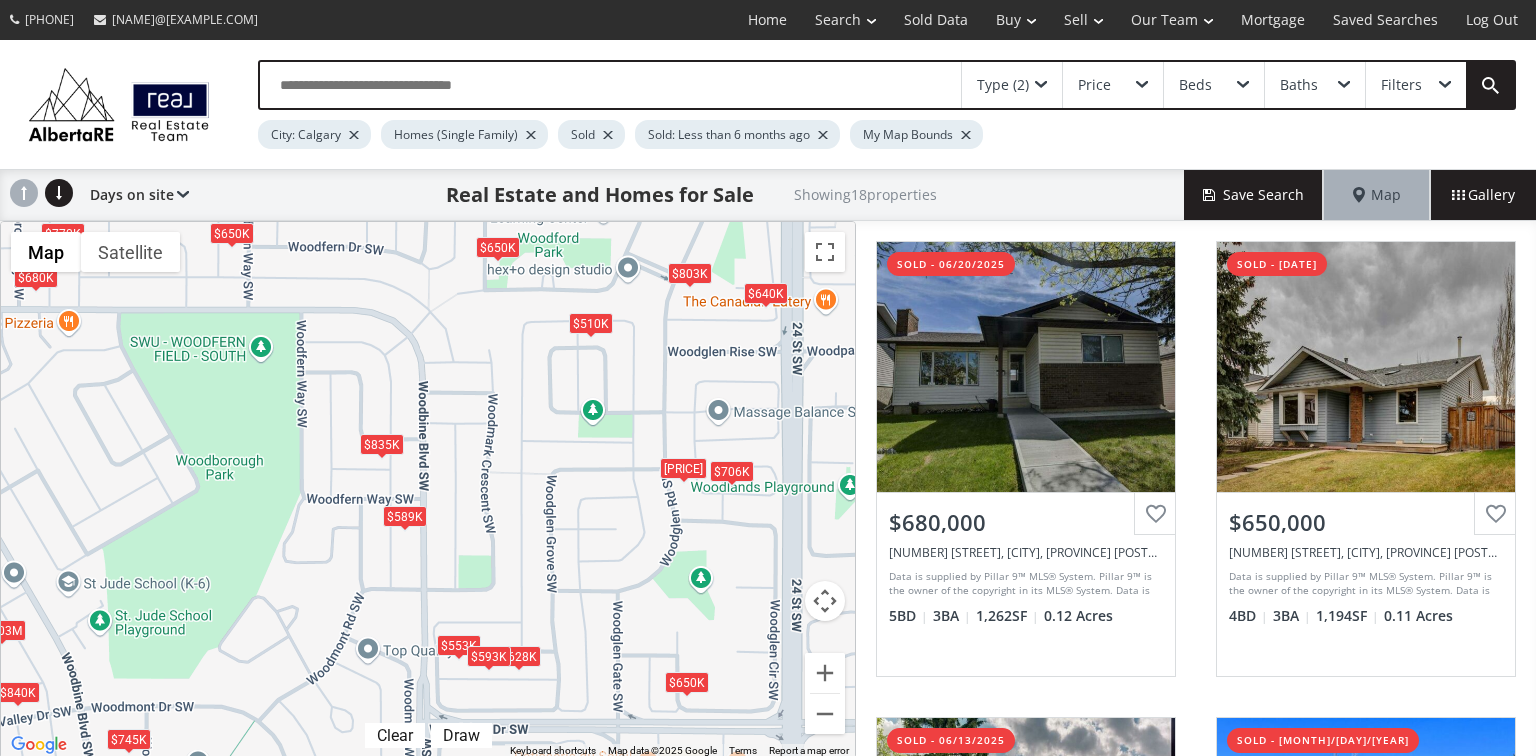 click on "$589K" at bounding box center [405, 516] 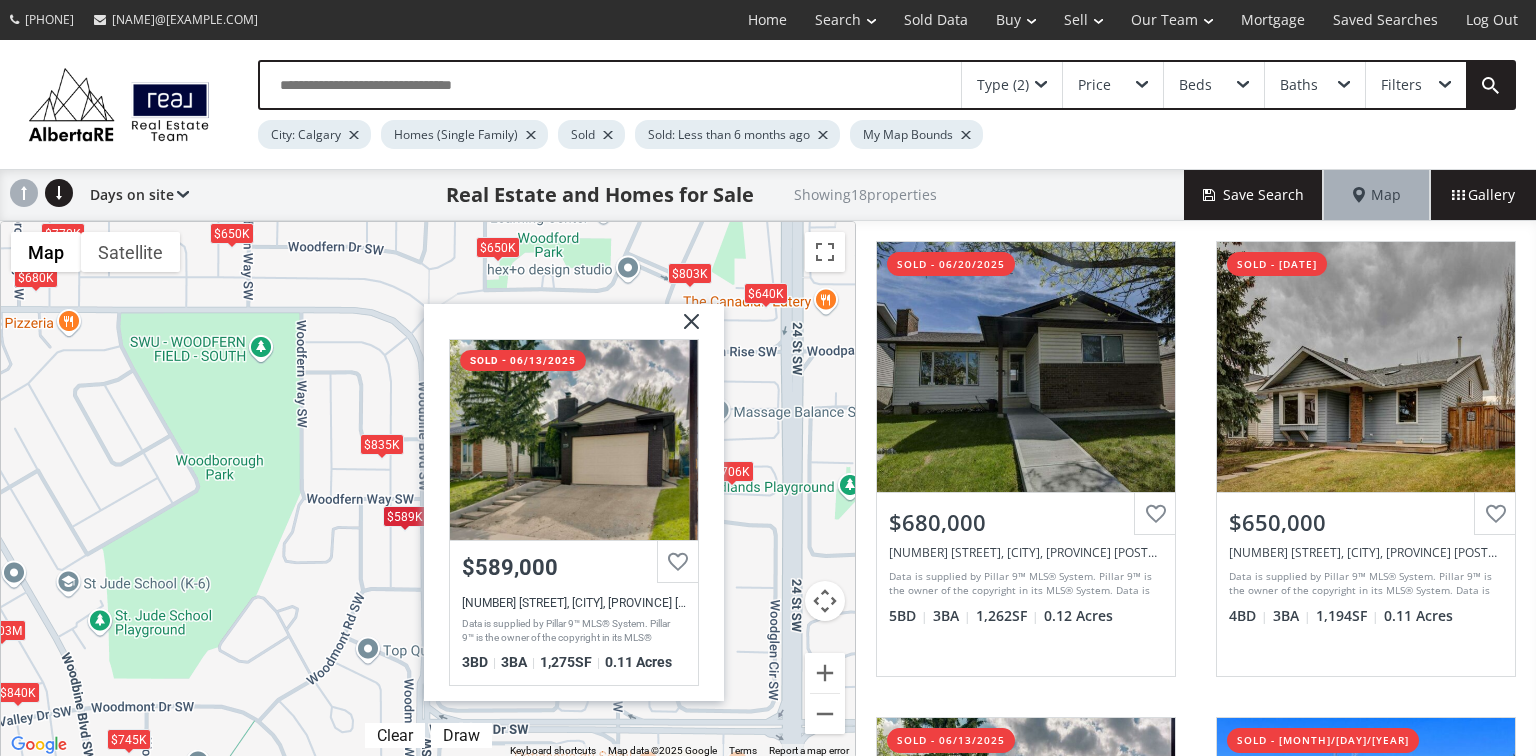 click at bounding box center (684, 329) 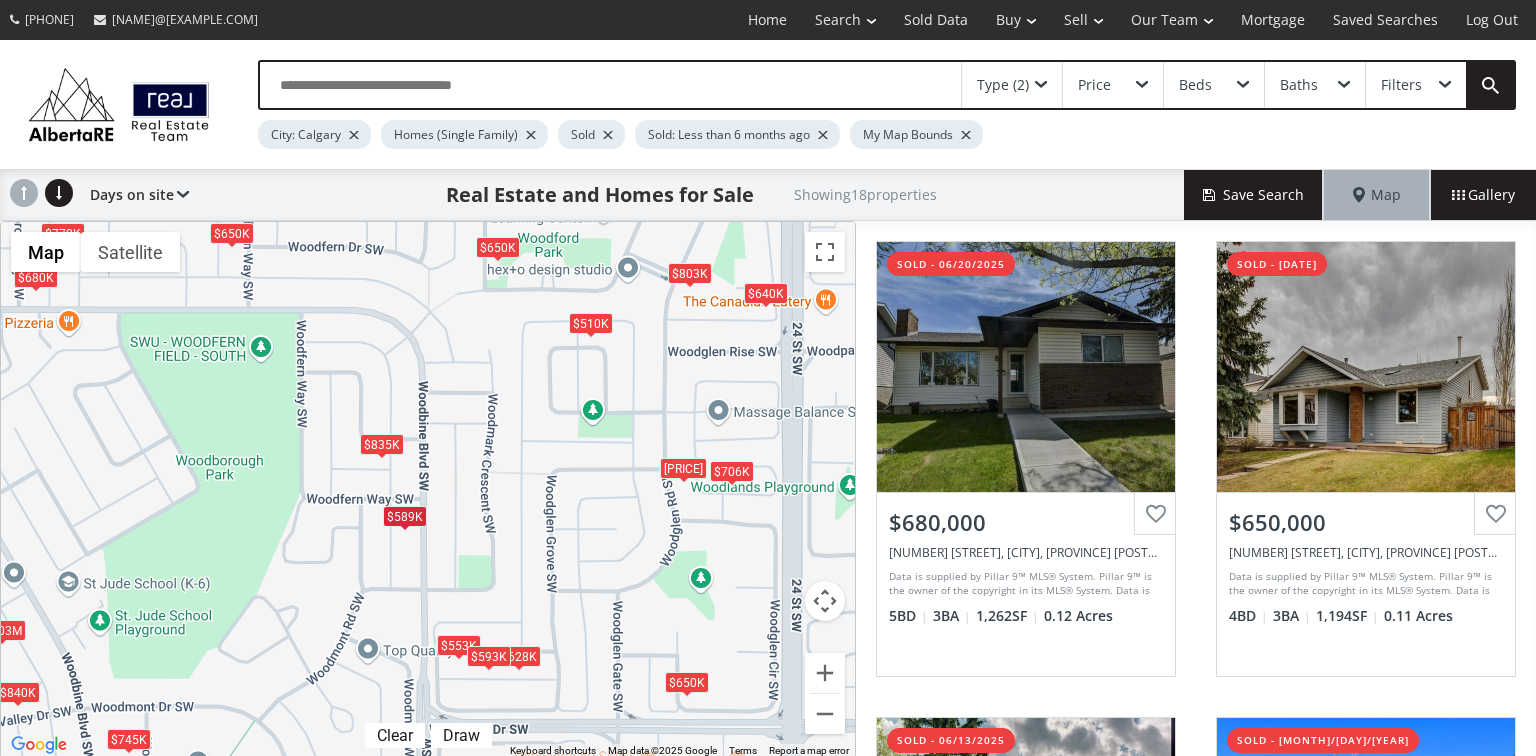 click on "Filters" at bounding box center (1401, 85) 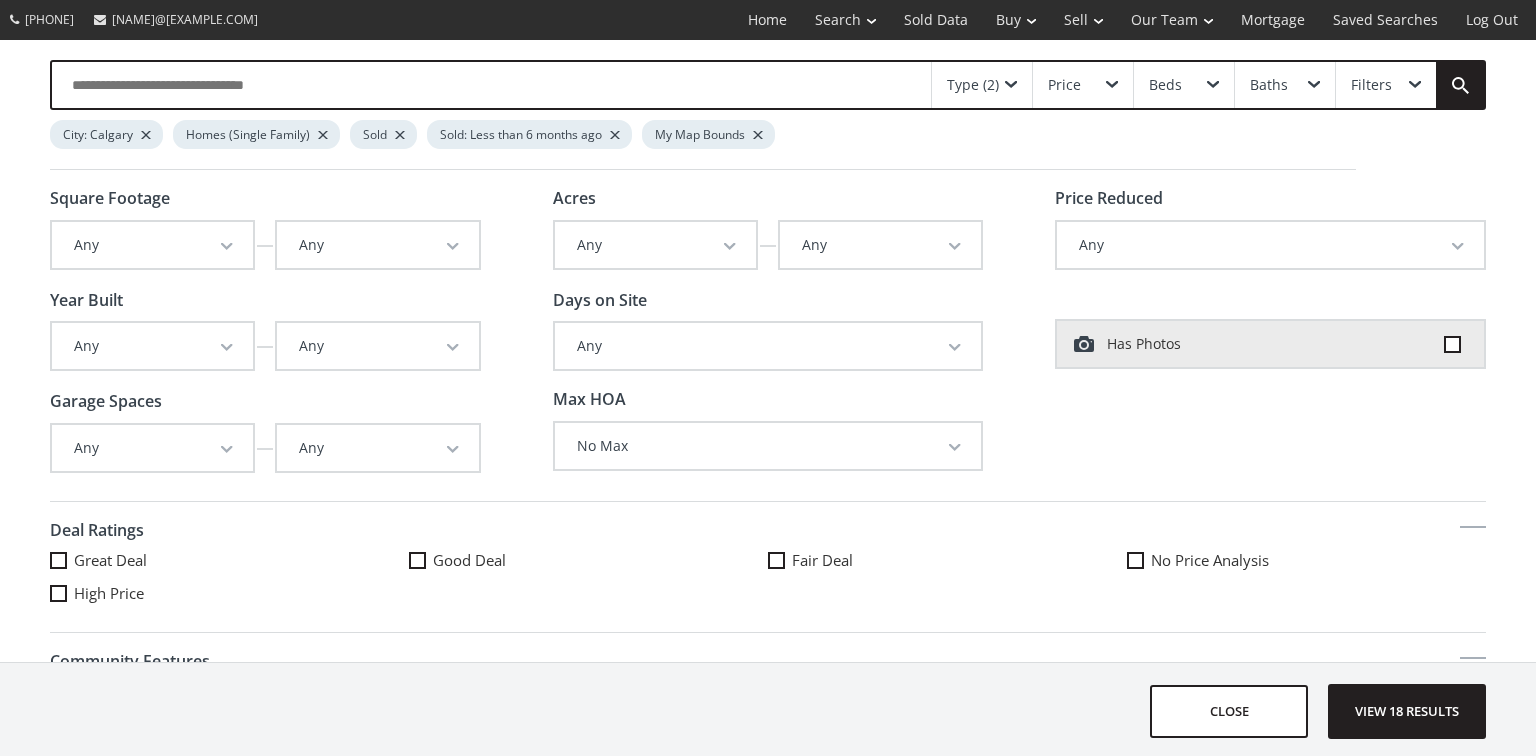 click on "Filters" at bounding box center [1371, 85] 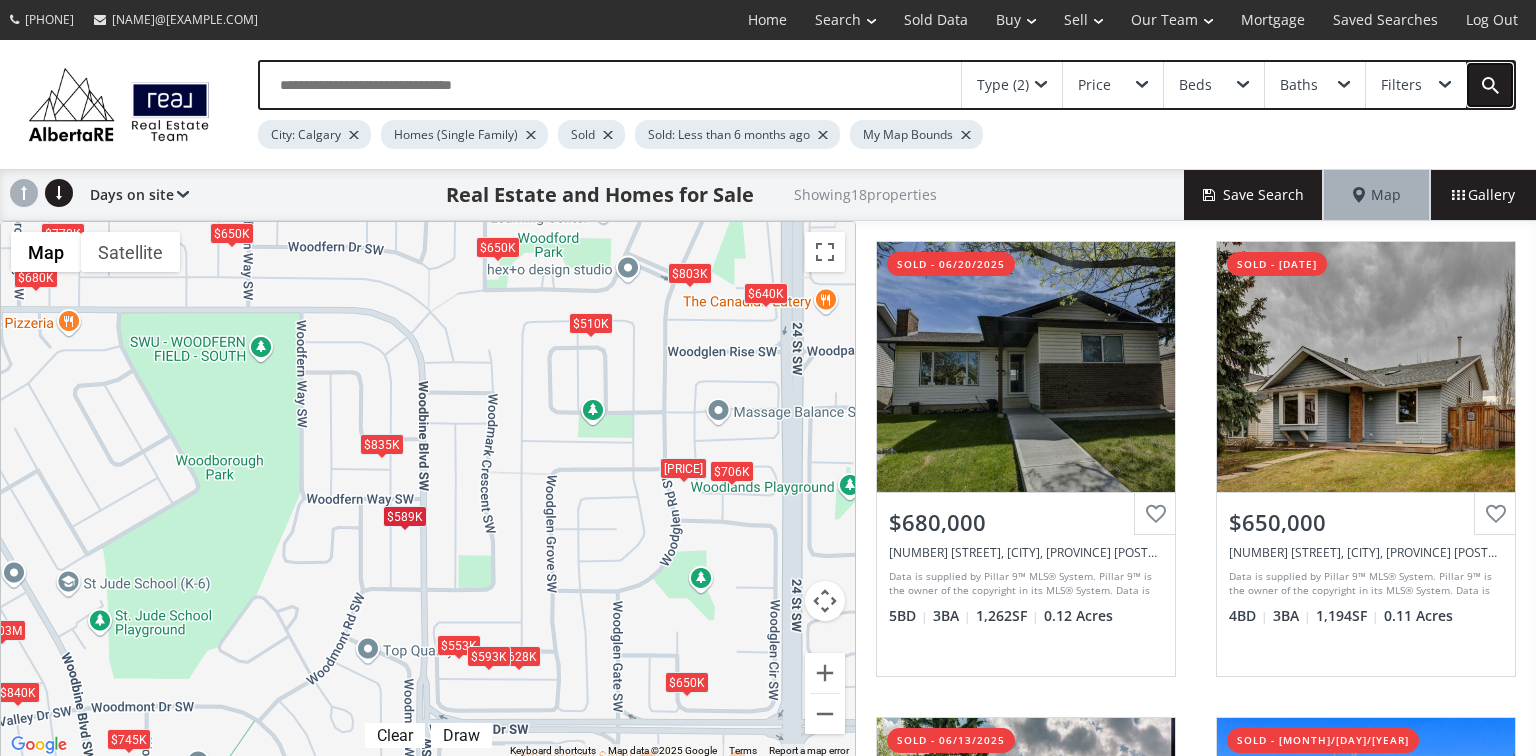 click at bounding box center [1490, 85] 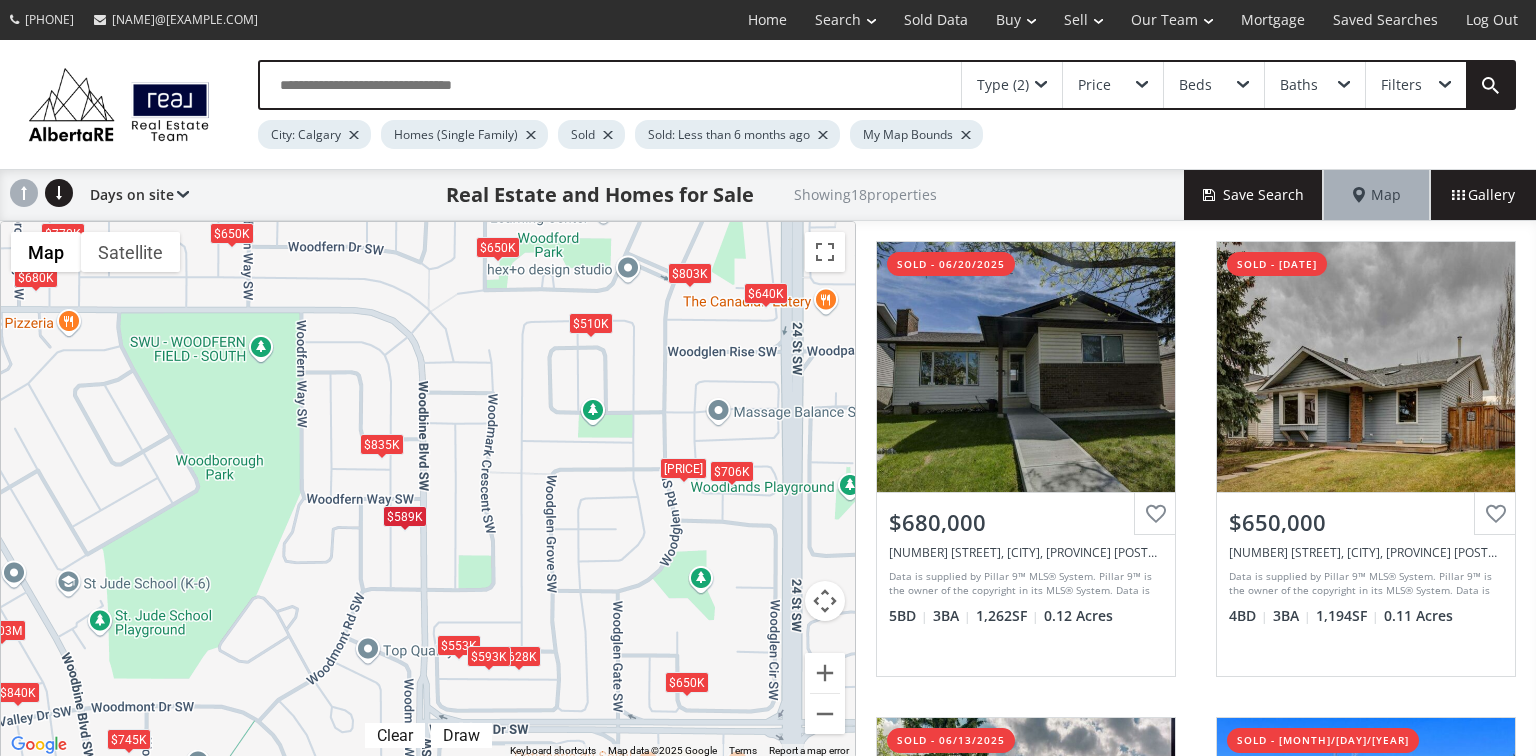 click at bounding box center (1041, 85) 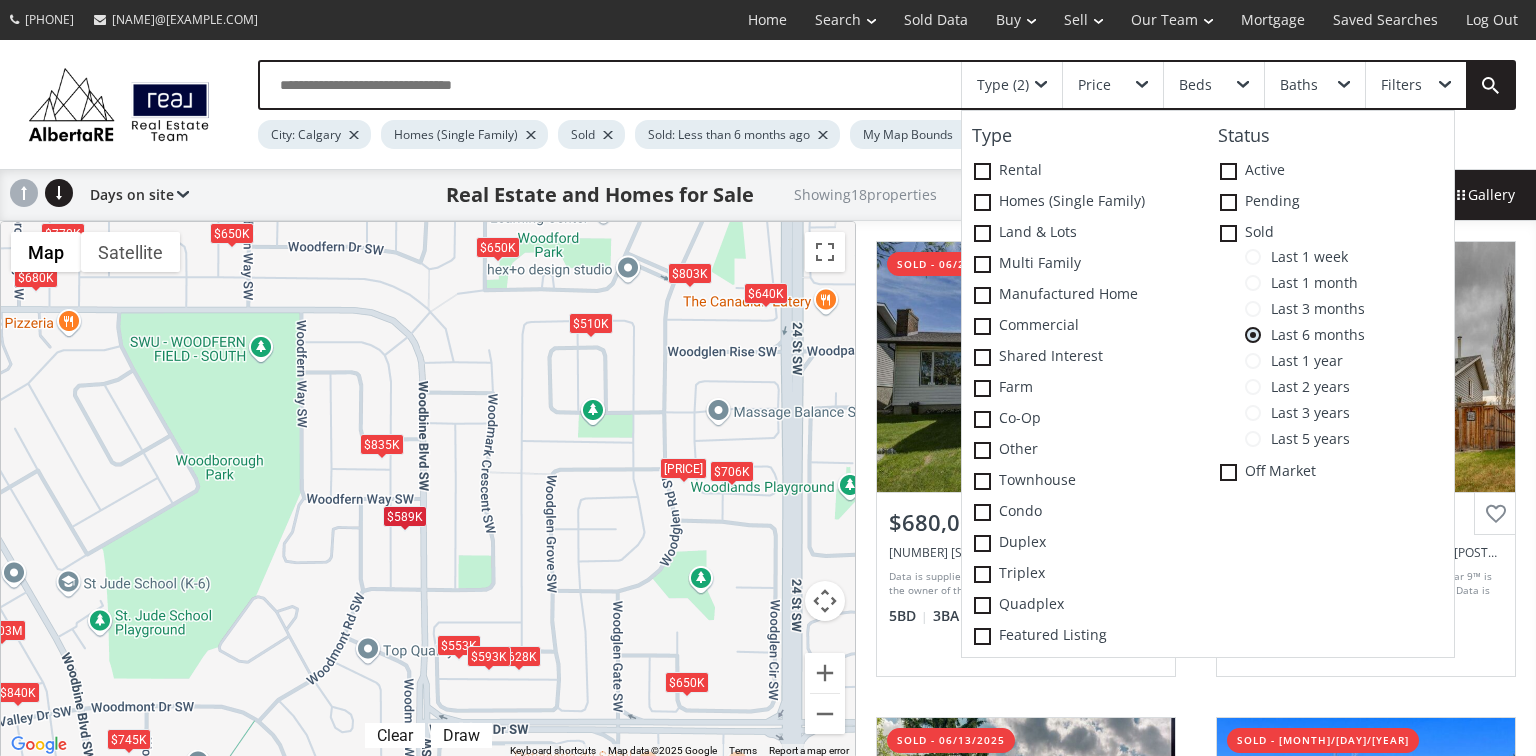click at bounding box center (1253, 361) 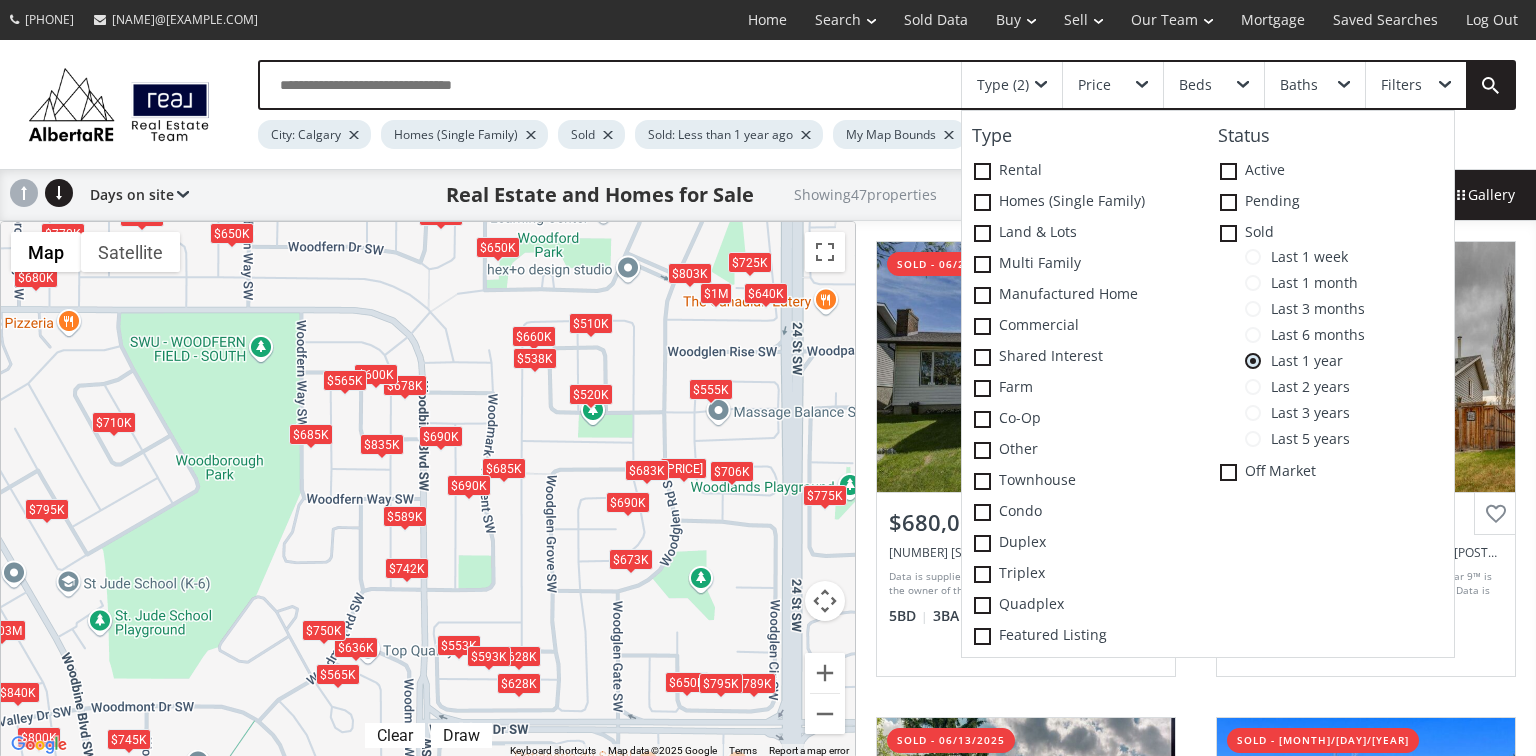 click on "Type   (2)" at bounding box center [1012, 85] 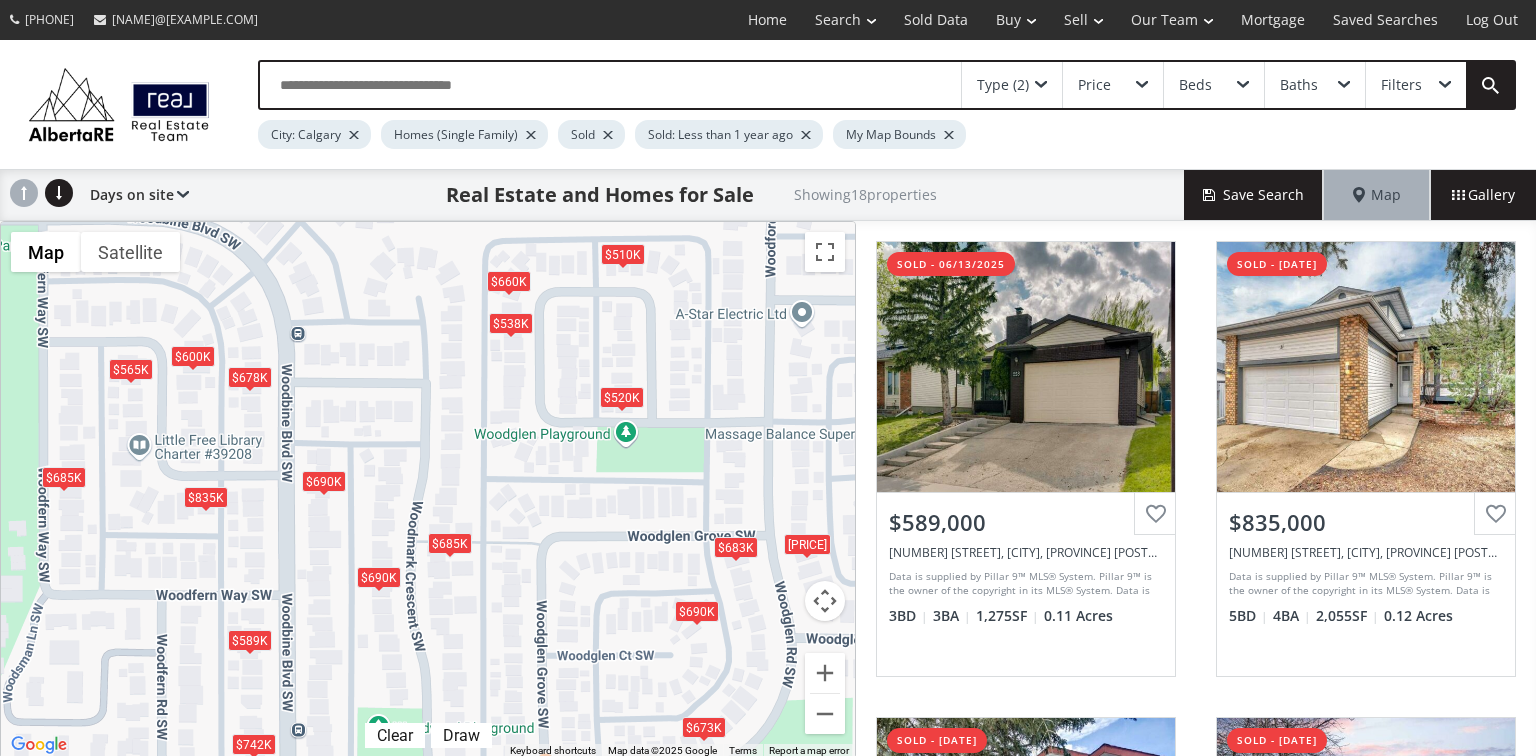 click on "$520K" at bounding box center (622, 397) 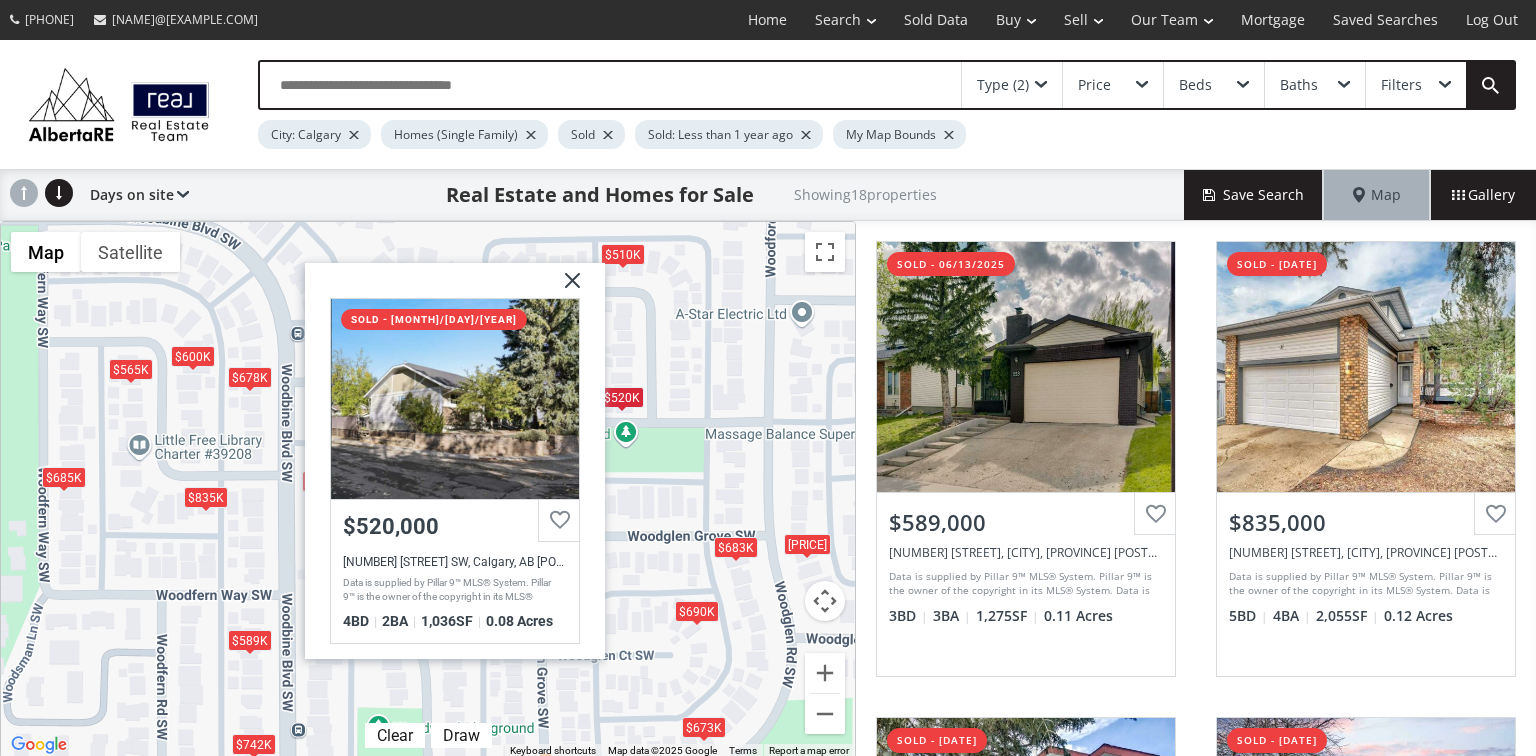 click at bounding box center (565, 288) 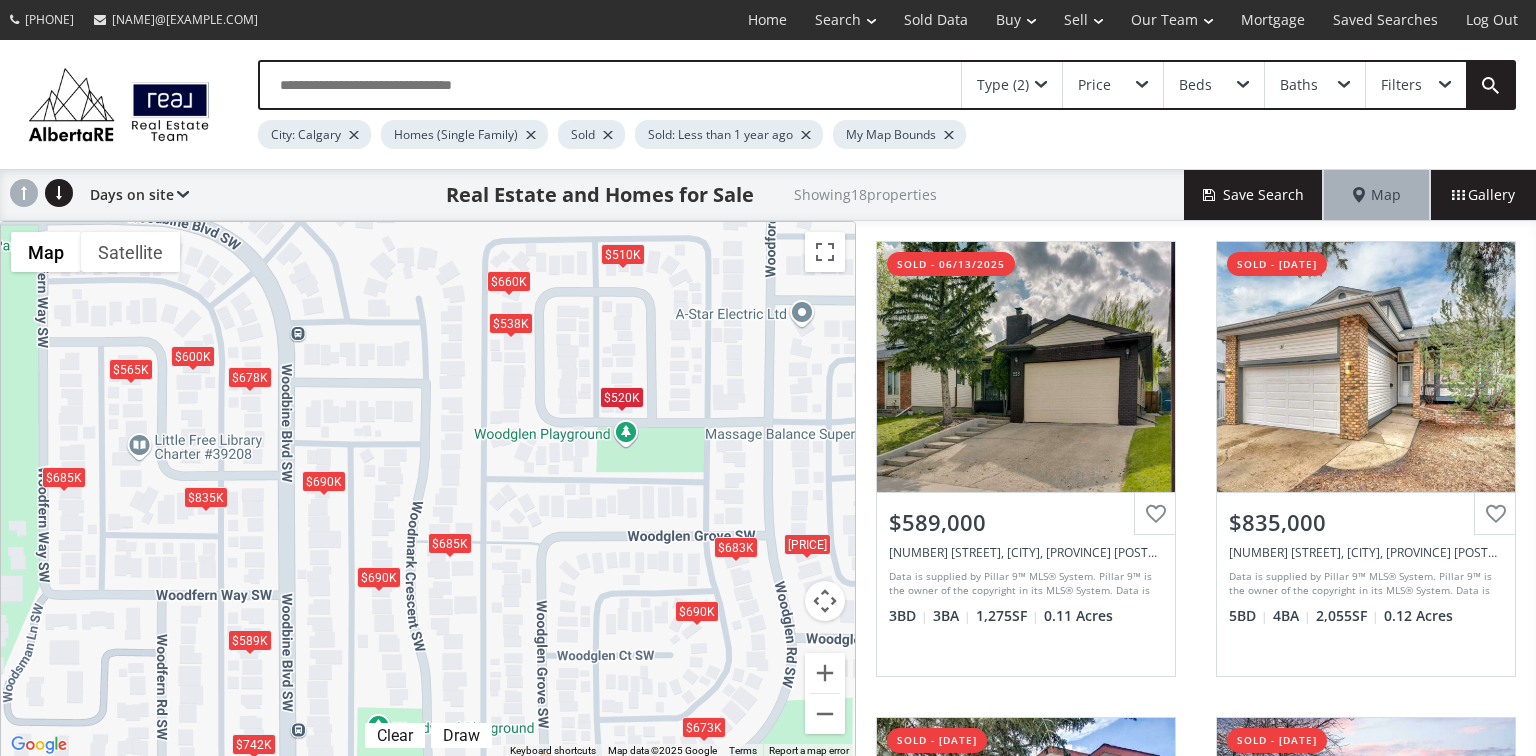click on "$660K" at bounding box center [509, 281] 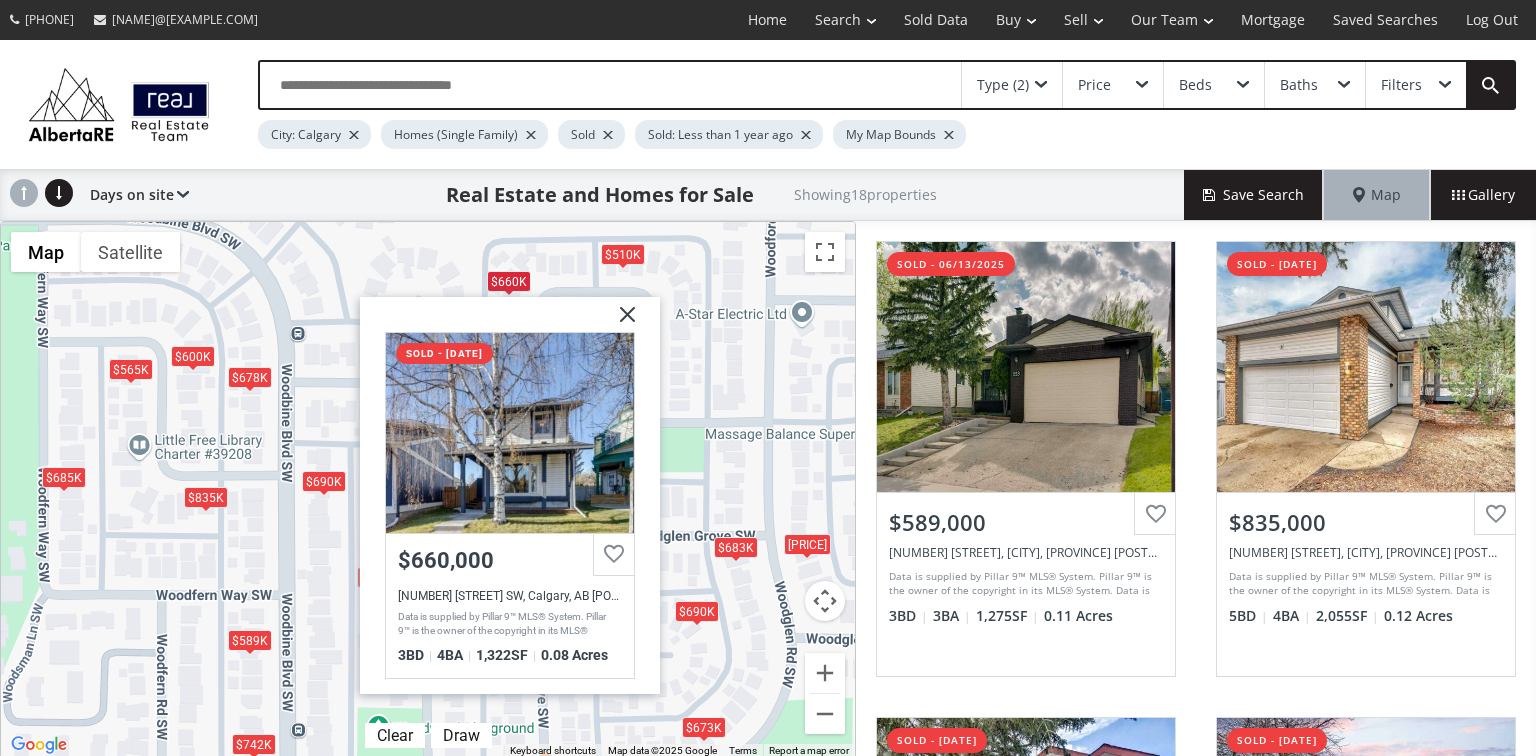 click at bounding box center [620, 322] 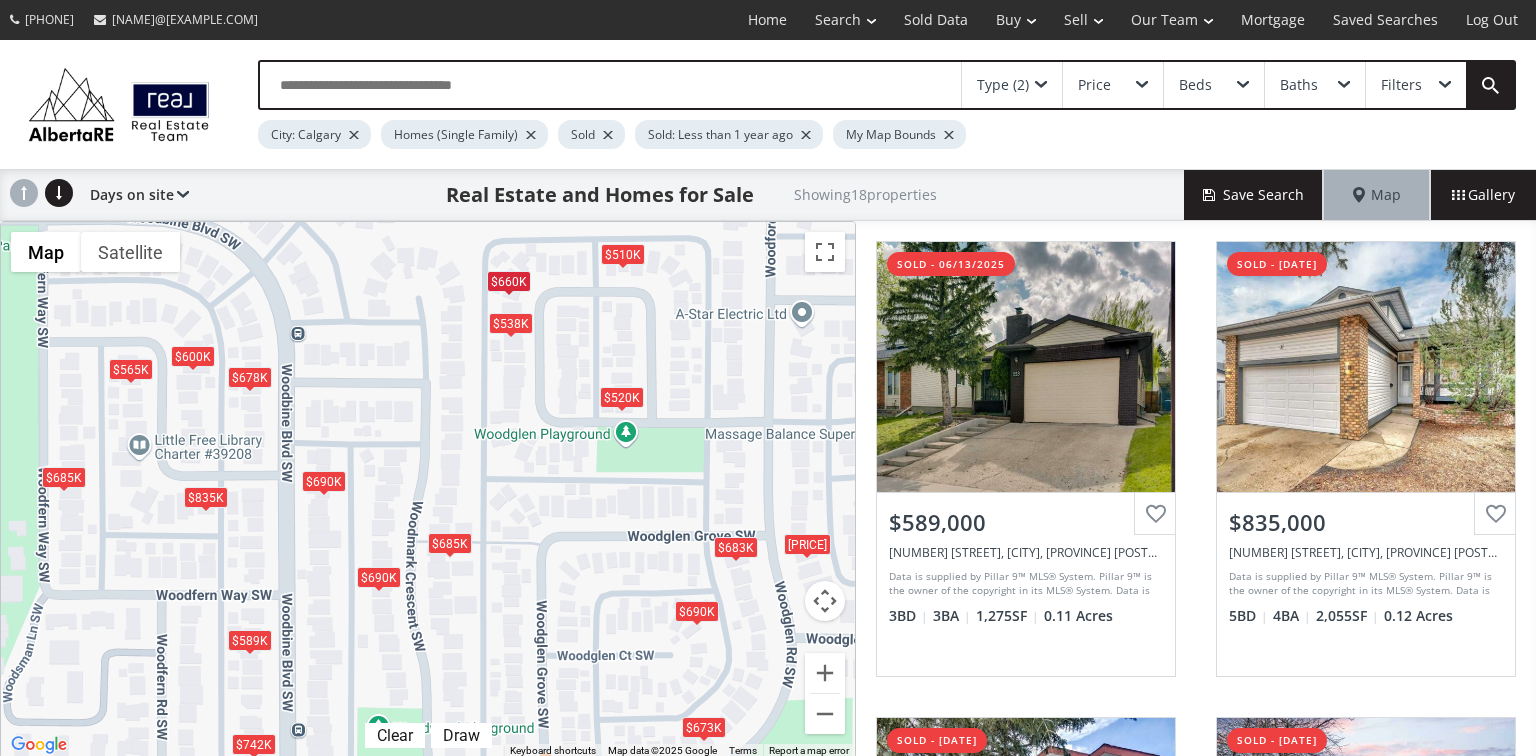 click on "$538K" at bounding box center [511, 323] 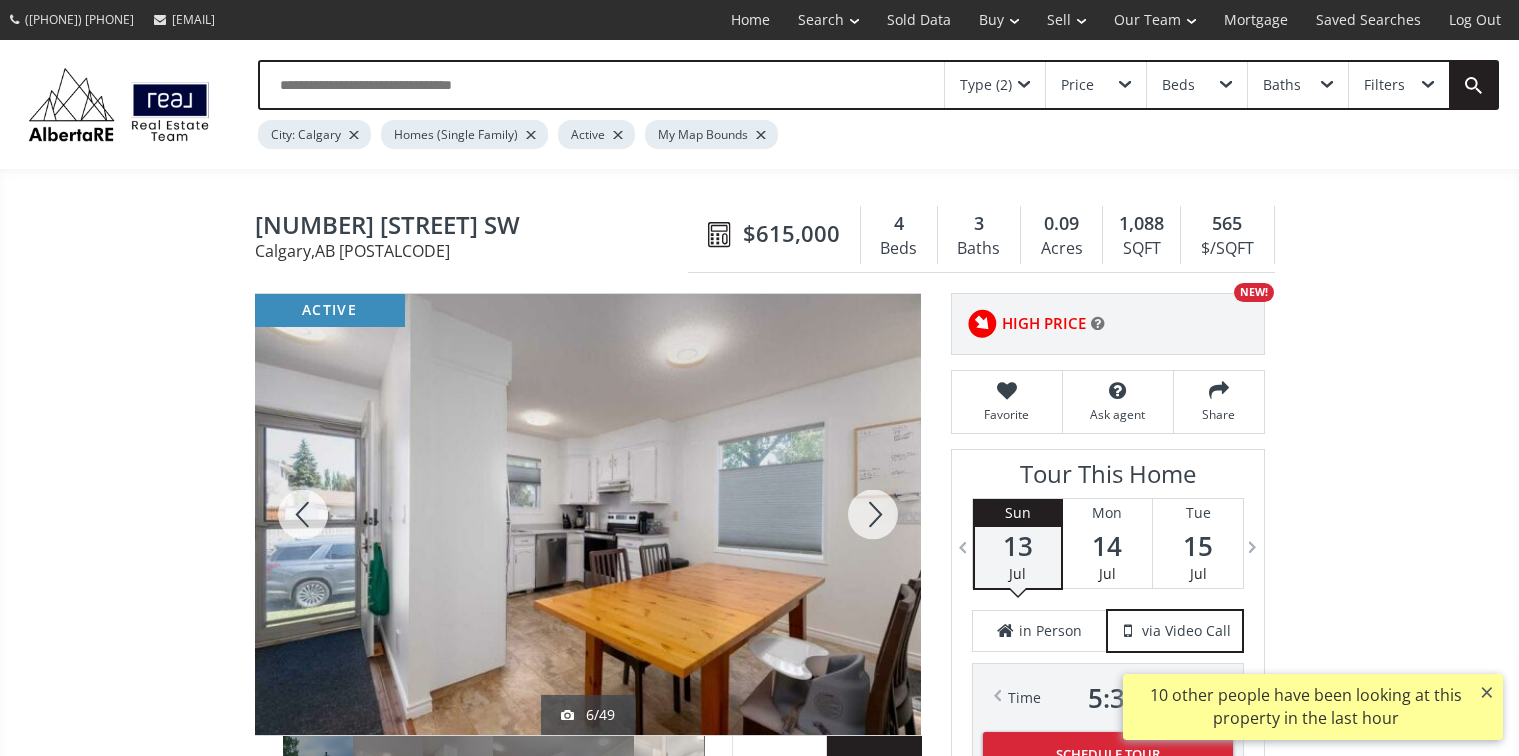click at bounding box center [873, 514] 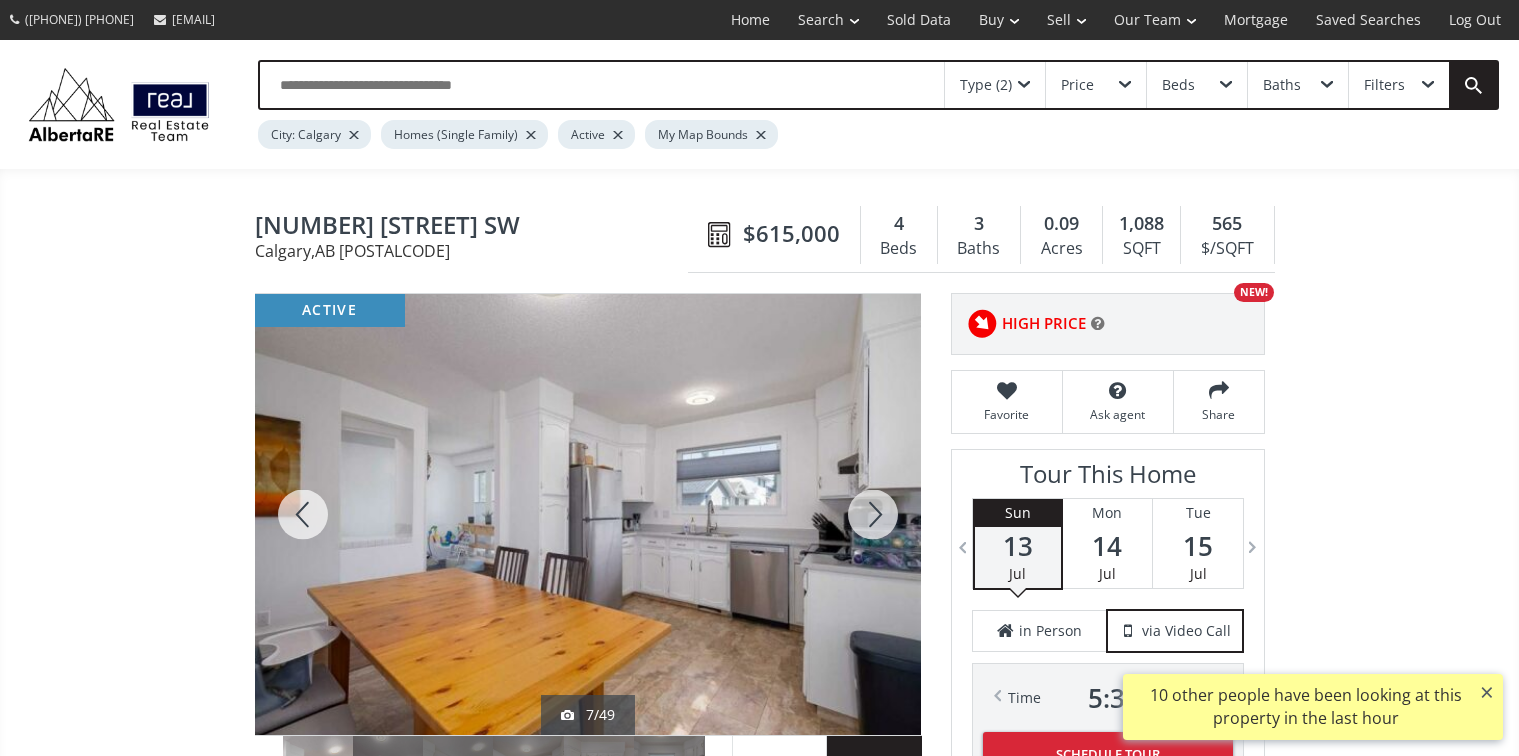 click at bounding box center [873, 514] 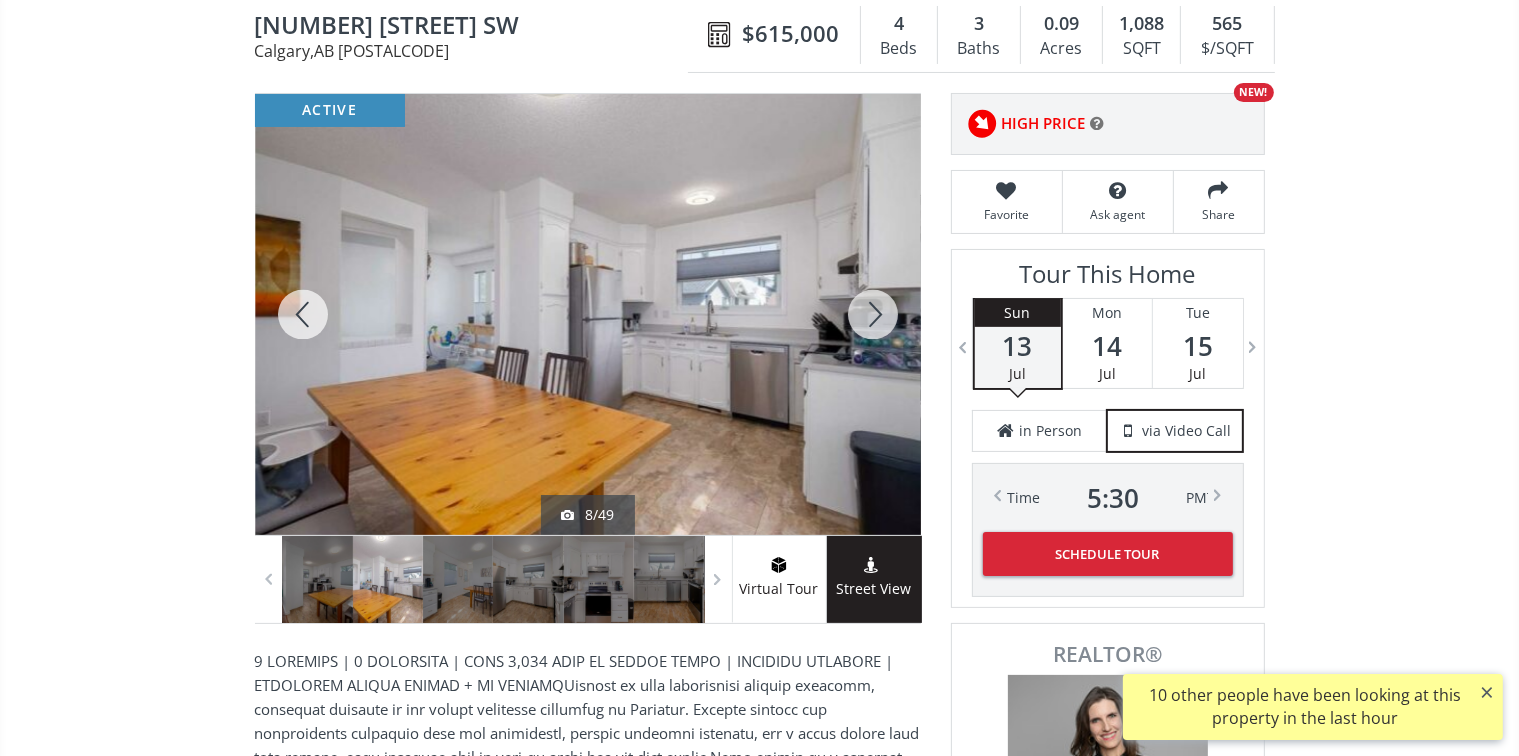 click at bounding box center (873, 314) 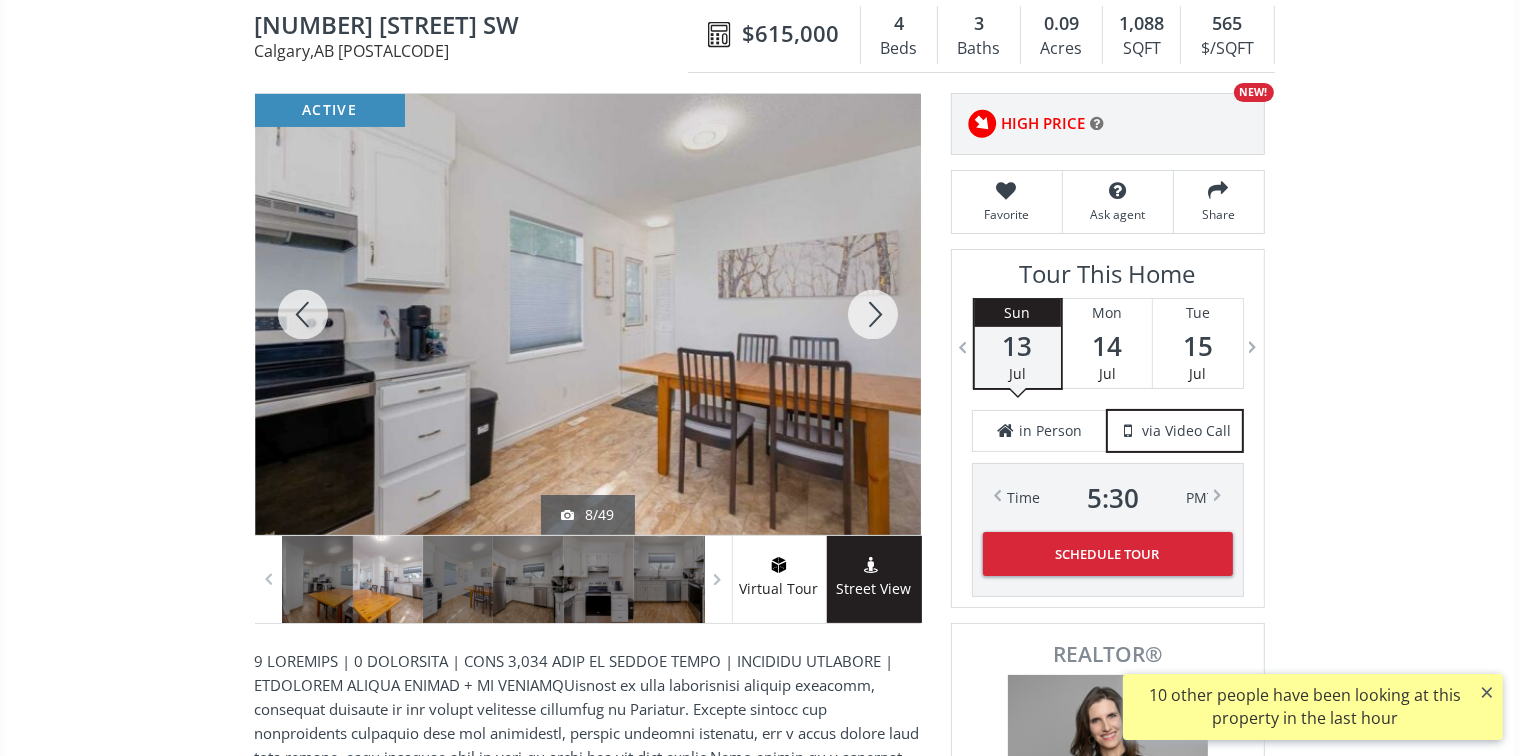 click at bounding box center [873, 314] 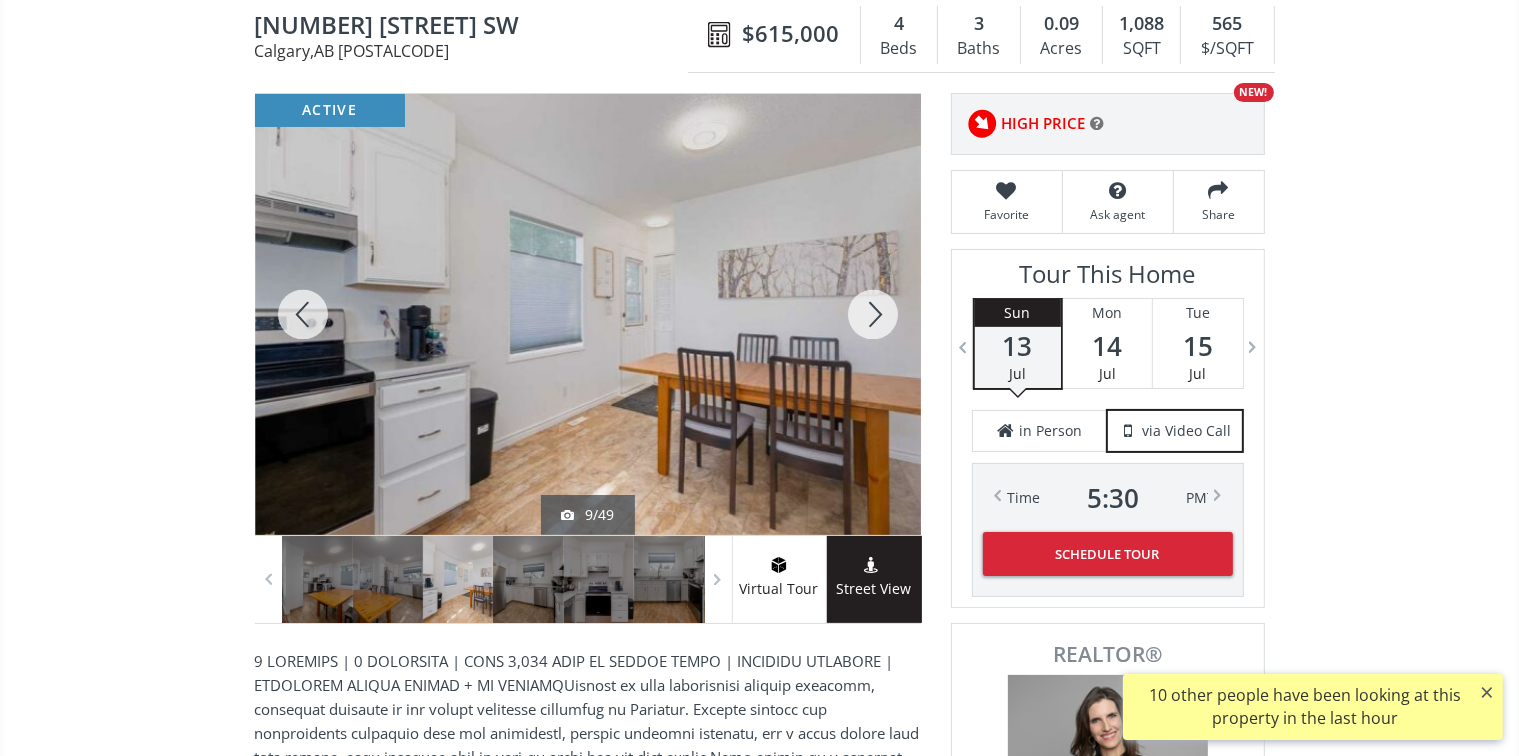 scroll, scrollTop: 0, scrollLeft: 0, axis: both 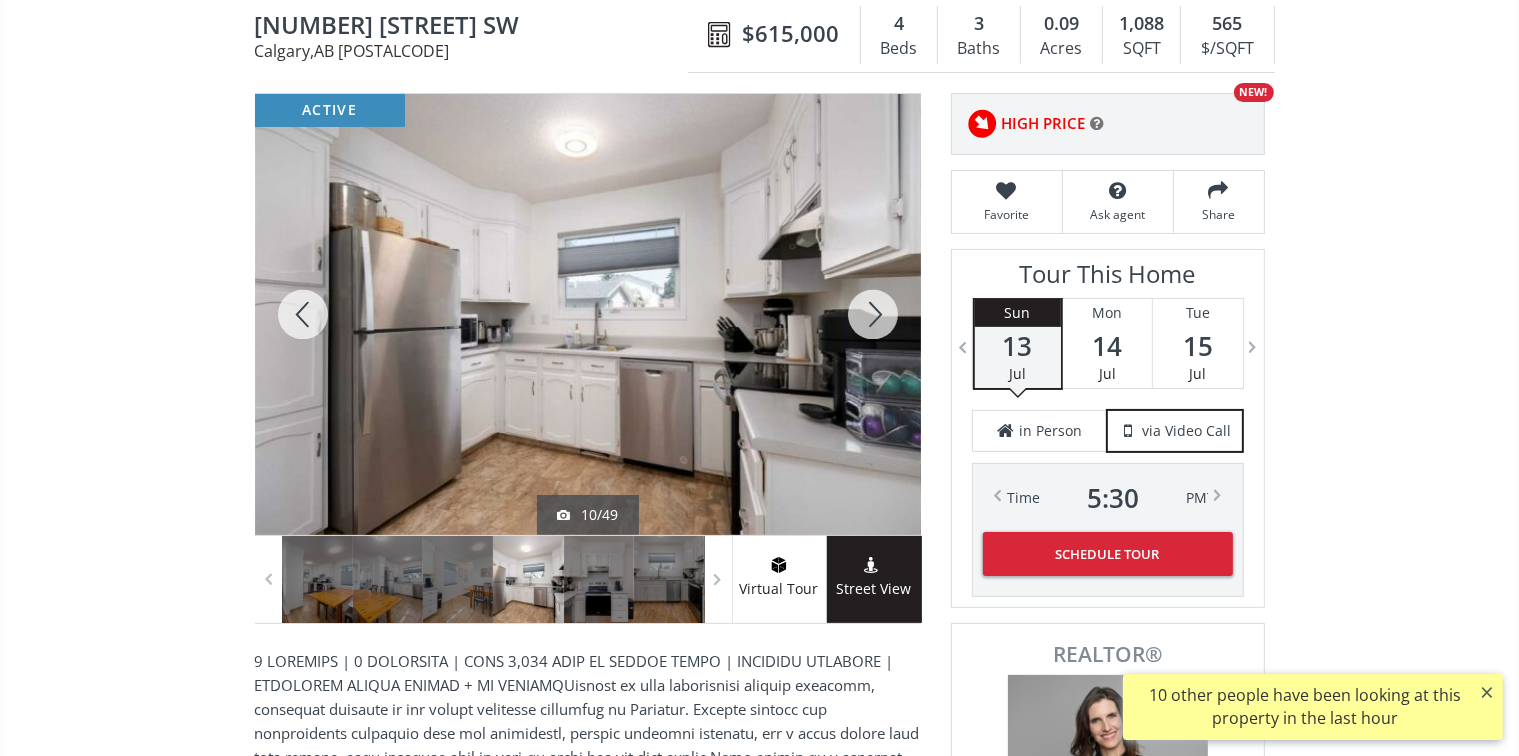 click at bounding box center [873, 314] 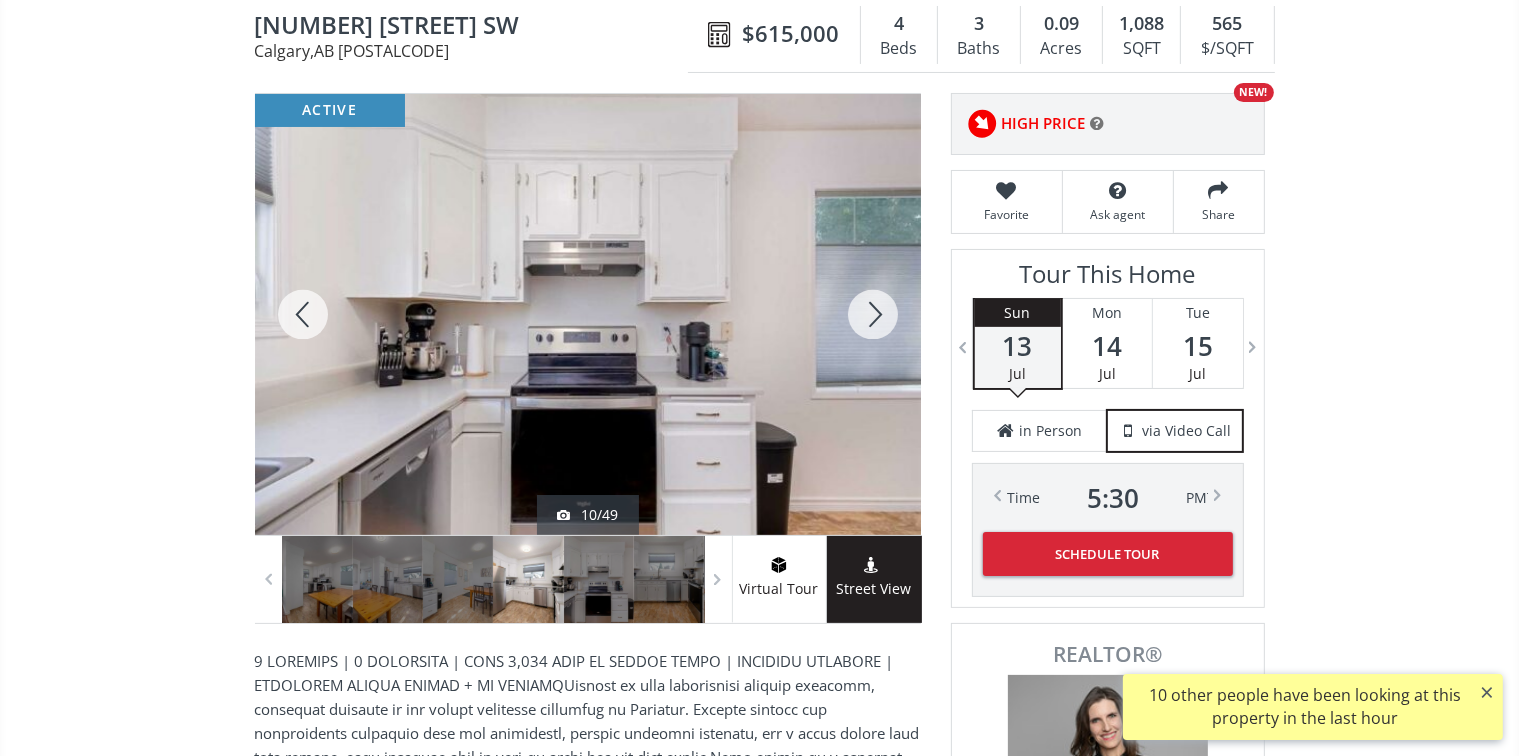 click at bounding box center [873, 314] 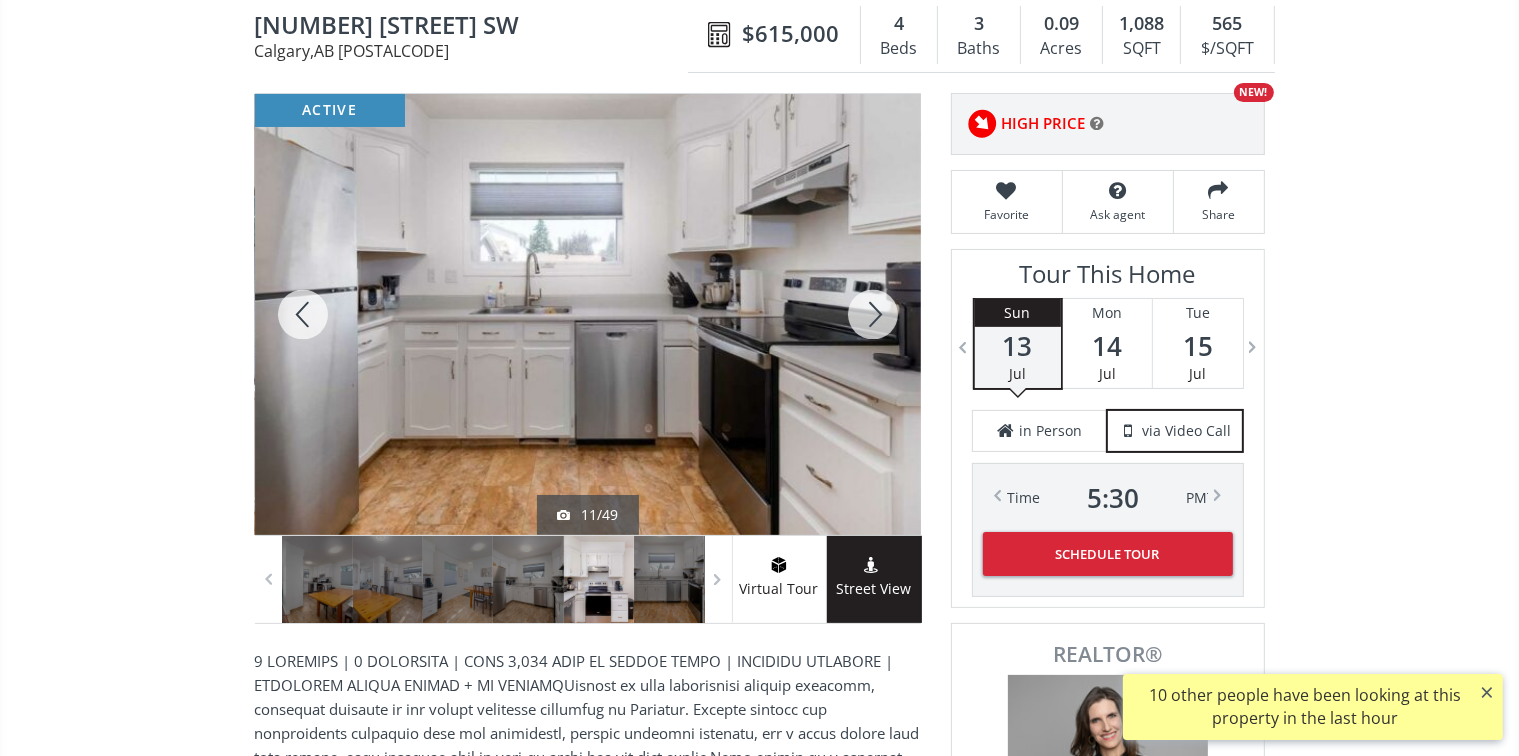 click at bounding box center (873, 314) 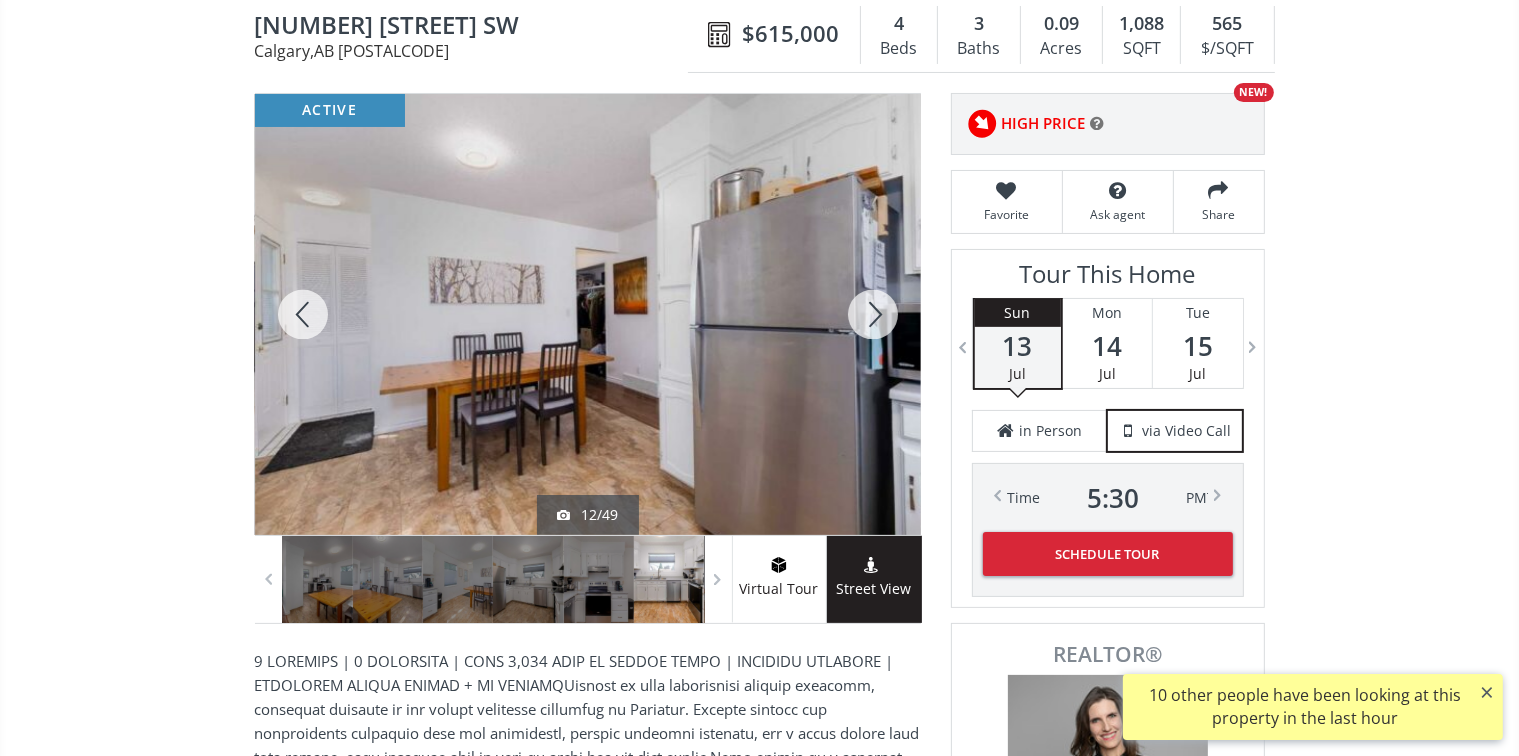 click at bounding box center [873, 314] 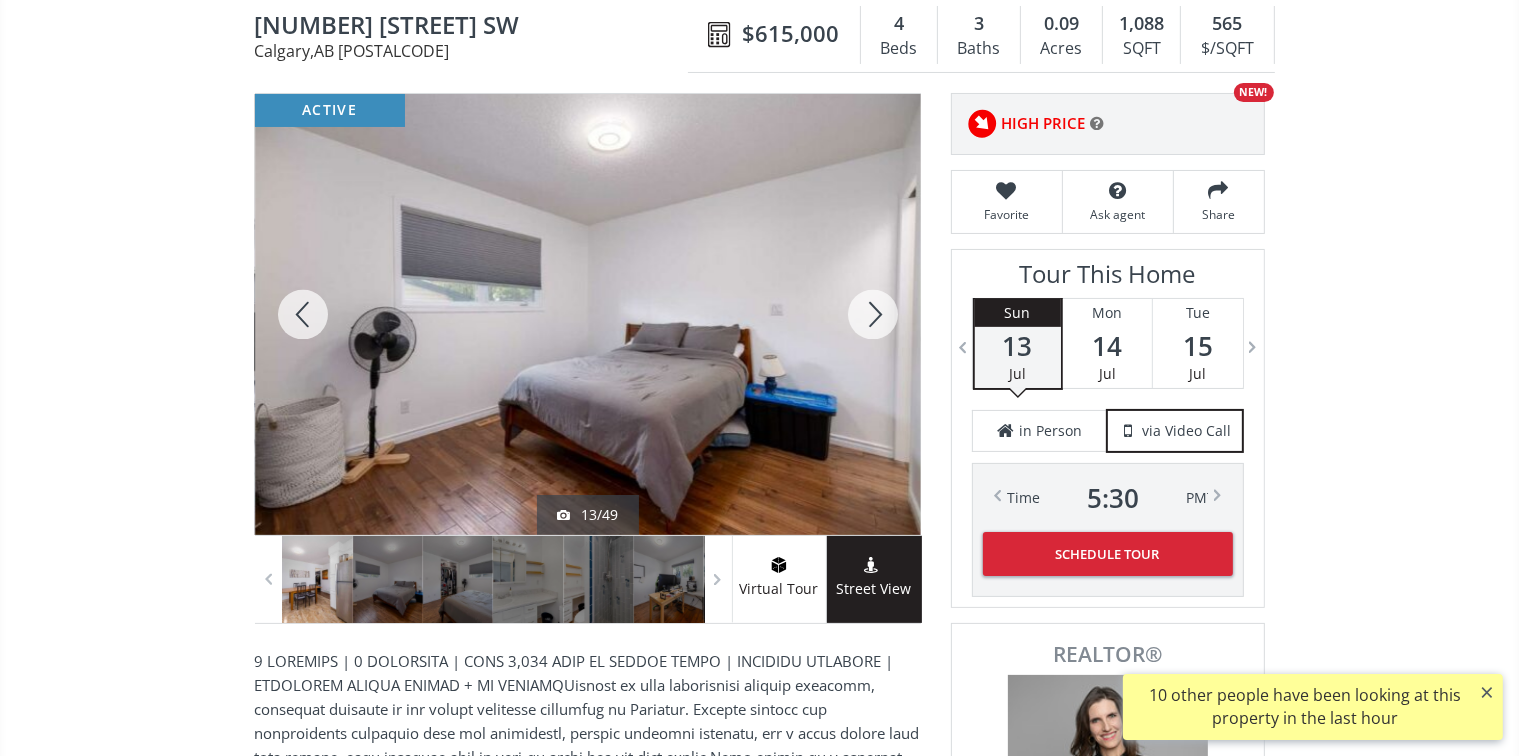 click at bounding box center [873, 314] 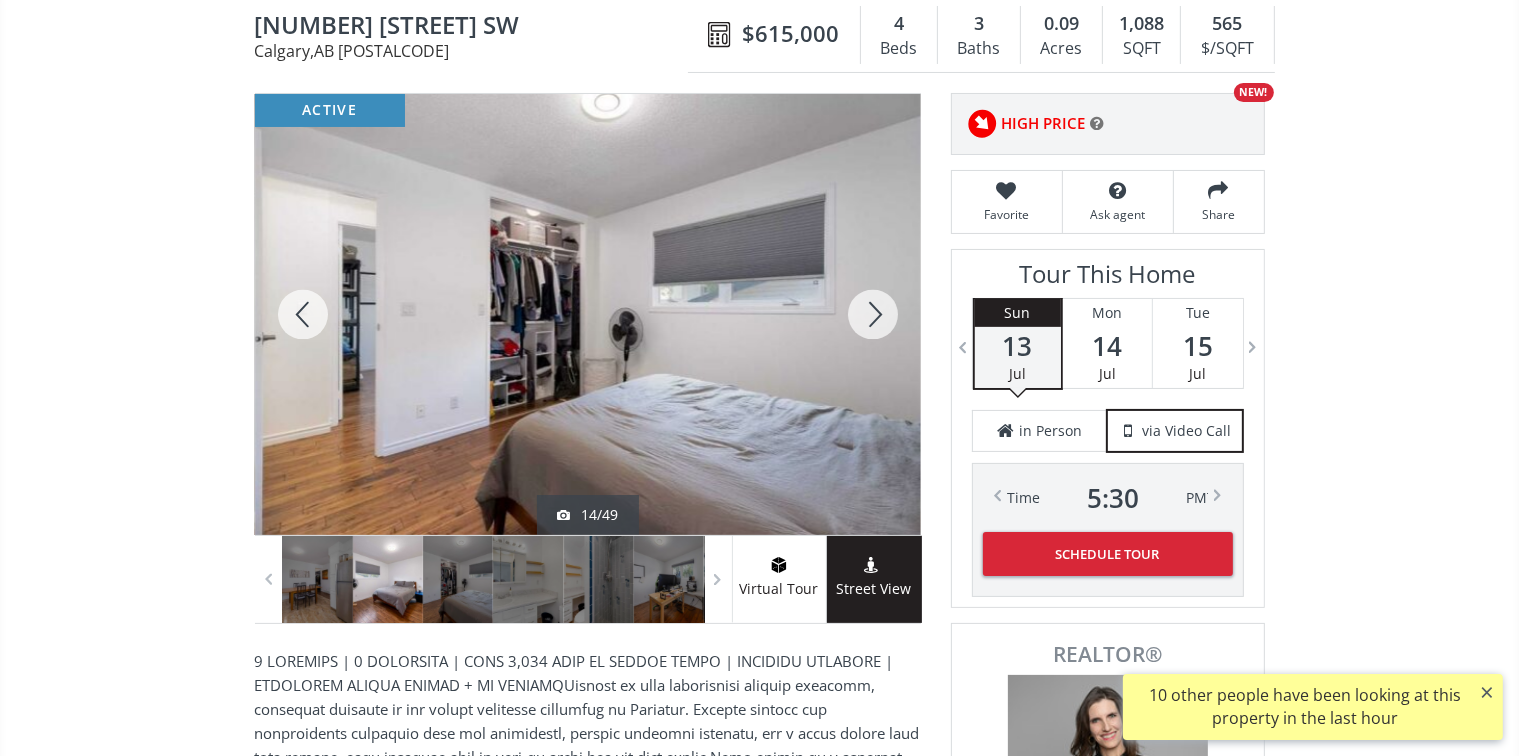 click at bounding box center [873, 314] 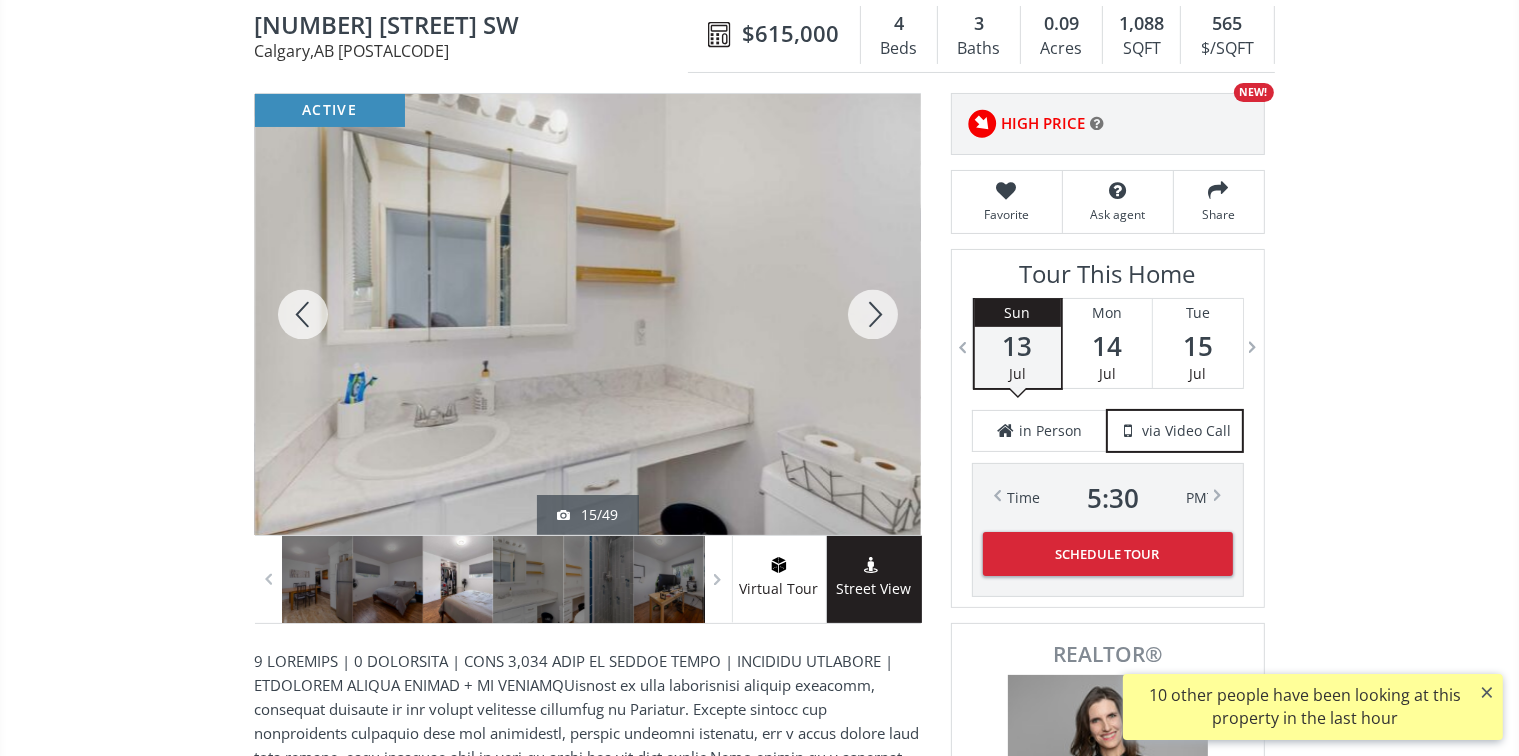 click at bounding box center (873, 314) 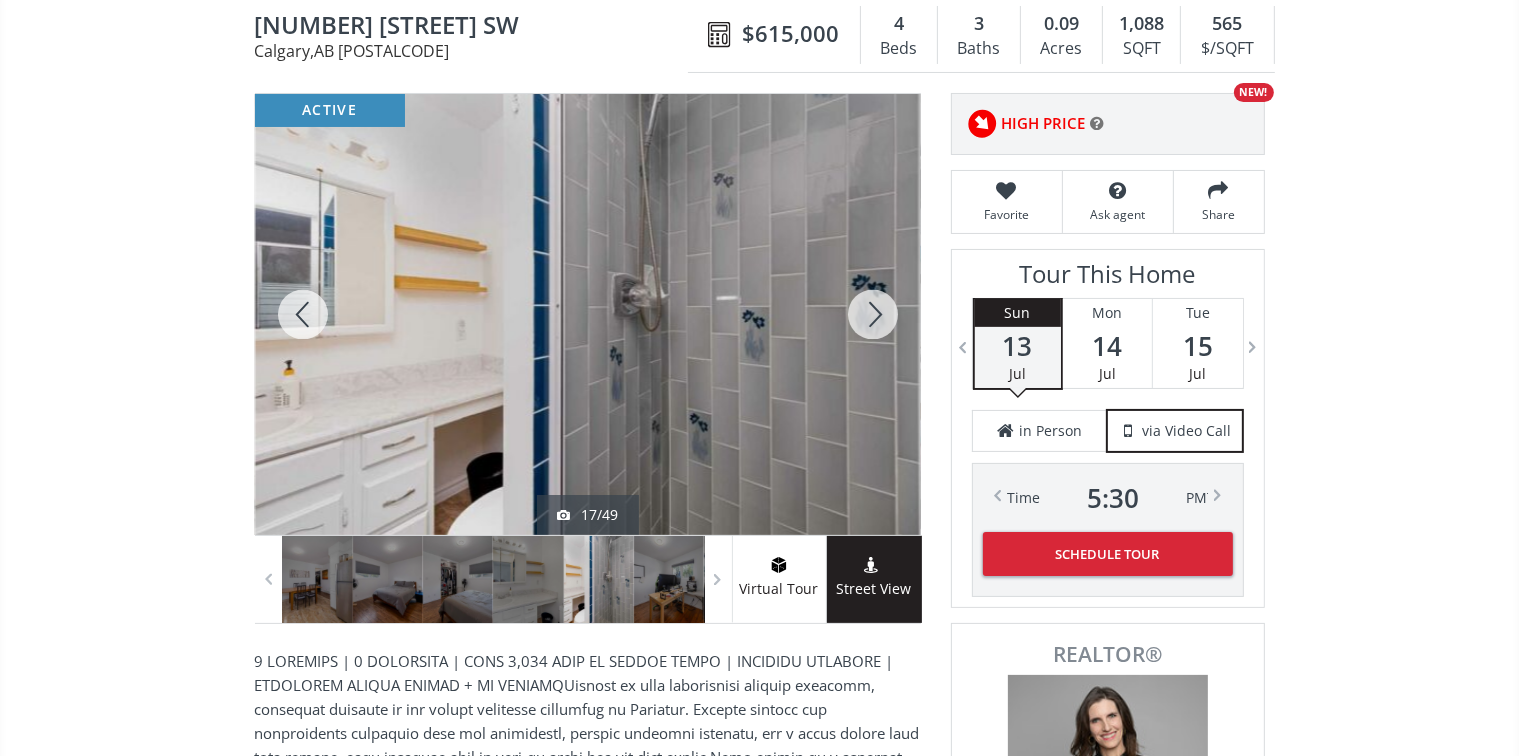 click at bounding box center [873, 314] 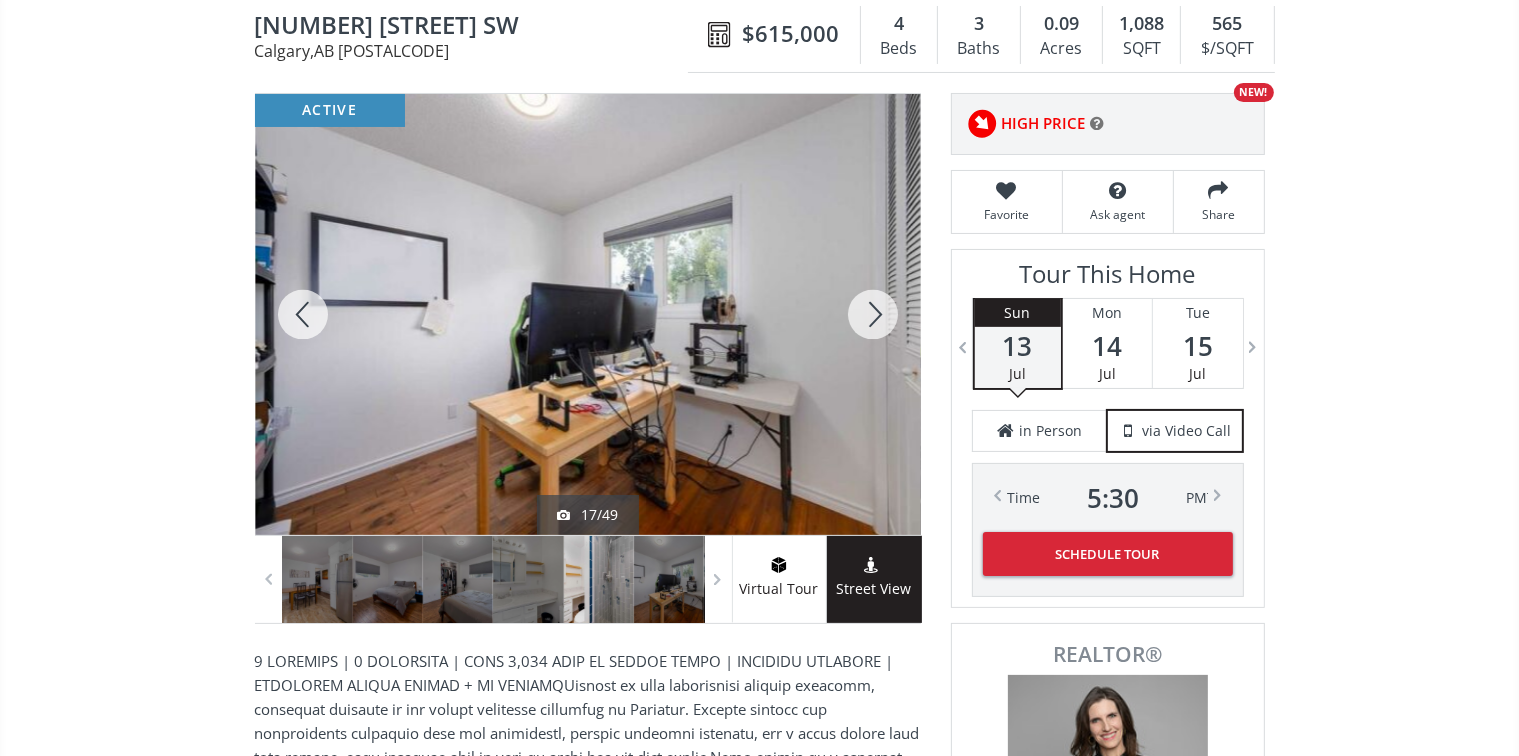 click at bounding box center (873, 314) 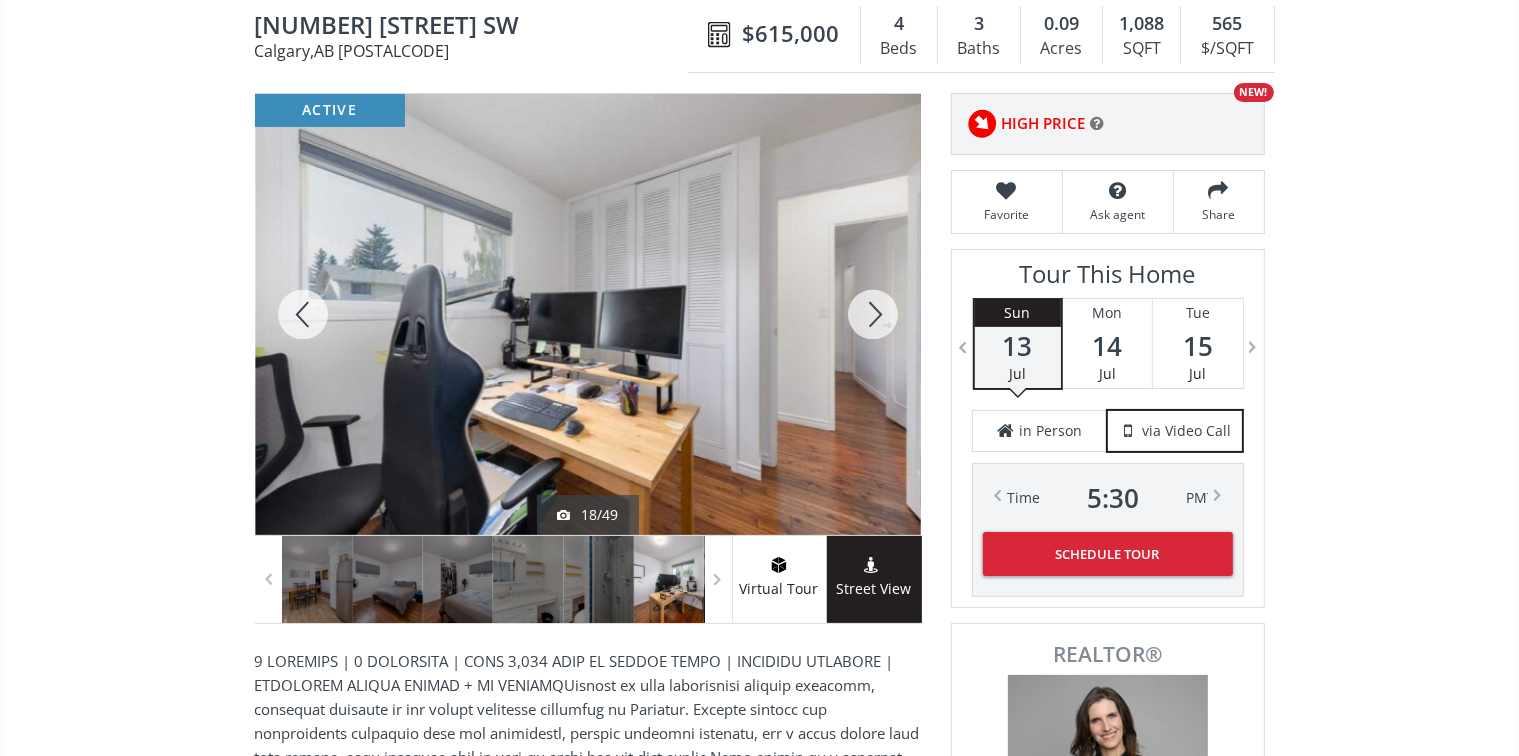 click at bounding box center [873, 314] 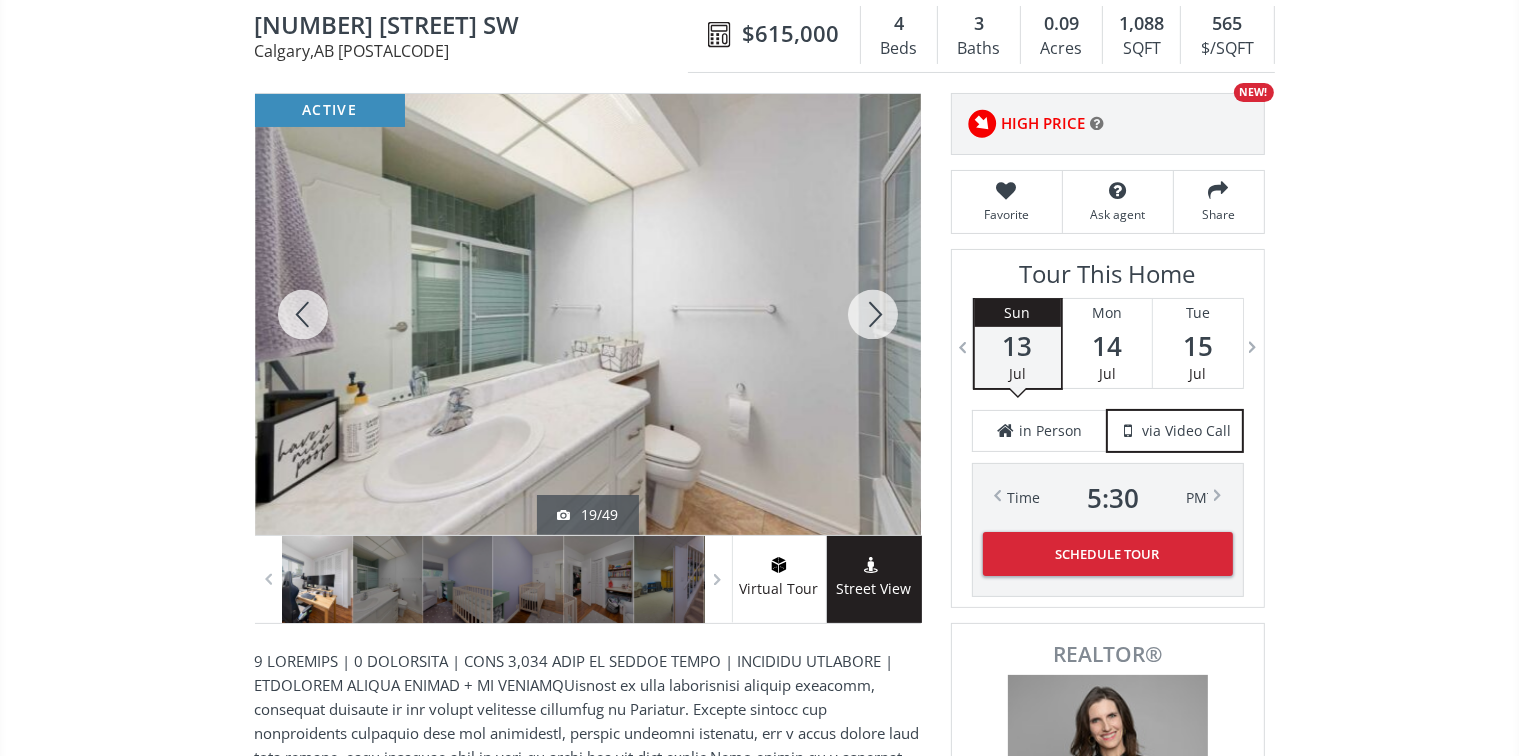 click at bounding box center [873, 314] 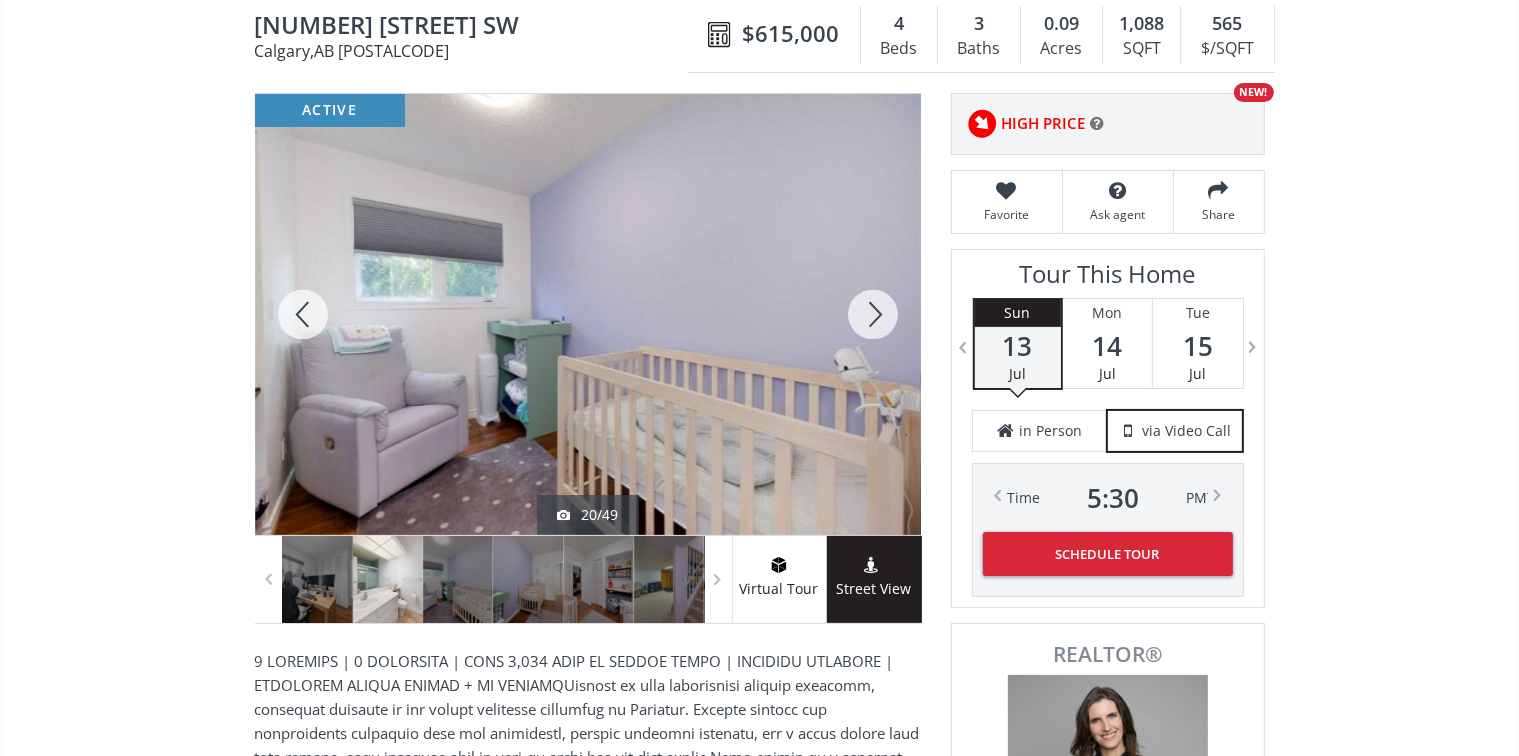 click at bounding box center [873, 314] 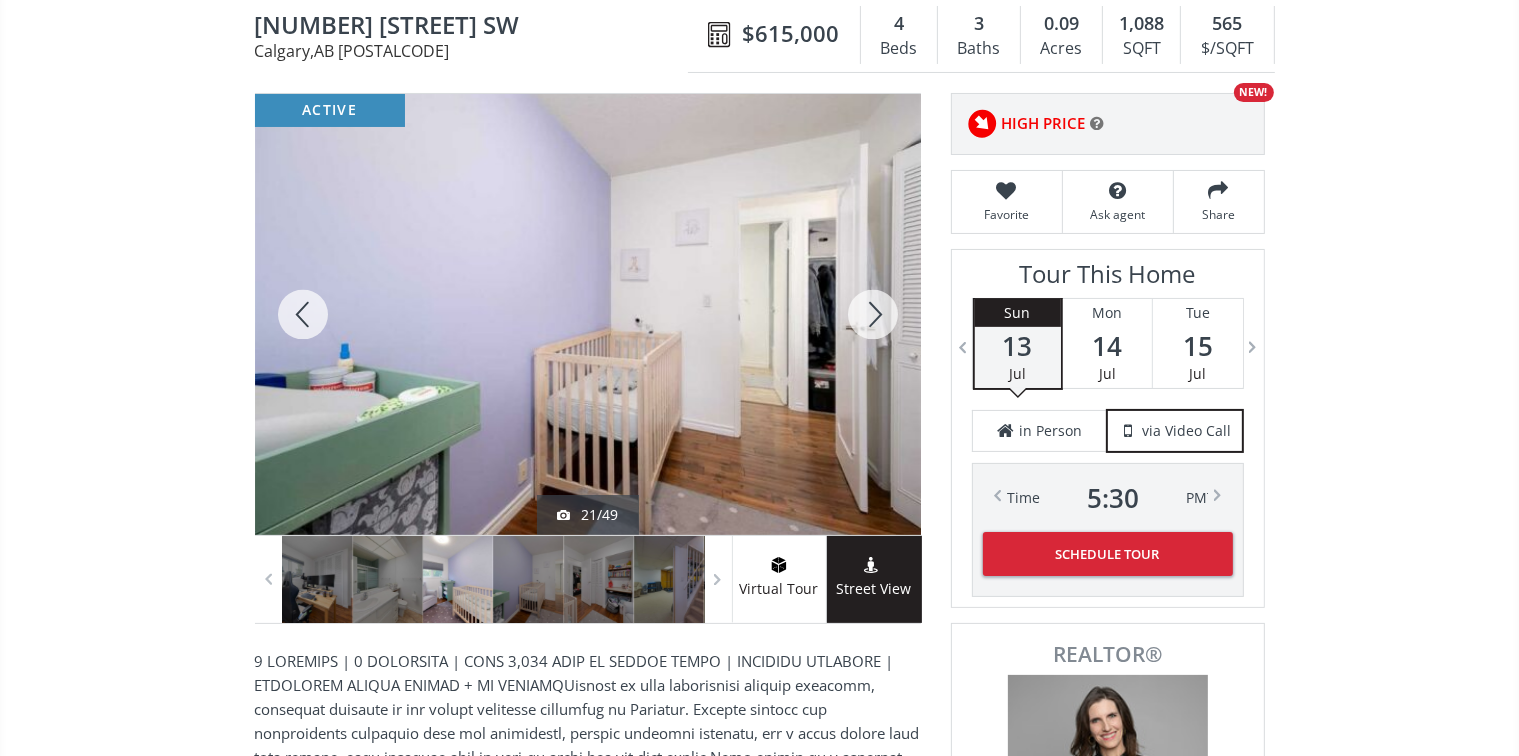 click at bounding box center [873, 314] 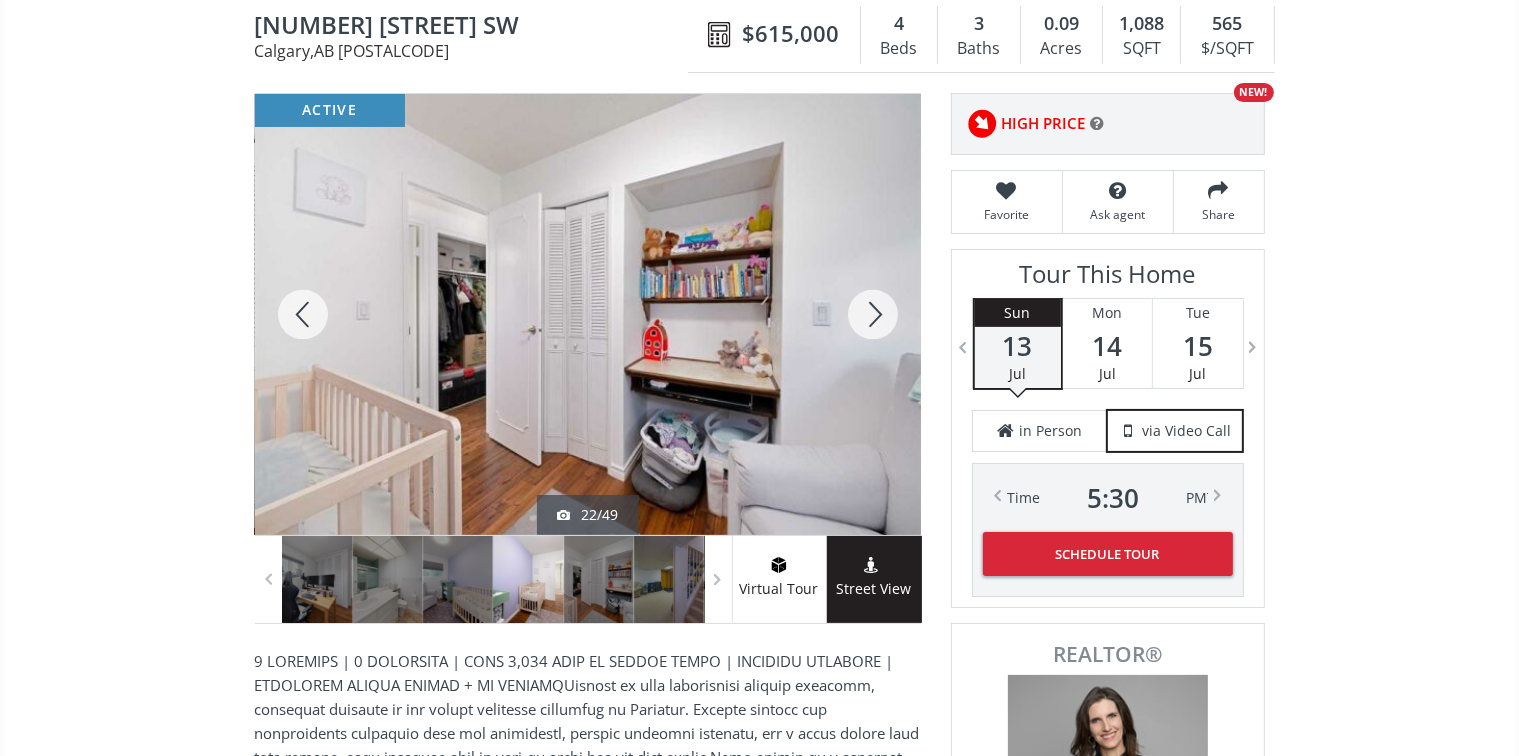 click at bounding box center [873, 314] 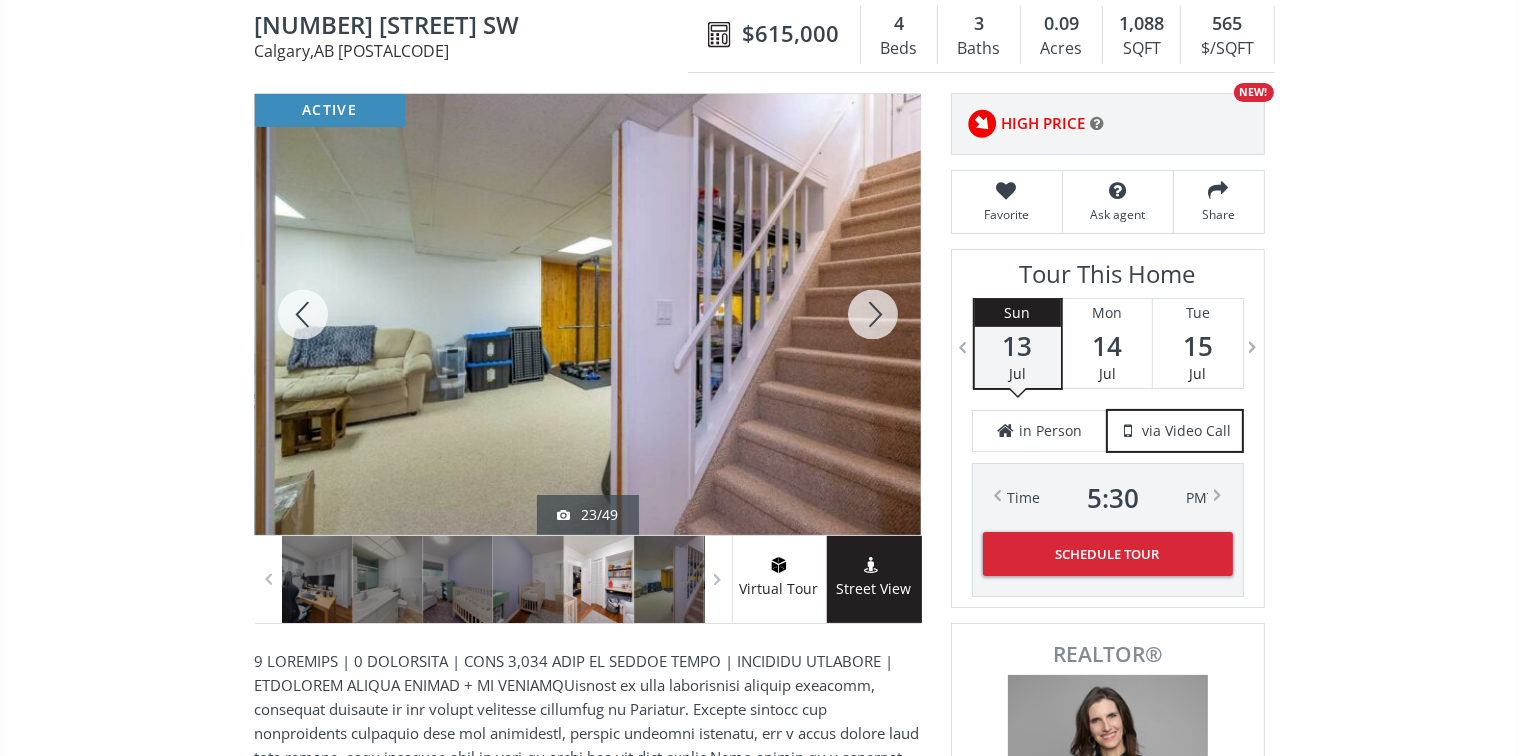 click at bounding box center [873, 314] 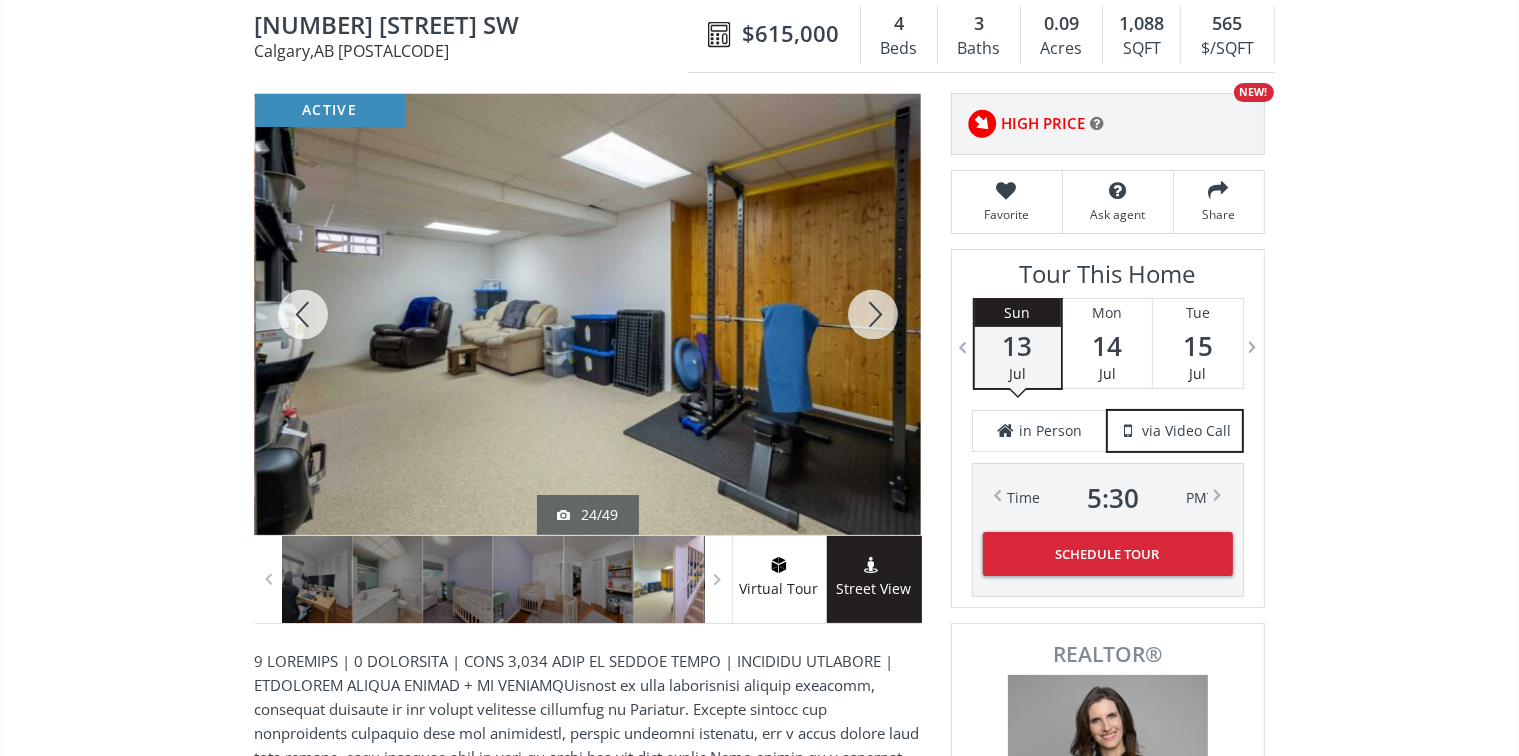 click at bounding box center (873, 314) 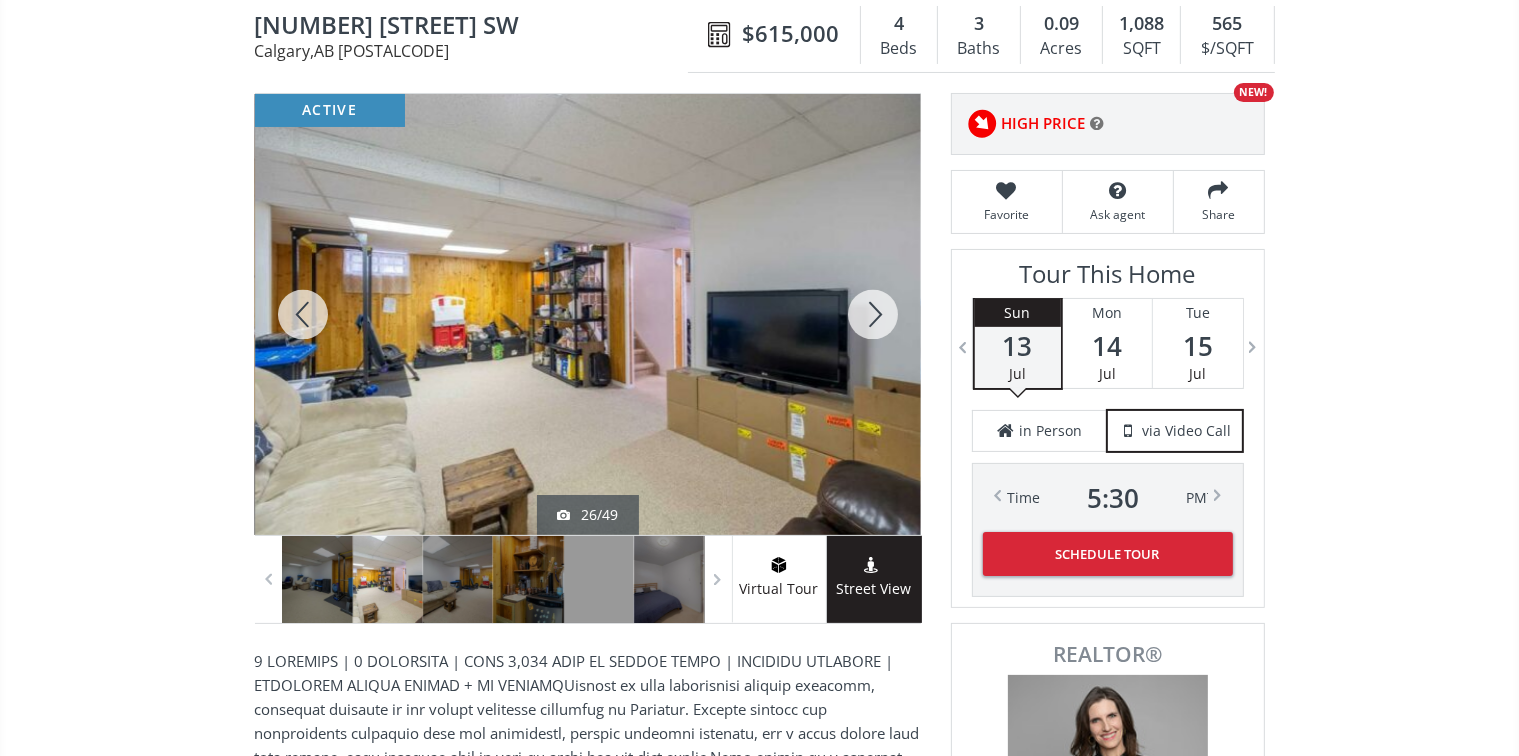 click at bounding box center (873, 314) 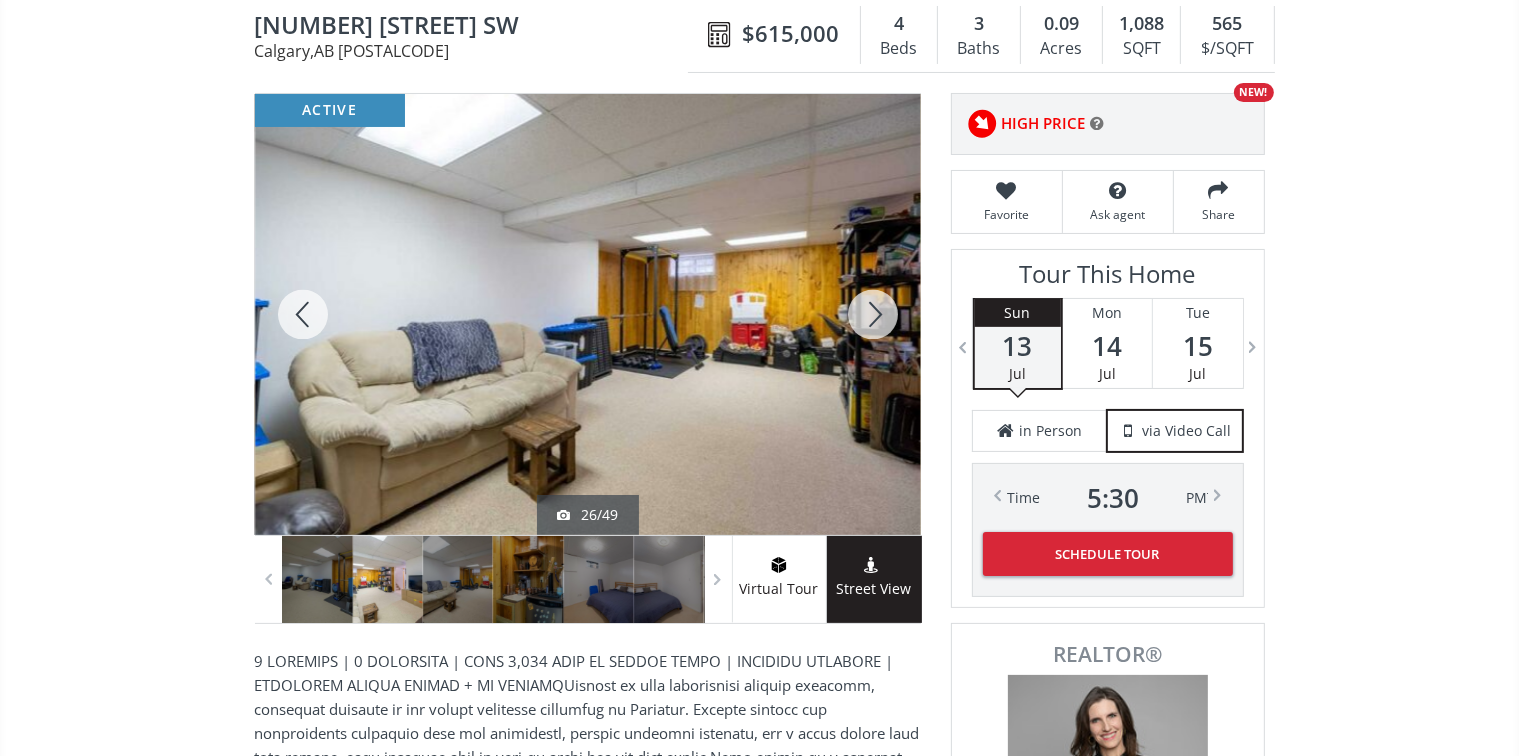 click at bounding box center (873, 314) 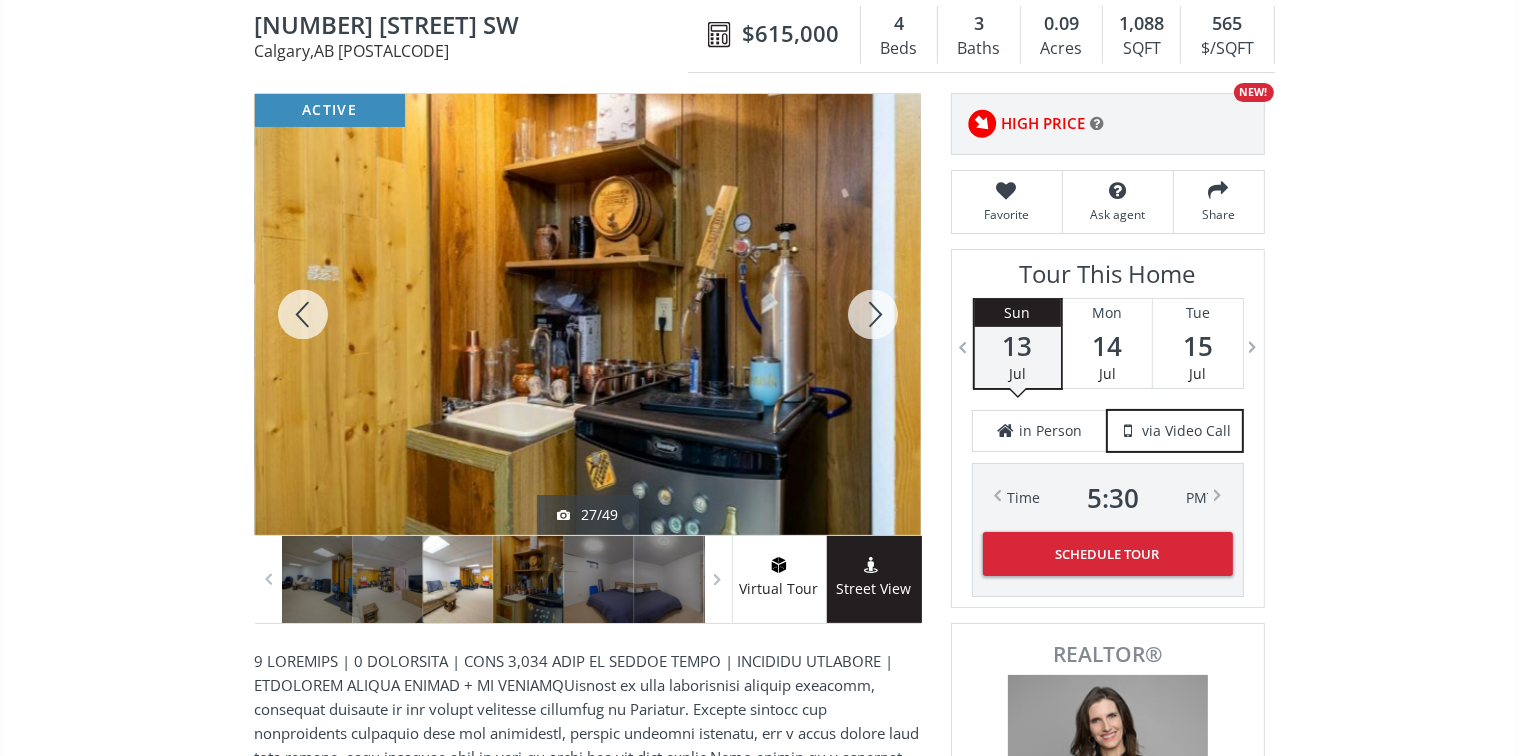 click at bounding box center [873, 314] 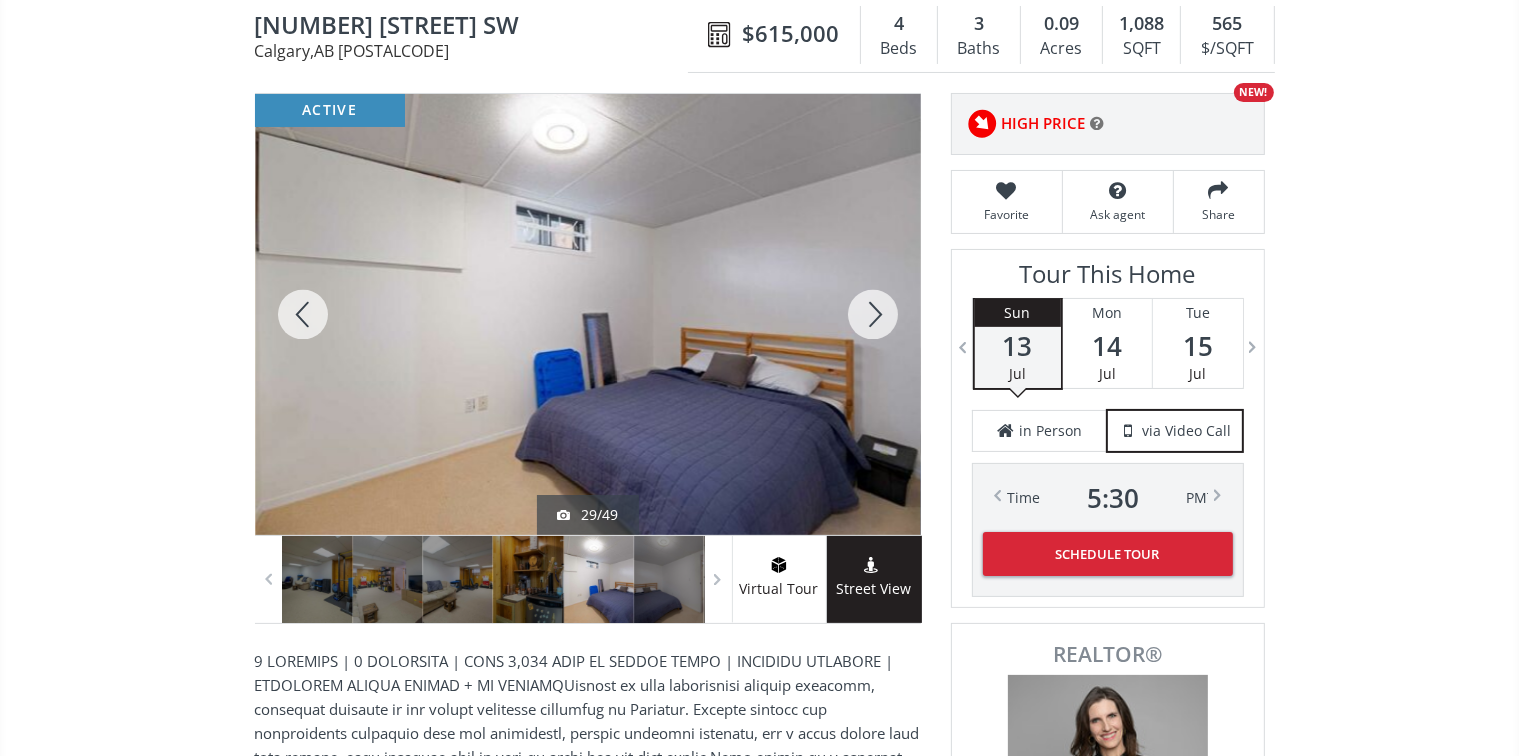 click at bounding box center [873, 314] 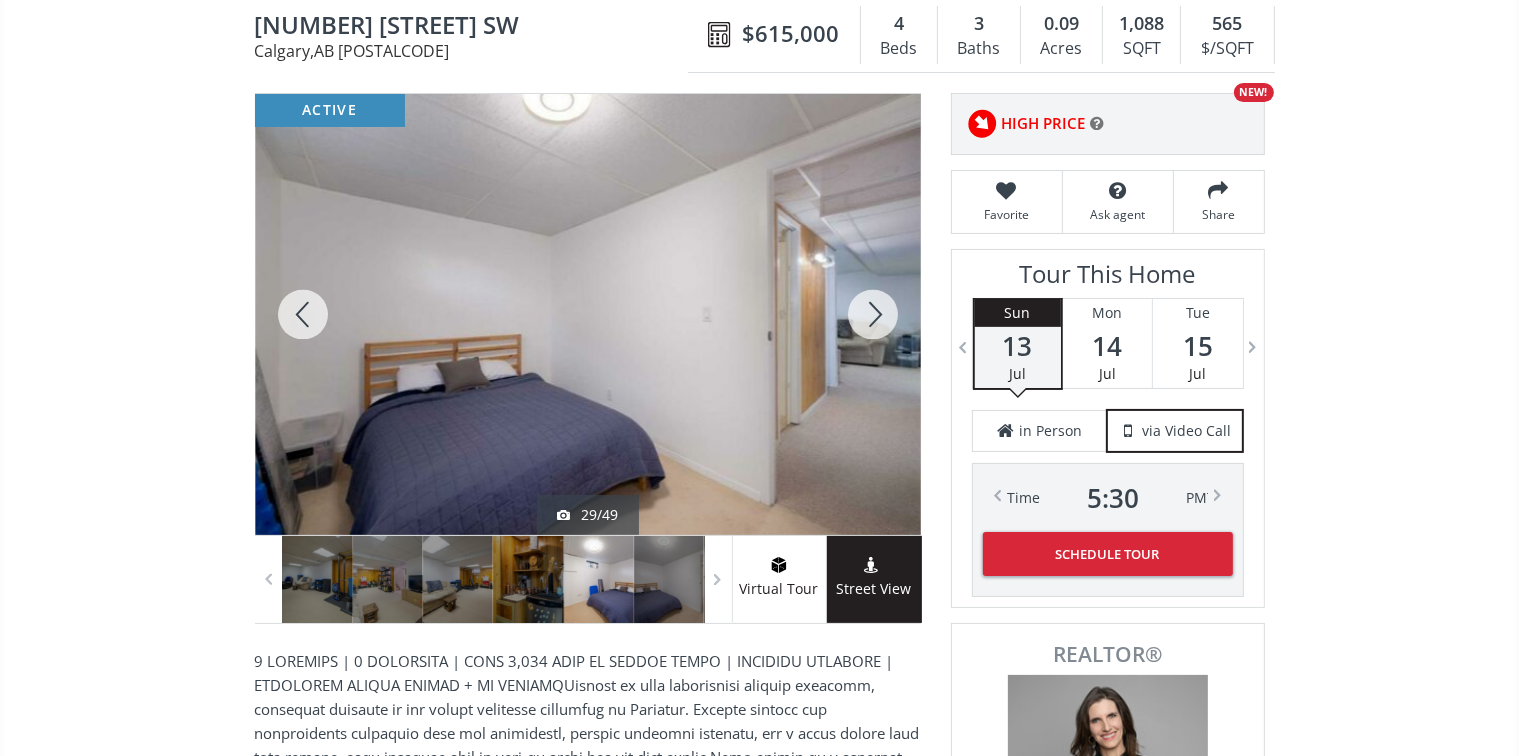 click at bounding box center [873, 314] 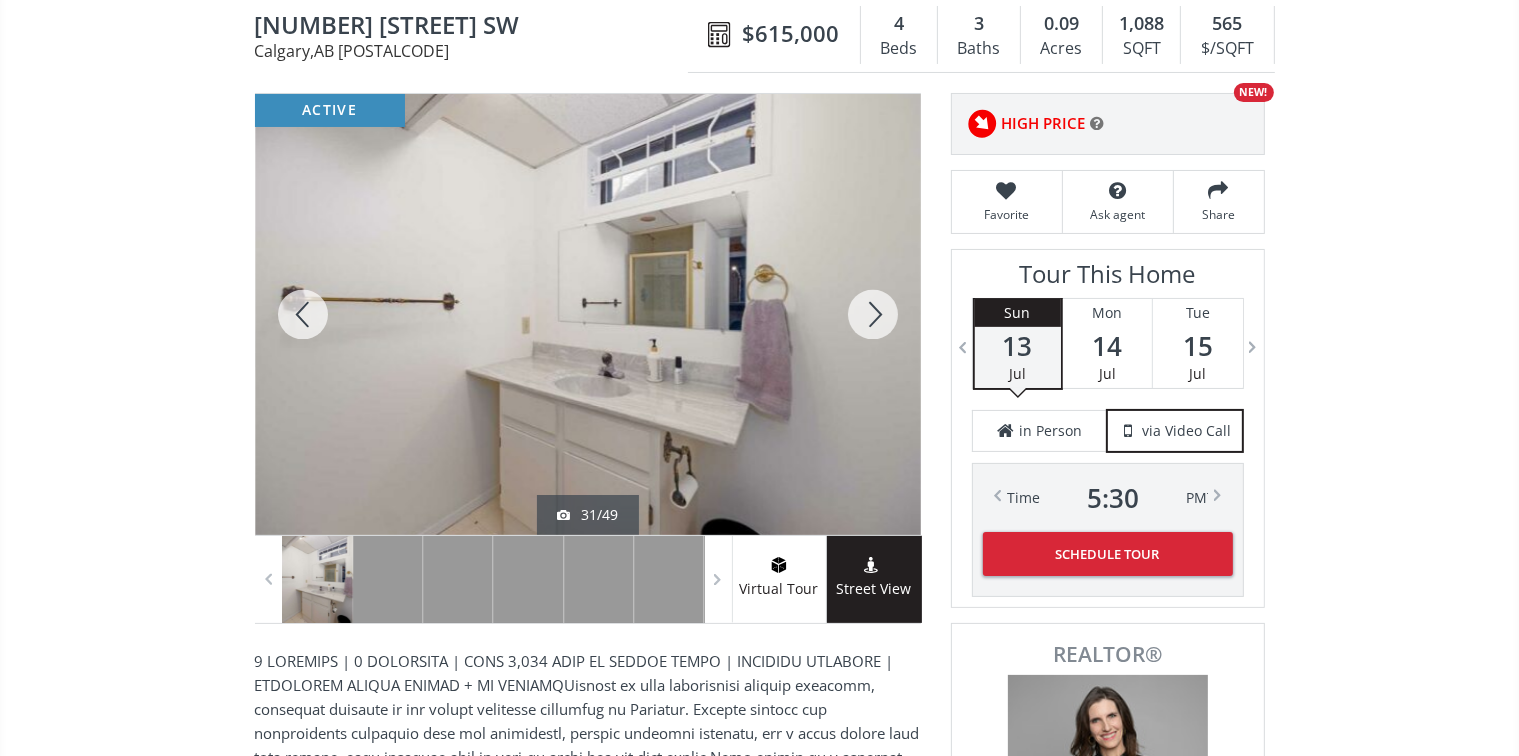 click at bounding box center [873, 314] 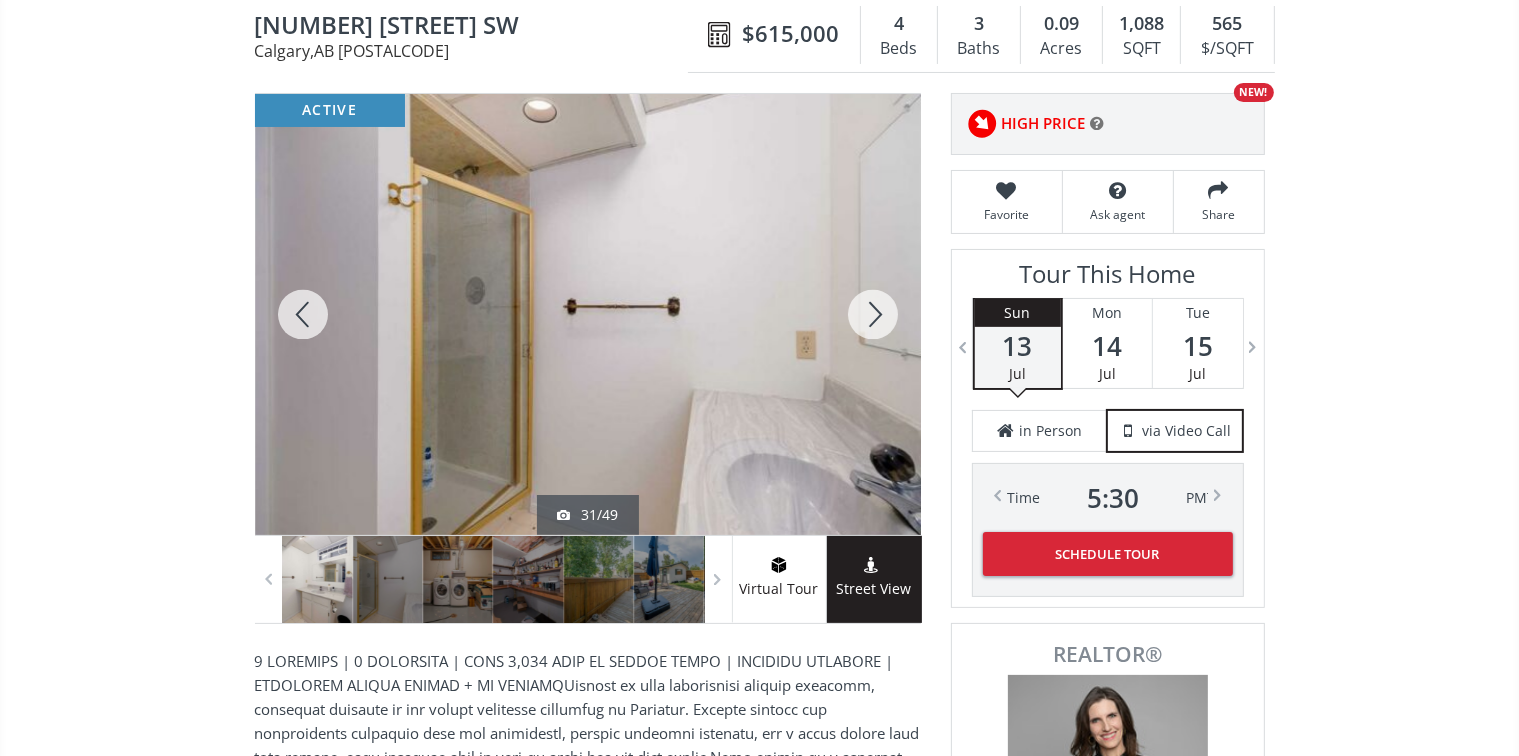 click at bounding box center [873, 314] 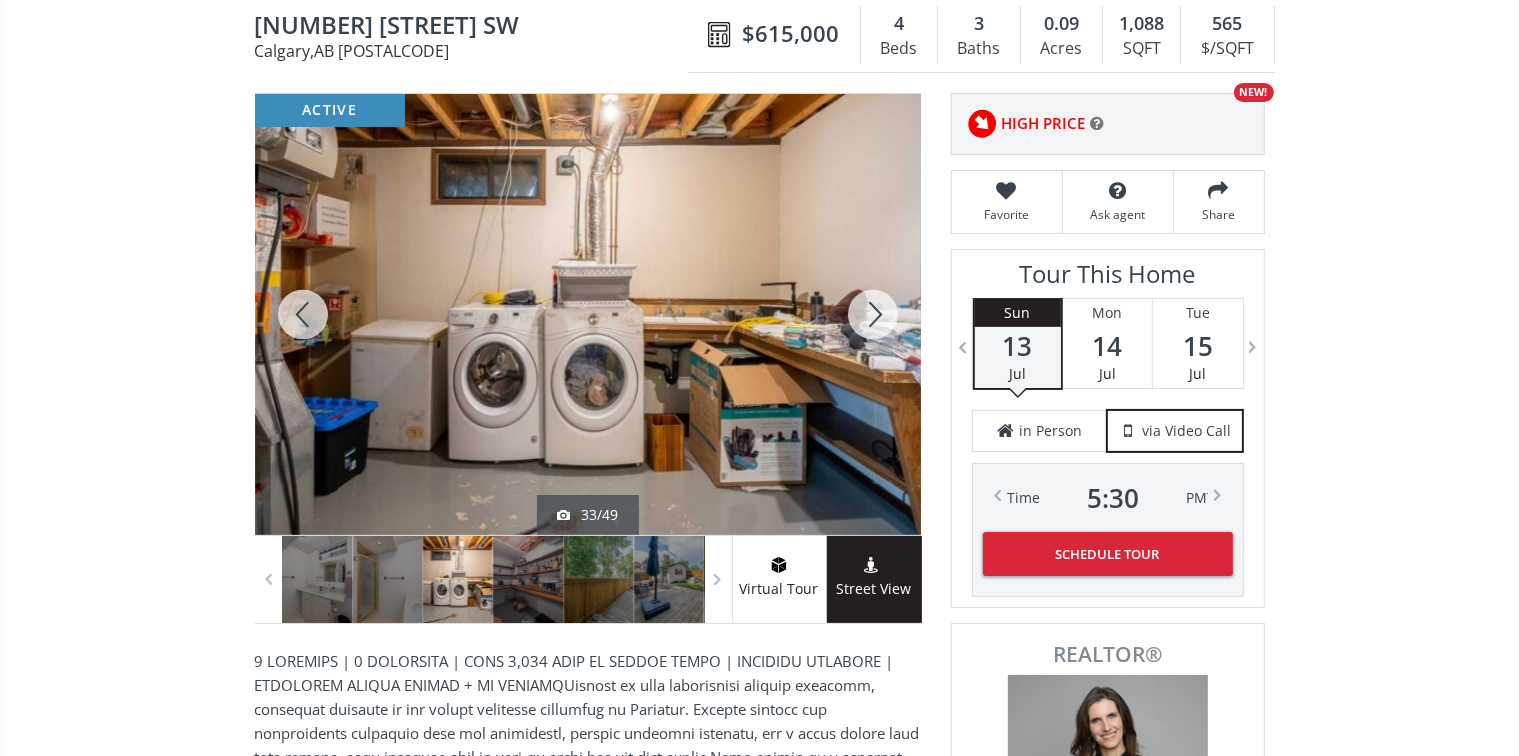 click at bounding box center [873, 314] 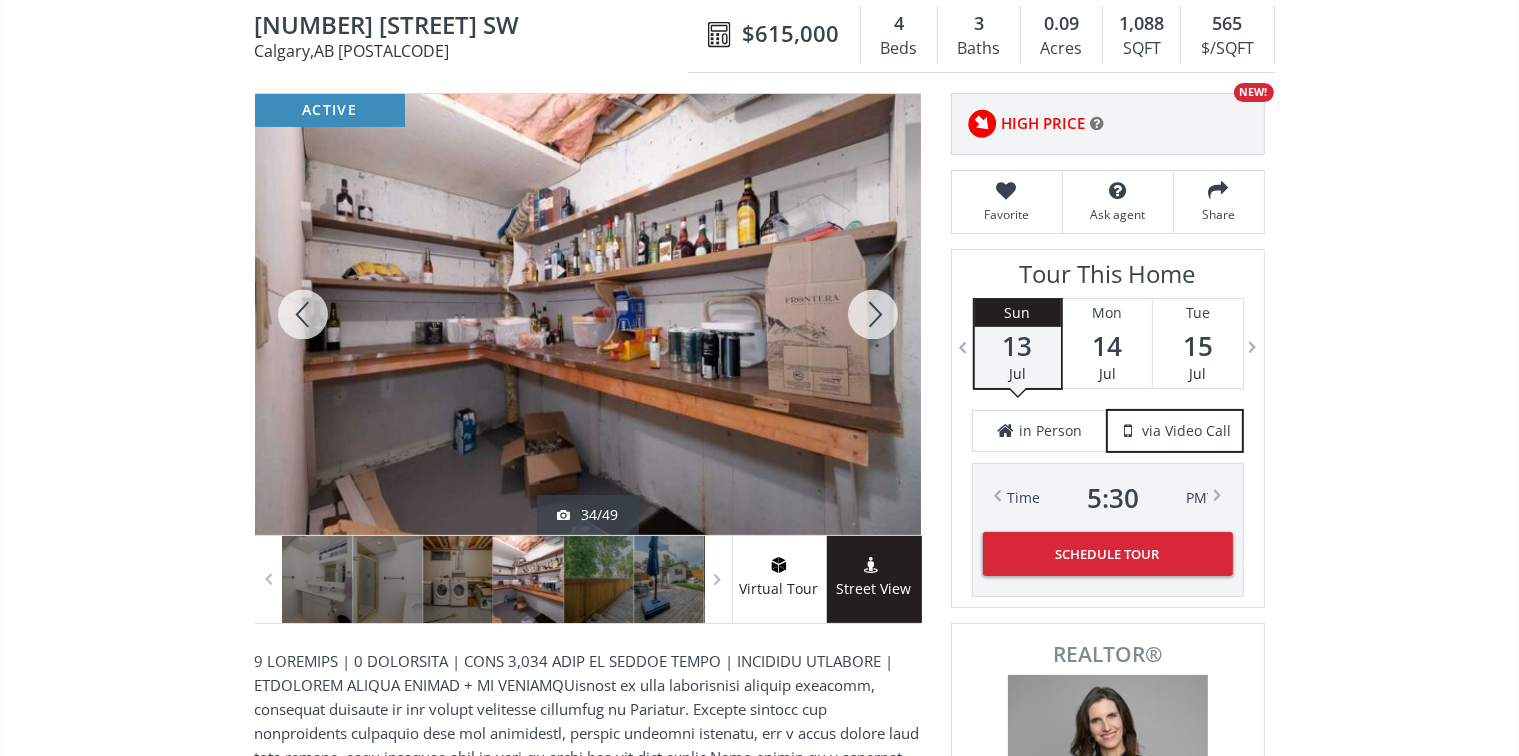 click at bounding box center [873, 314] 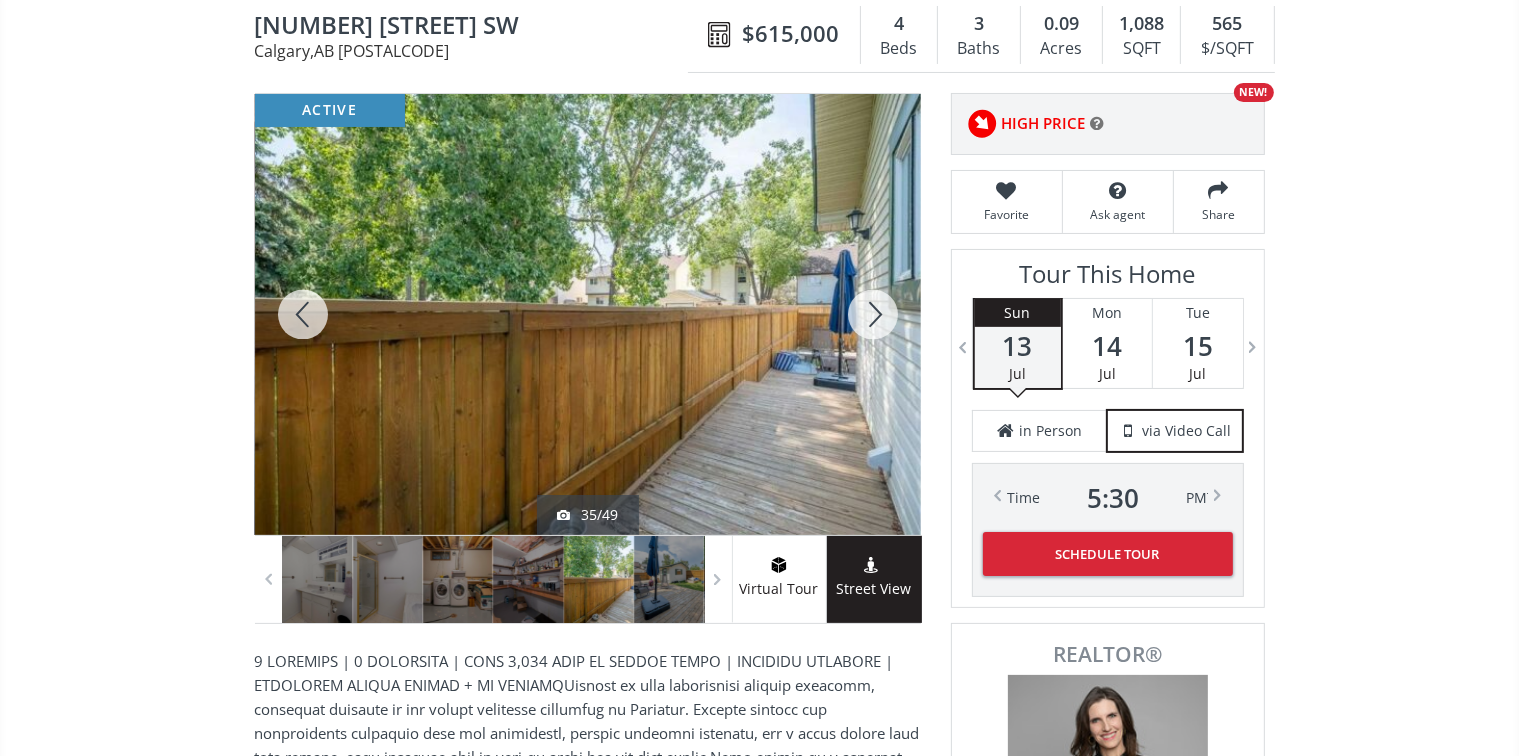 click at bounding box center [873, 314] 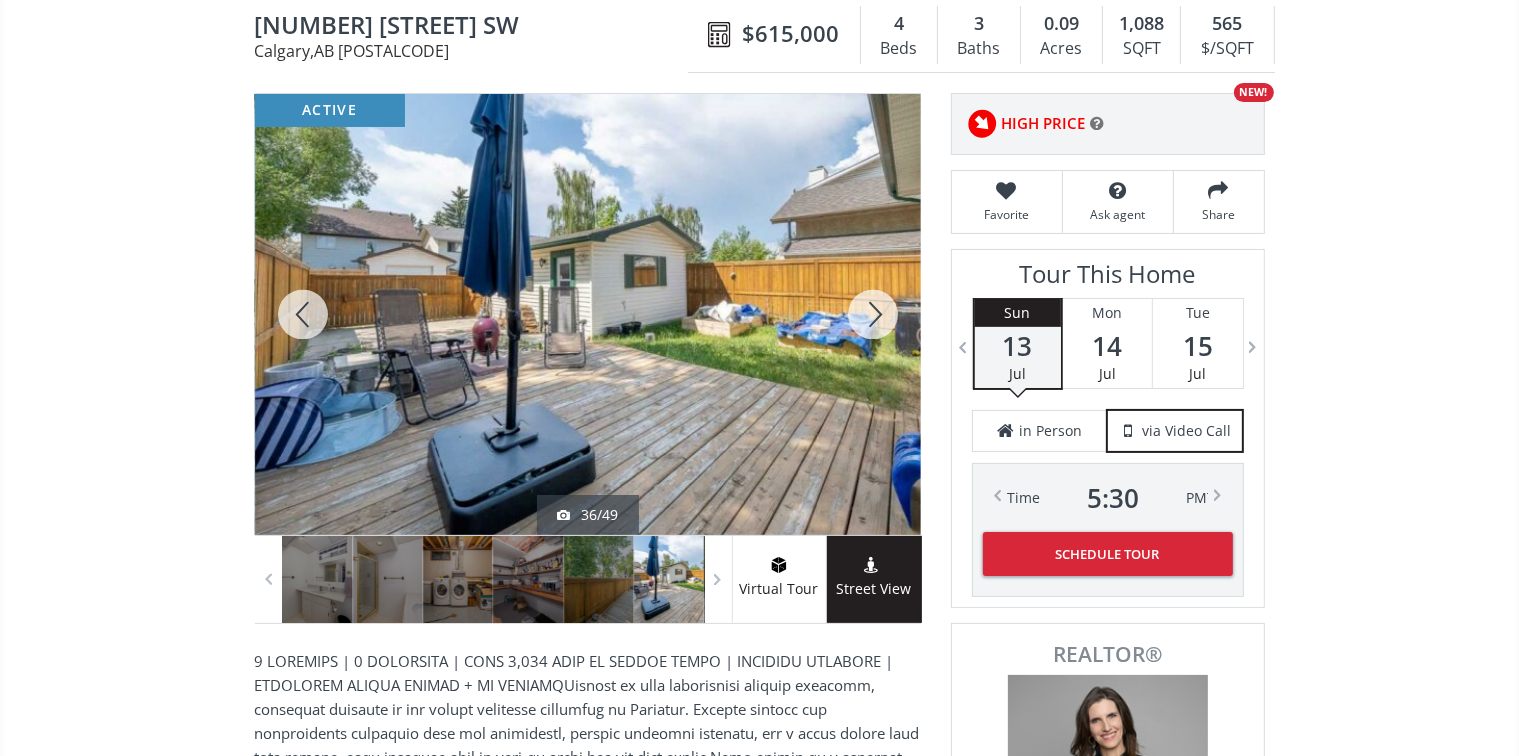 click at bounding box center [873, 314] 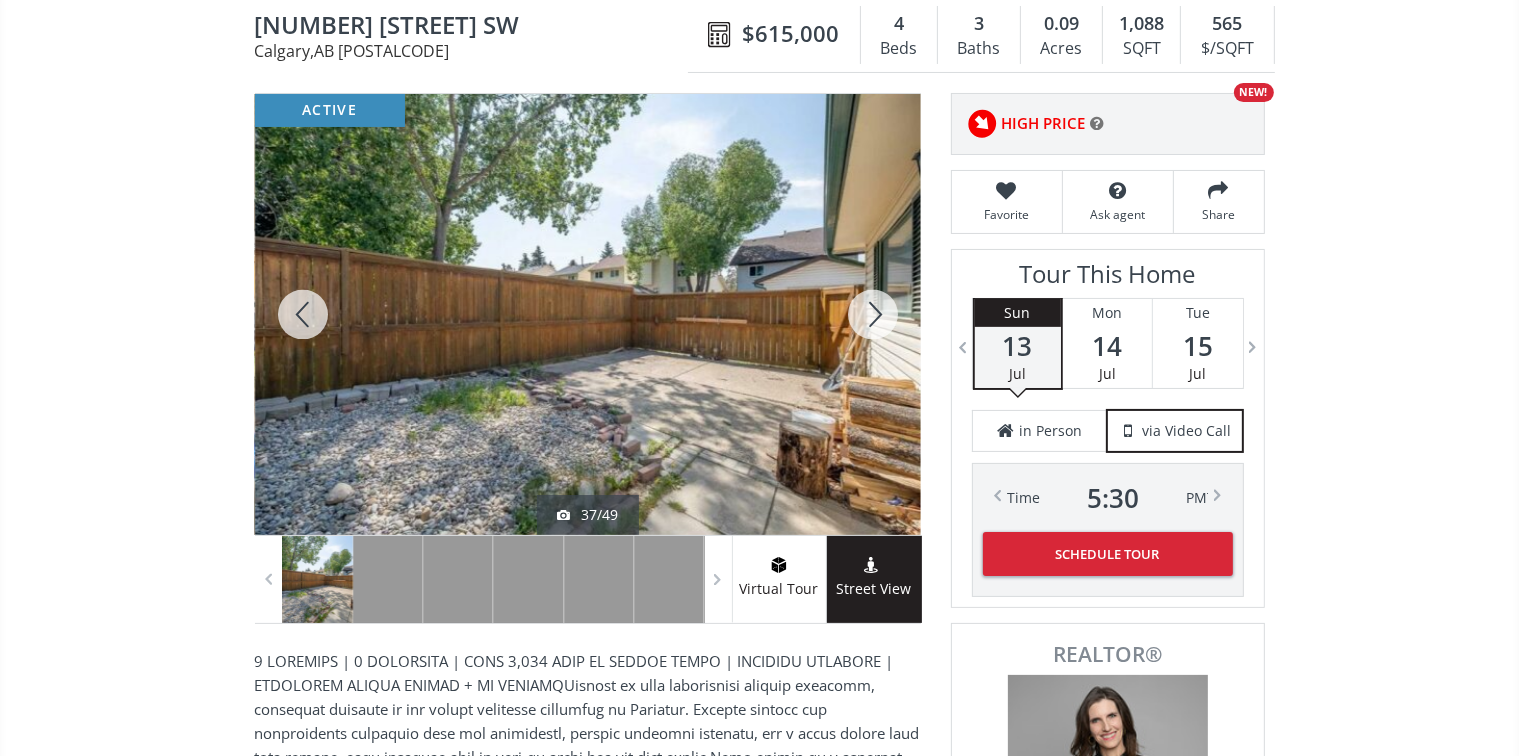 click at bounding box center (873, 314) 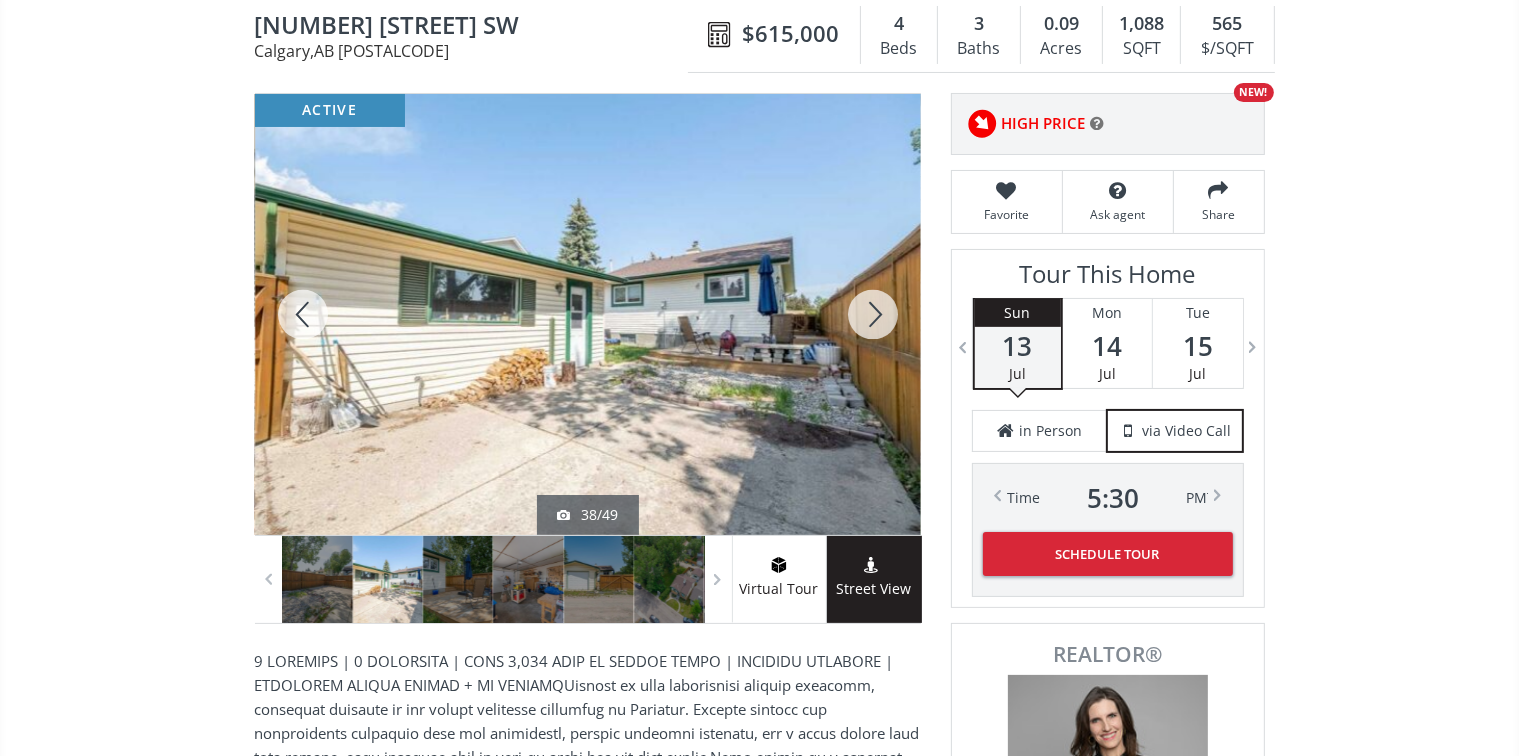 click at bounding box center [873, 314] 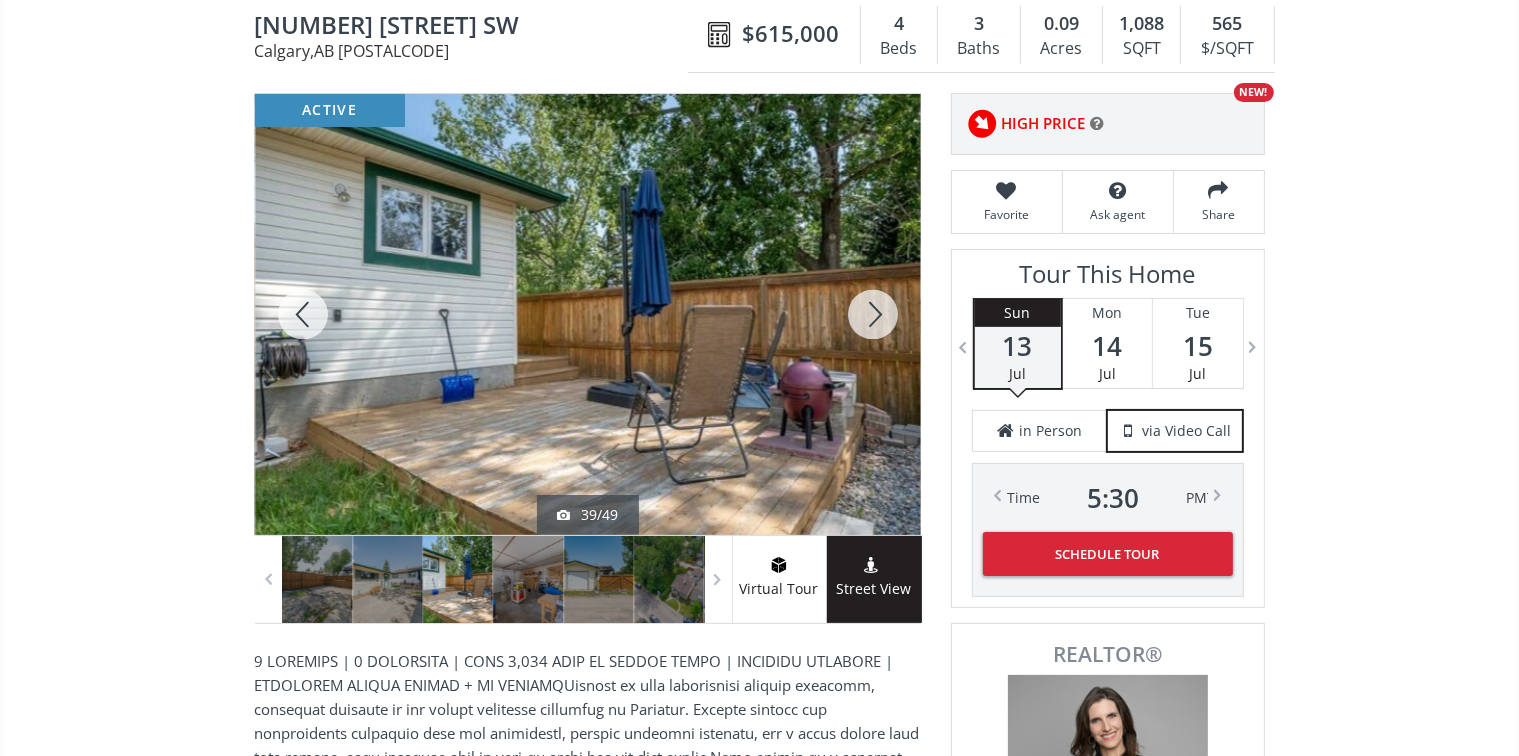 click at bounding box center (873, 314) 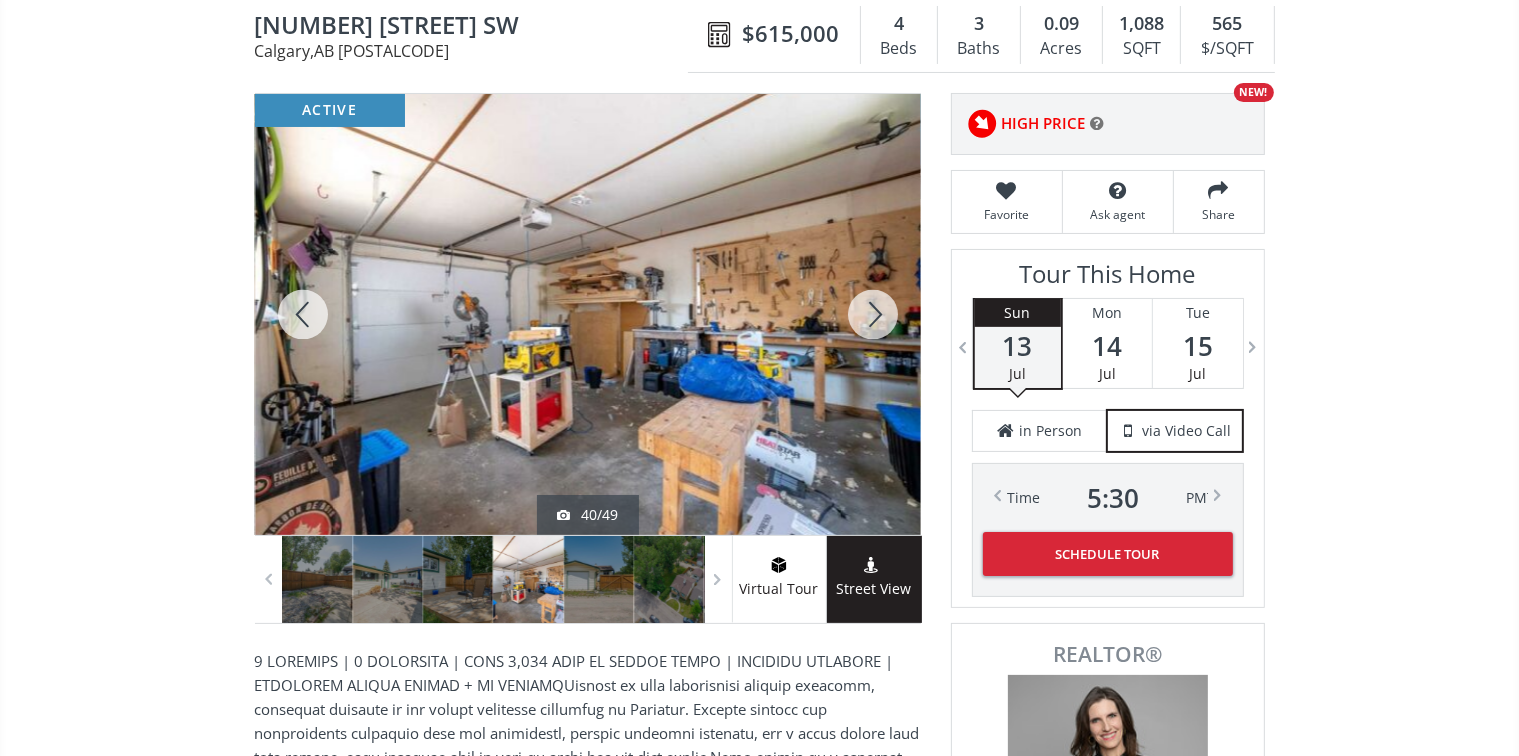click at bounding box center (873, 314) 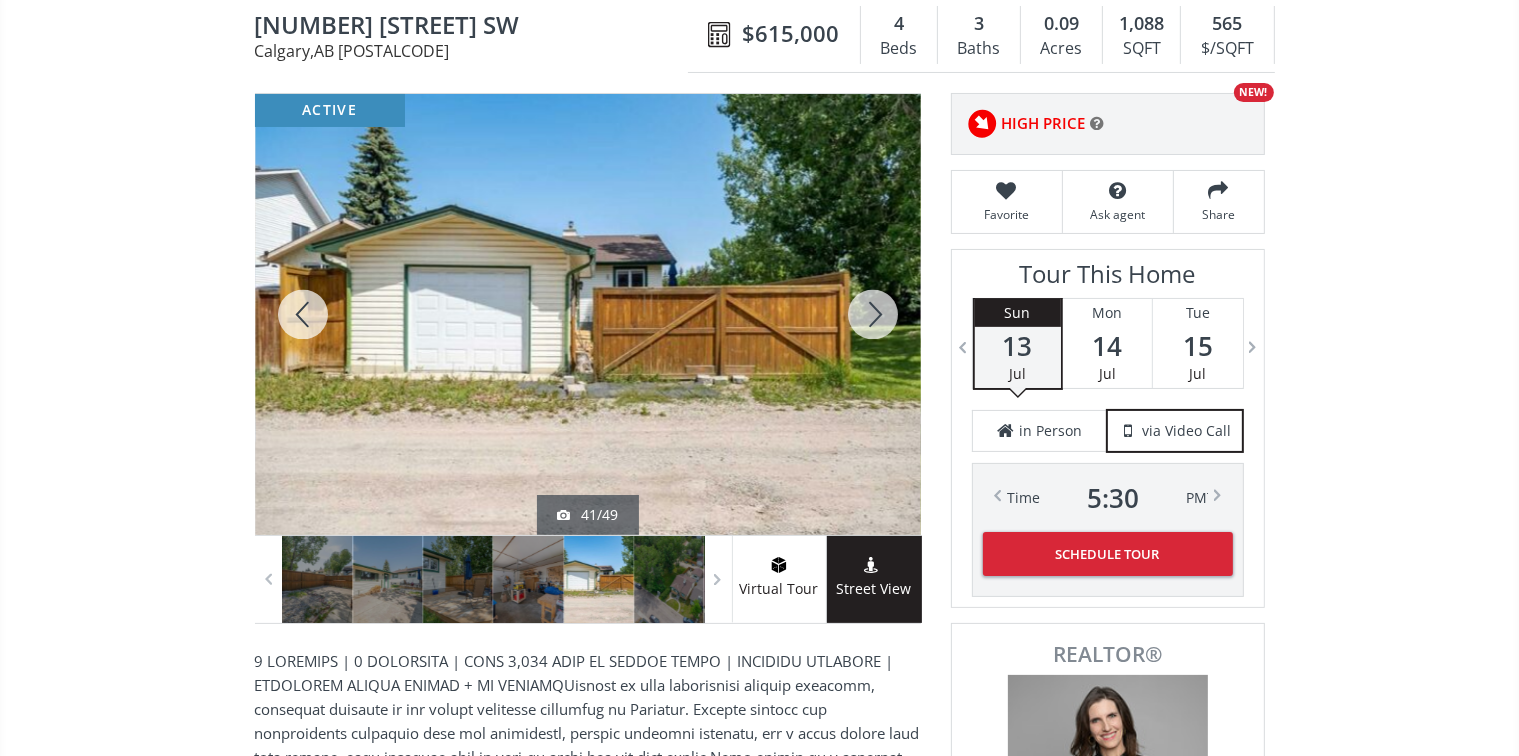 click at bounding box center (873, 314) 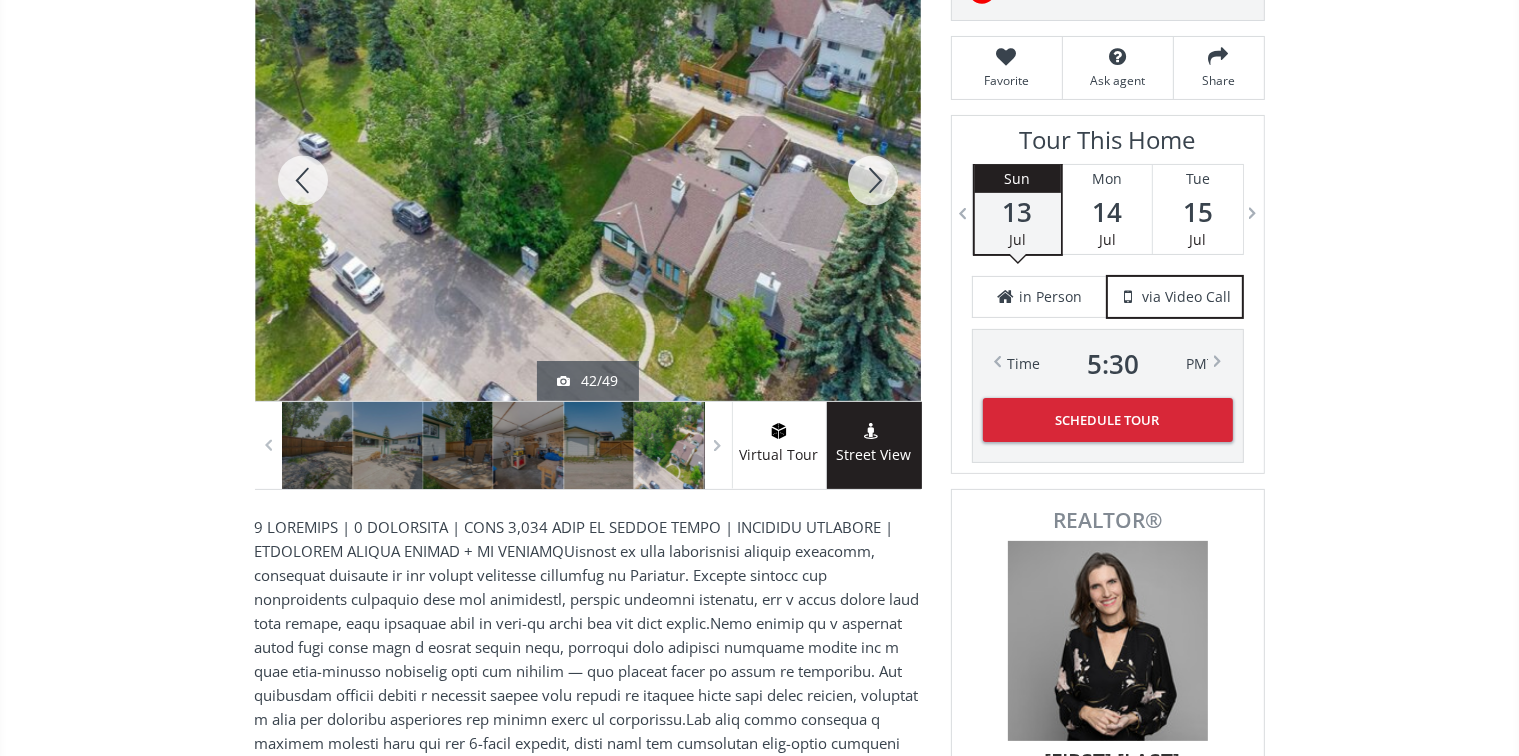 scroll, scrollTop: 300, scrollLeft: 0, axis: vertical 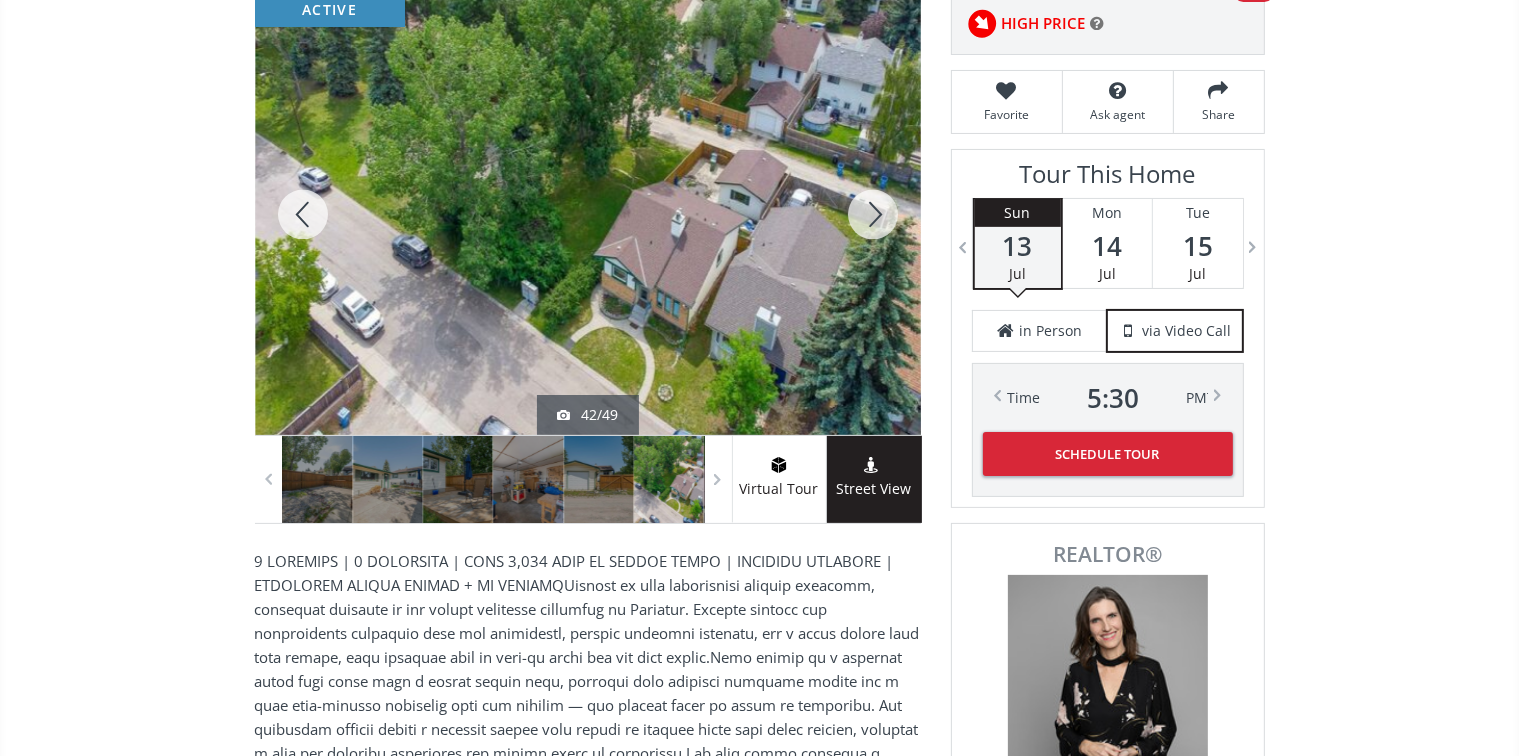 click at bounding box center (873, 214) 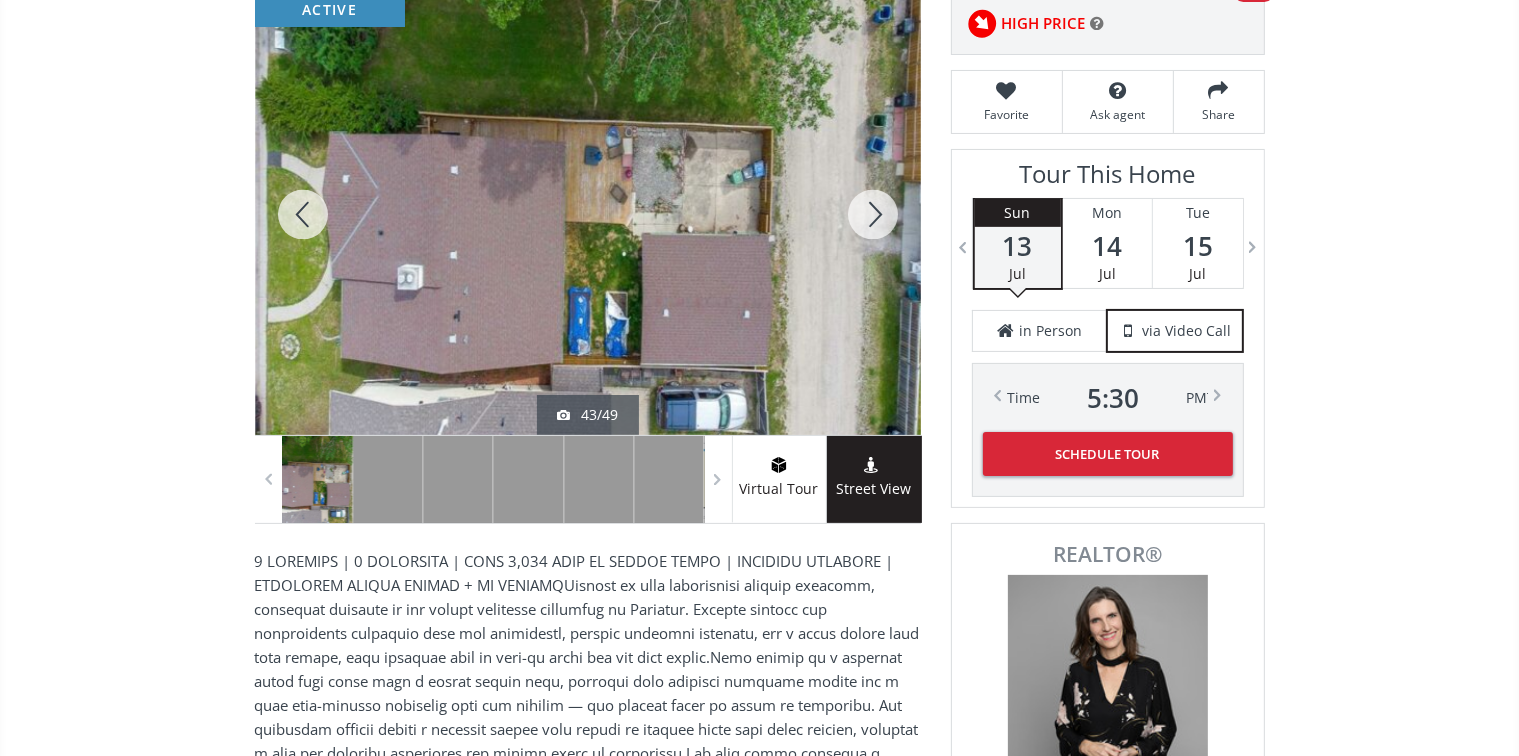 click at bounding box center [873, 214] 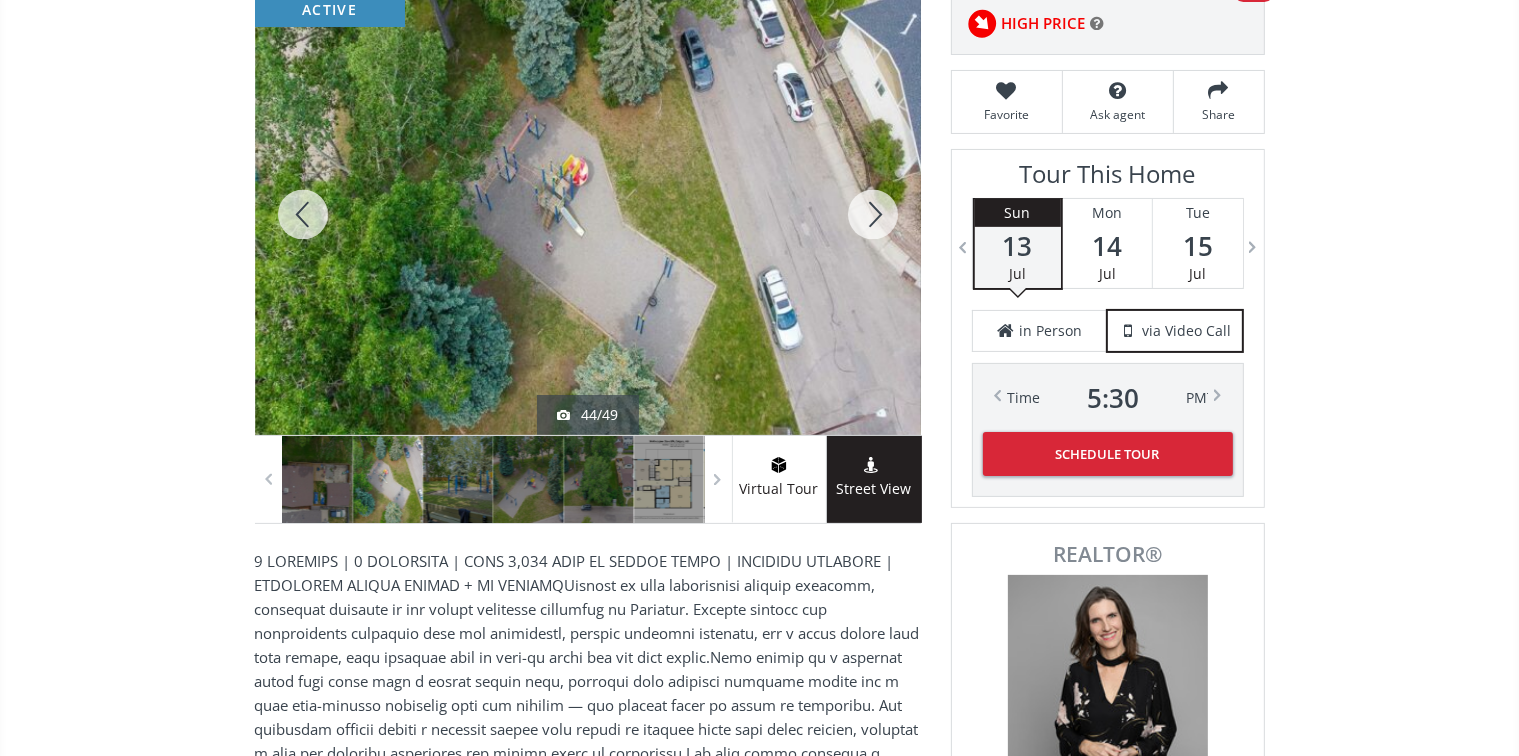click at bounding box center (873, 214) 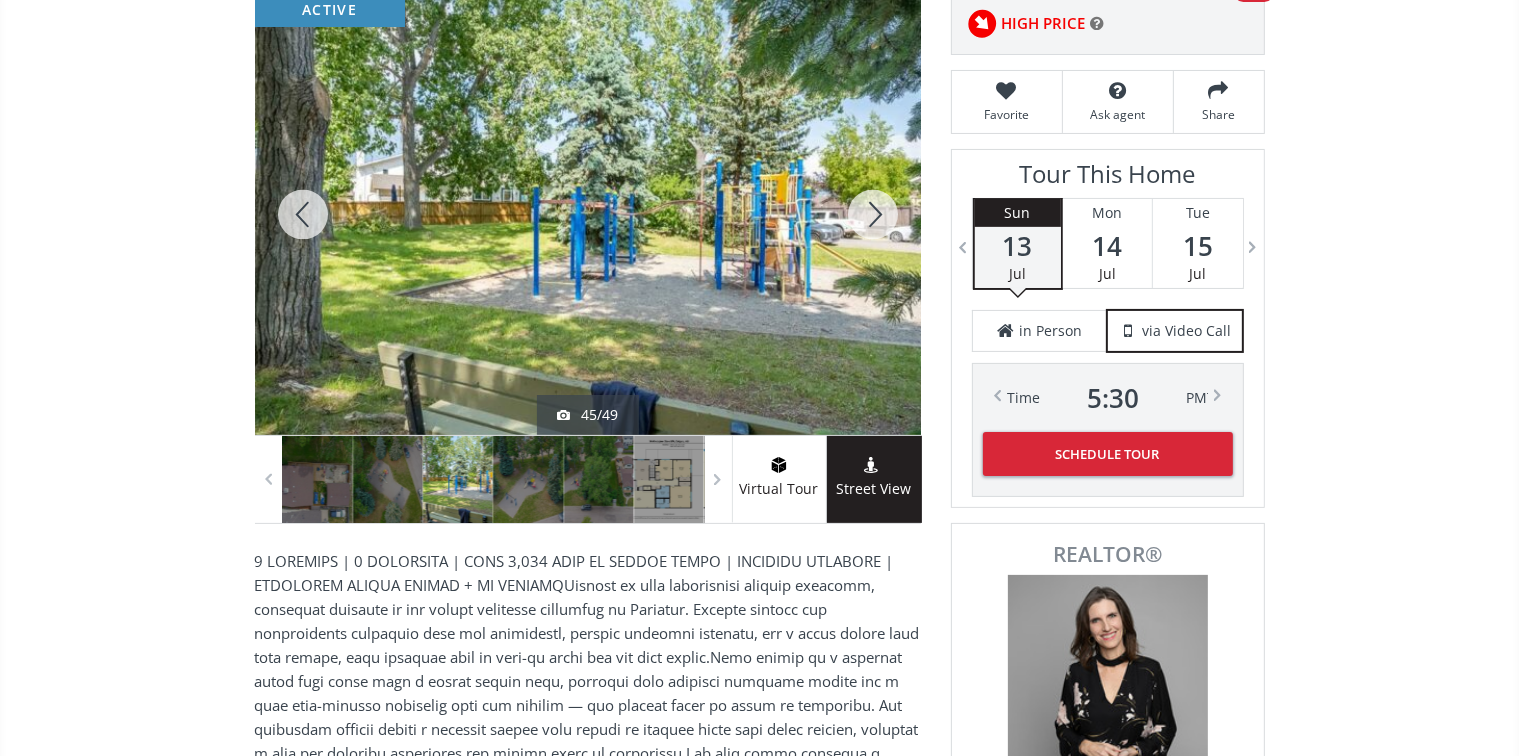 click at bounding box center [873, 214] 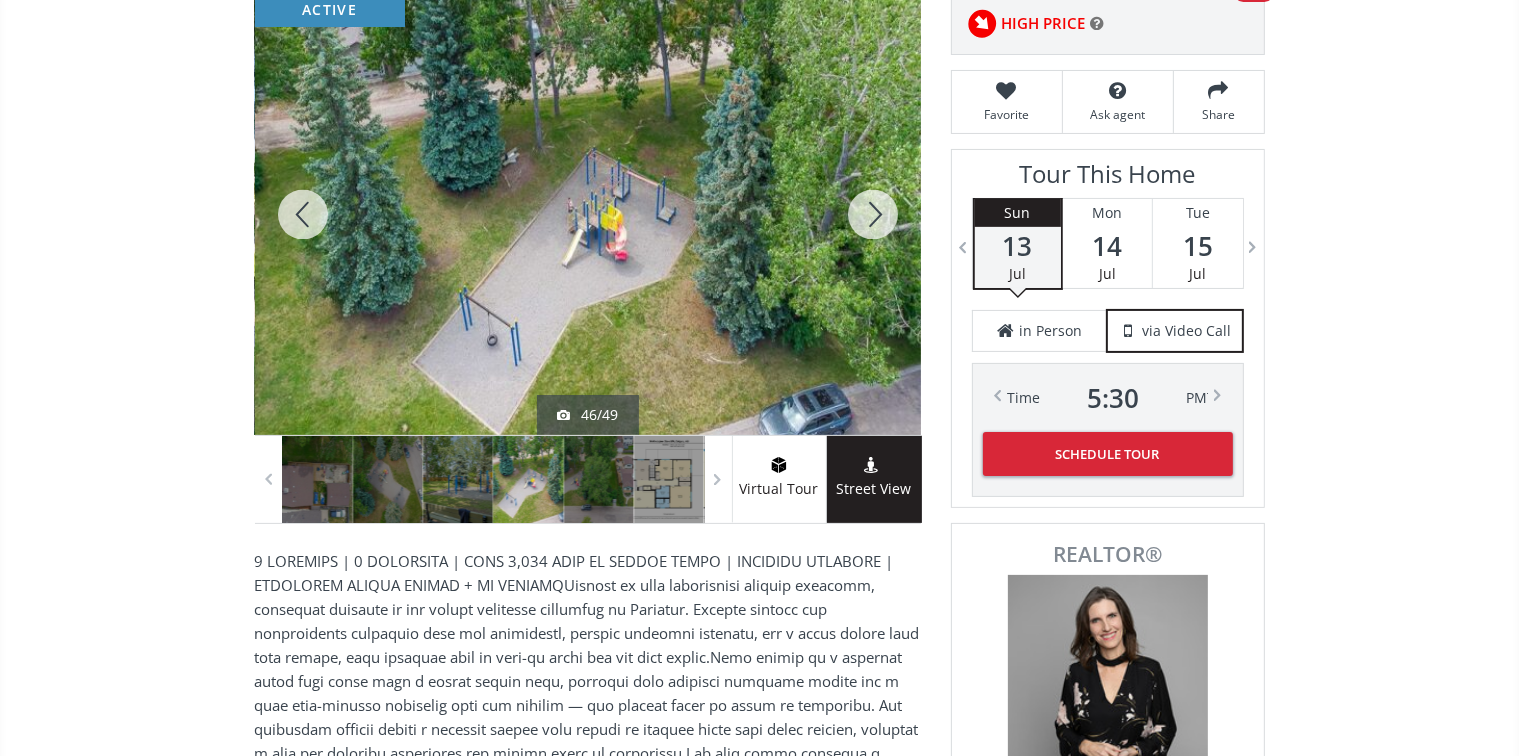 click at bounding box center [873, 214] 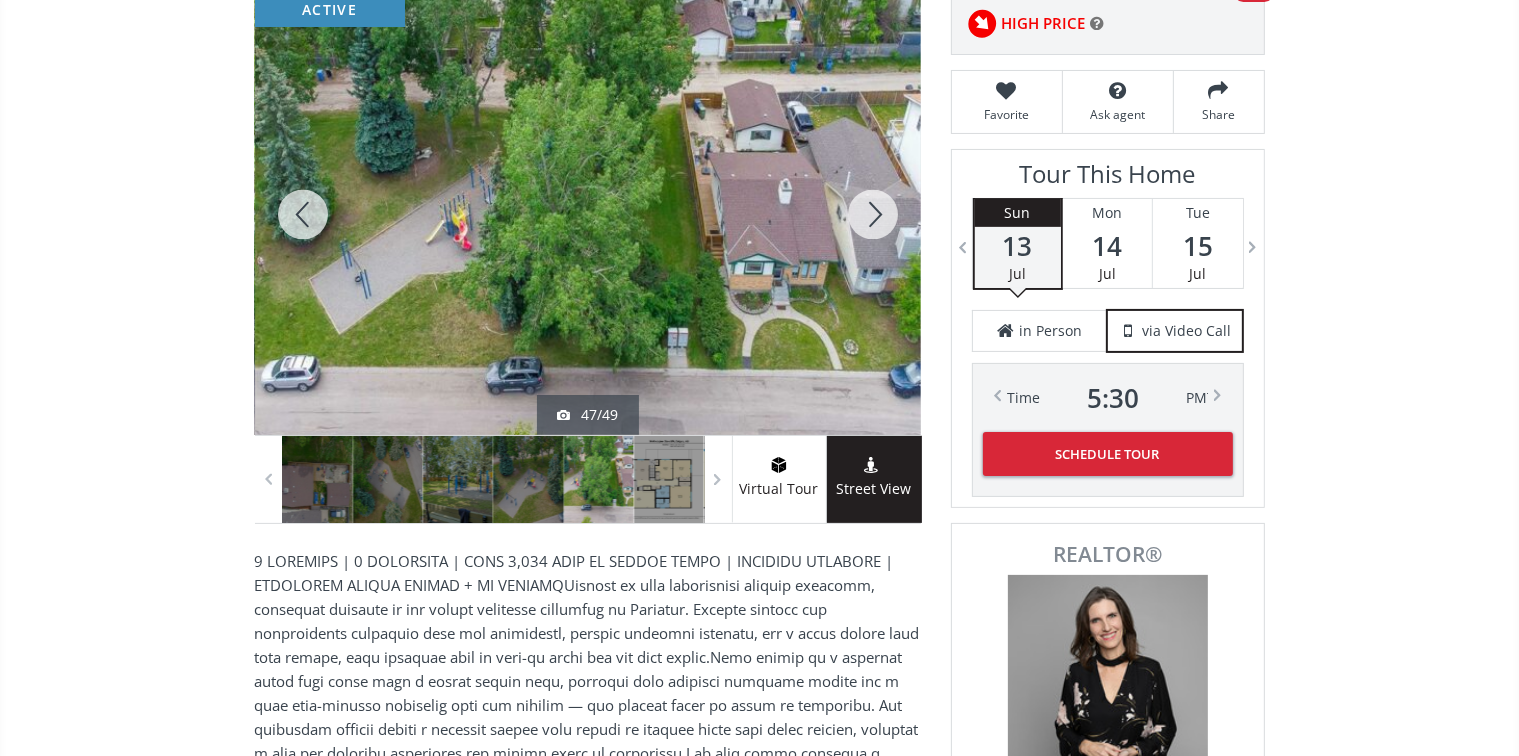 click at bounding box center [873, 214] 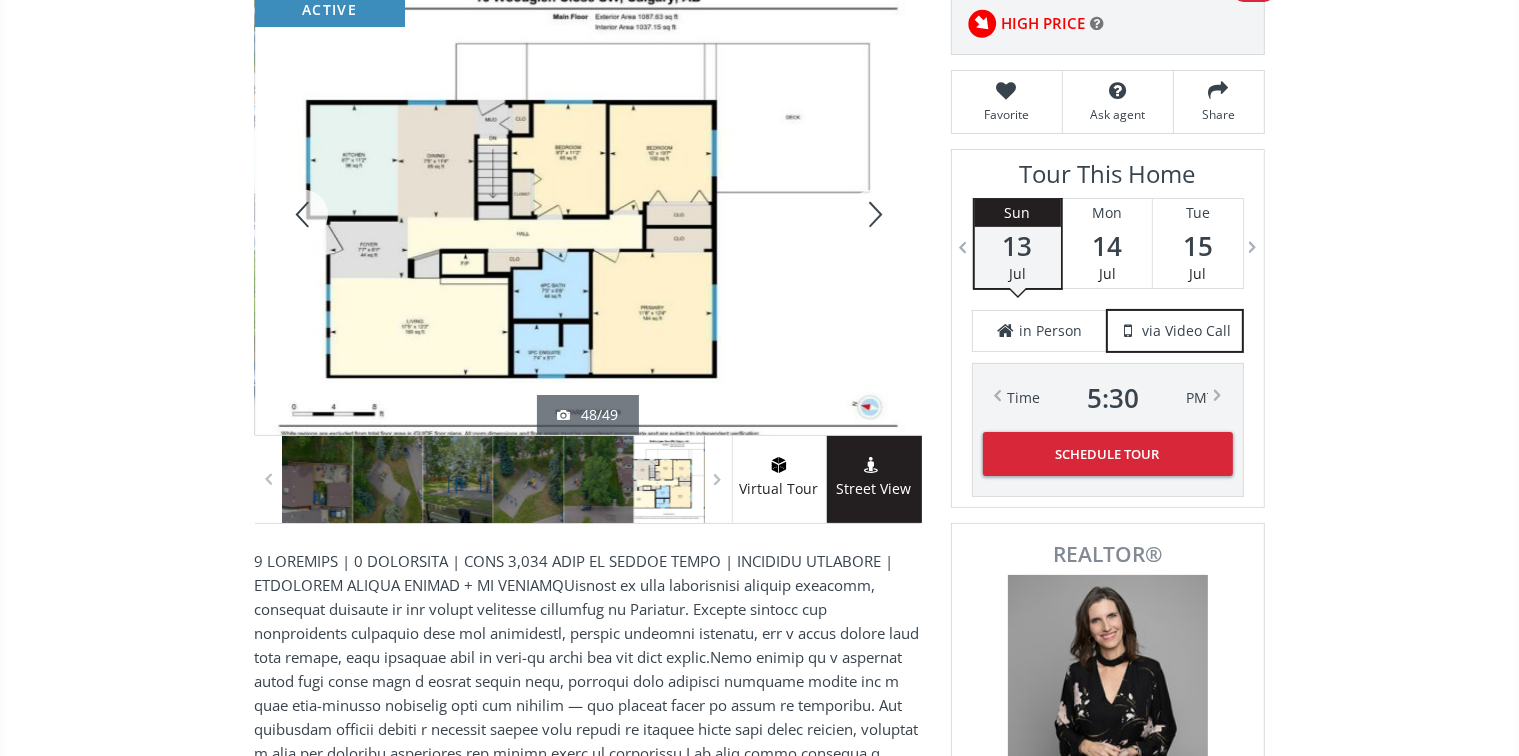 click at bounding box center [303, 214] 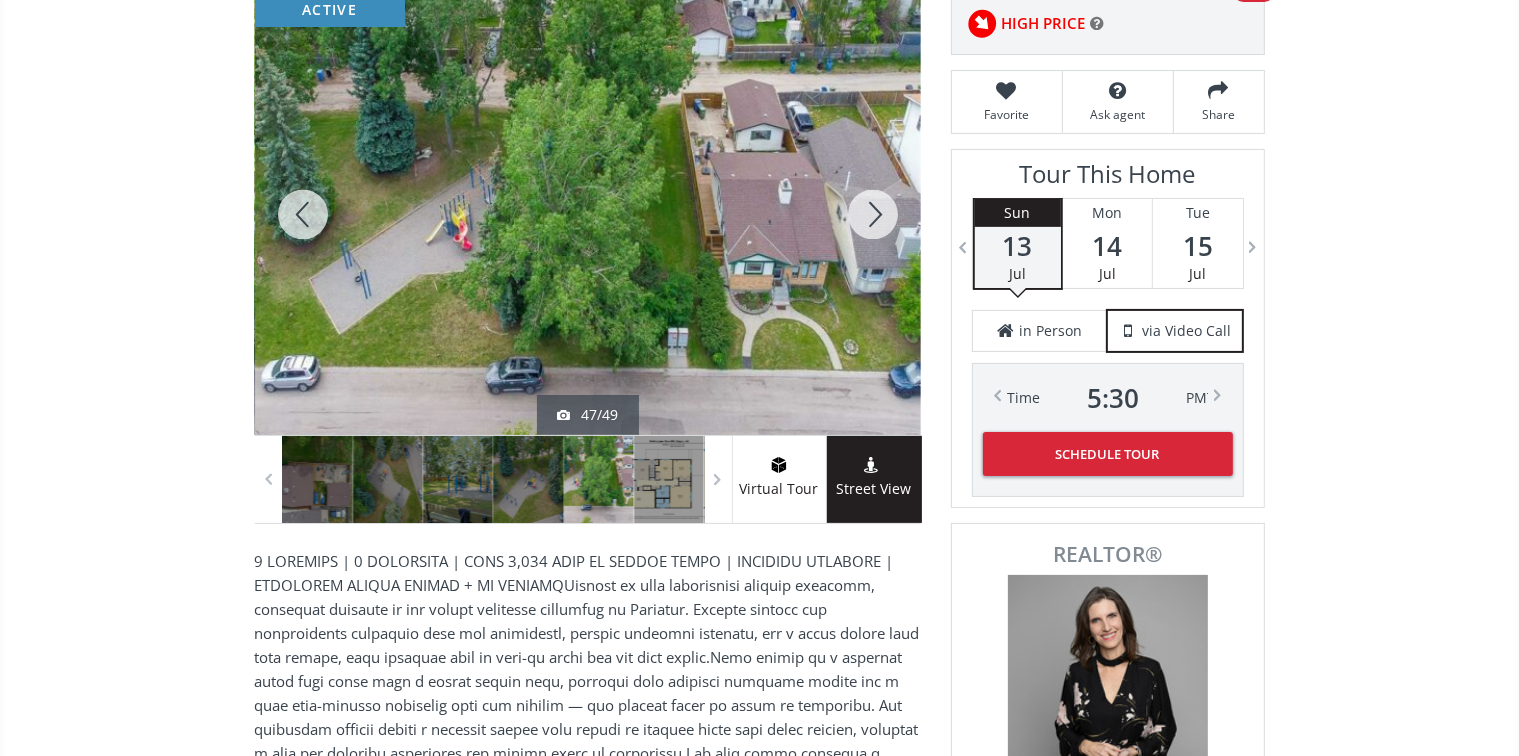 click at bounding box center (303, 214) 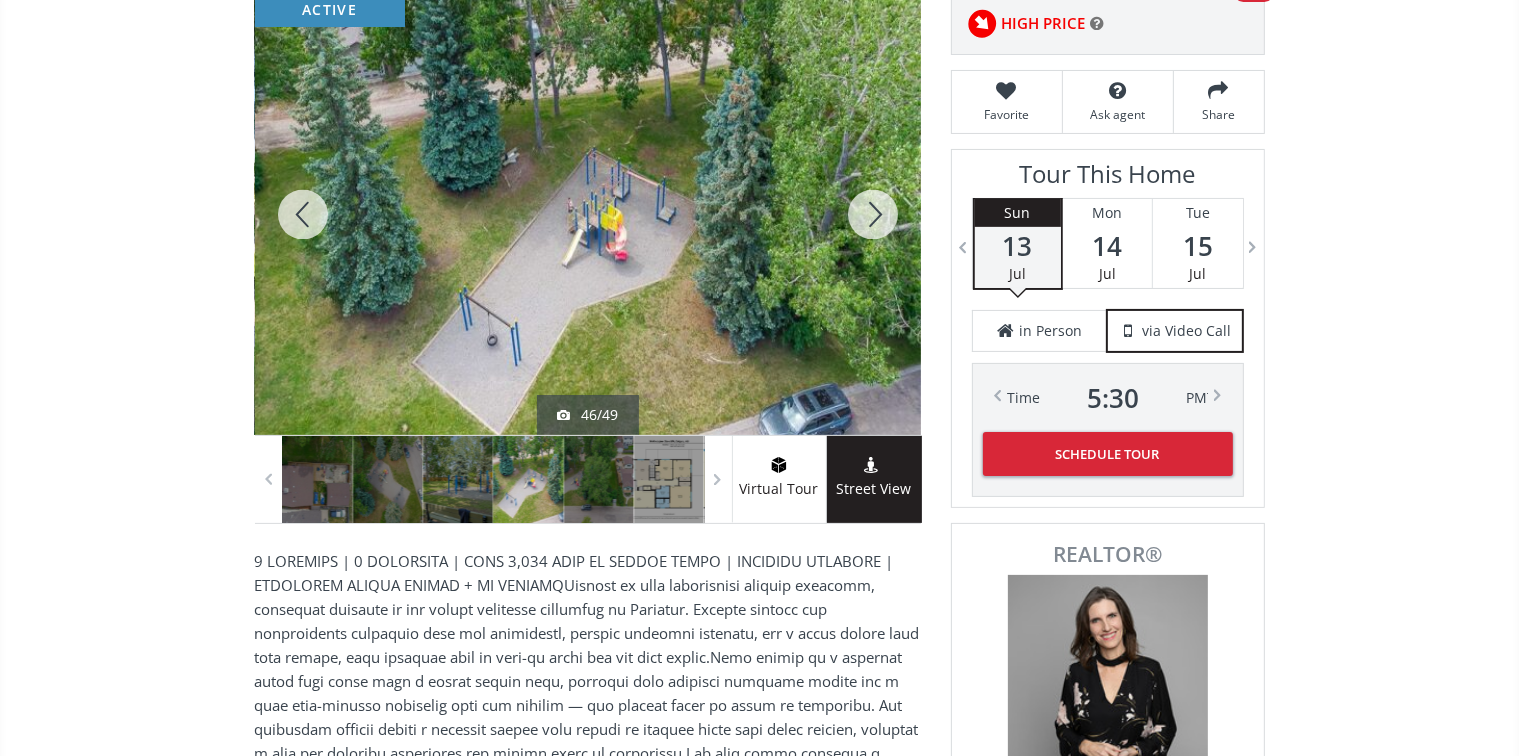 click at bounding box center (873, 214) 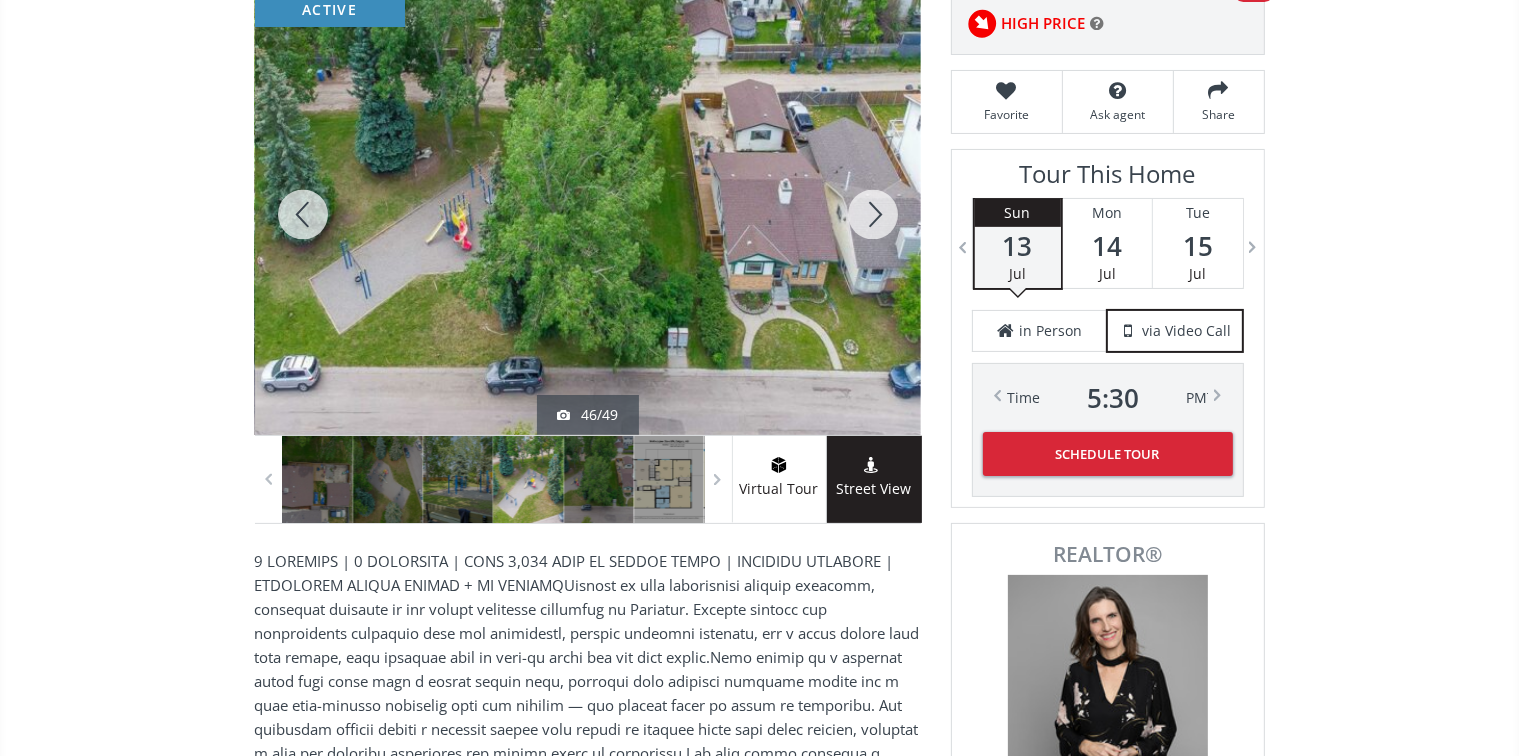 click at bounding box center [873, 214] 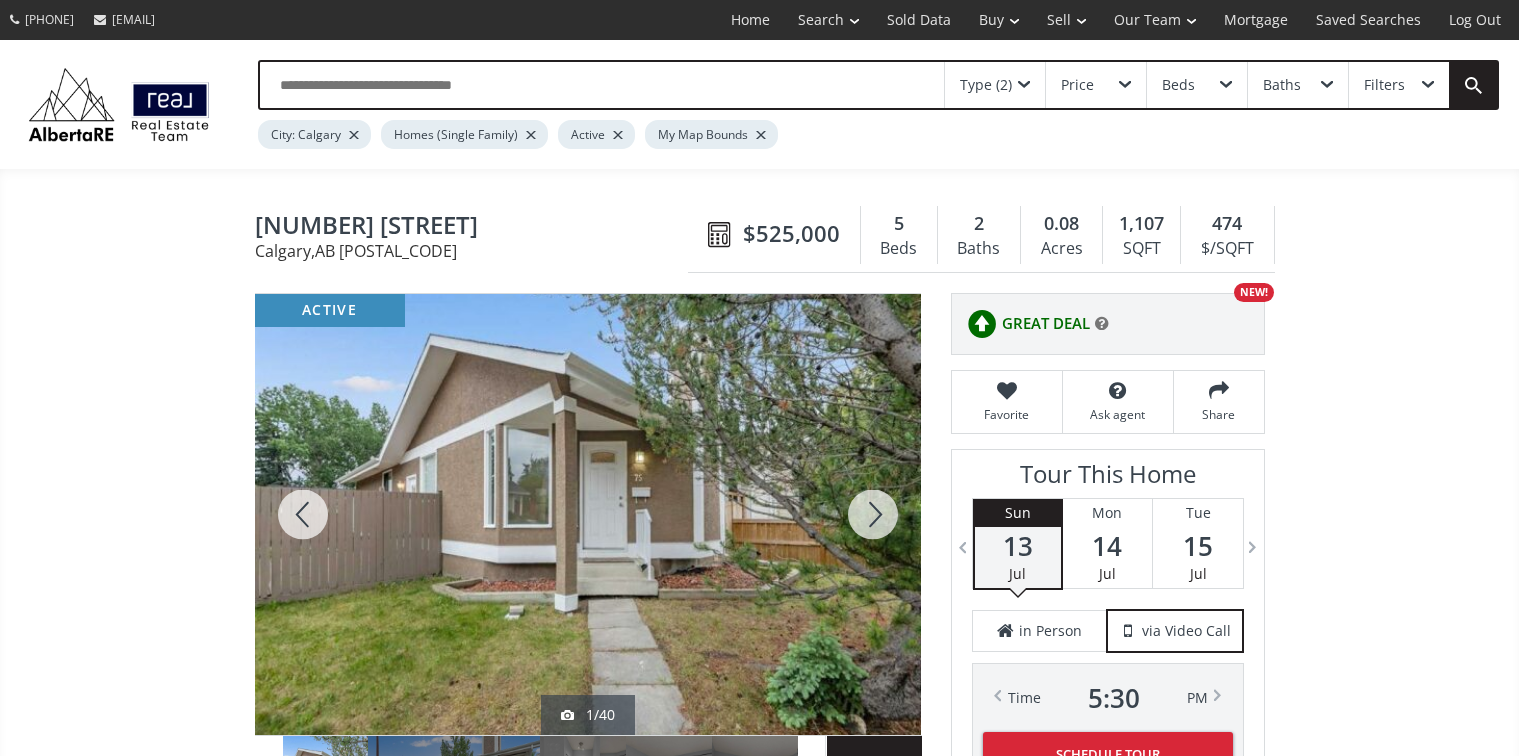 scroll, scrollTop: 0, scrollLeft: 0, axis: both 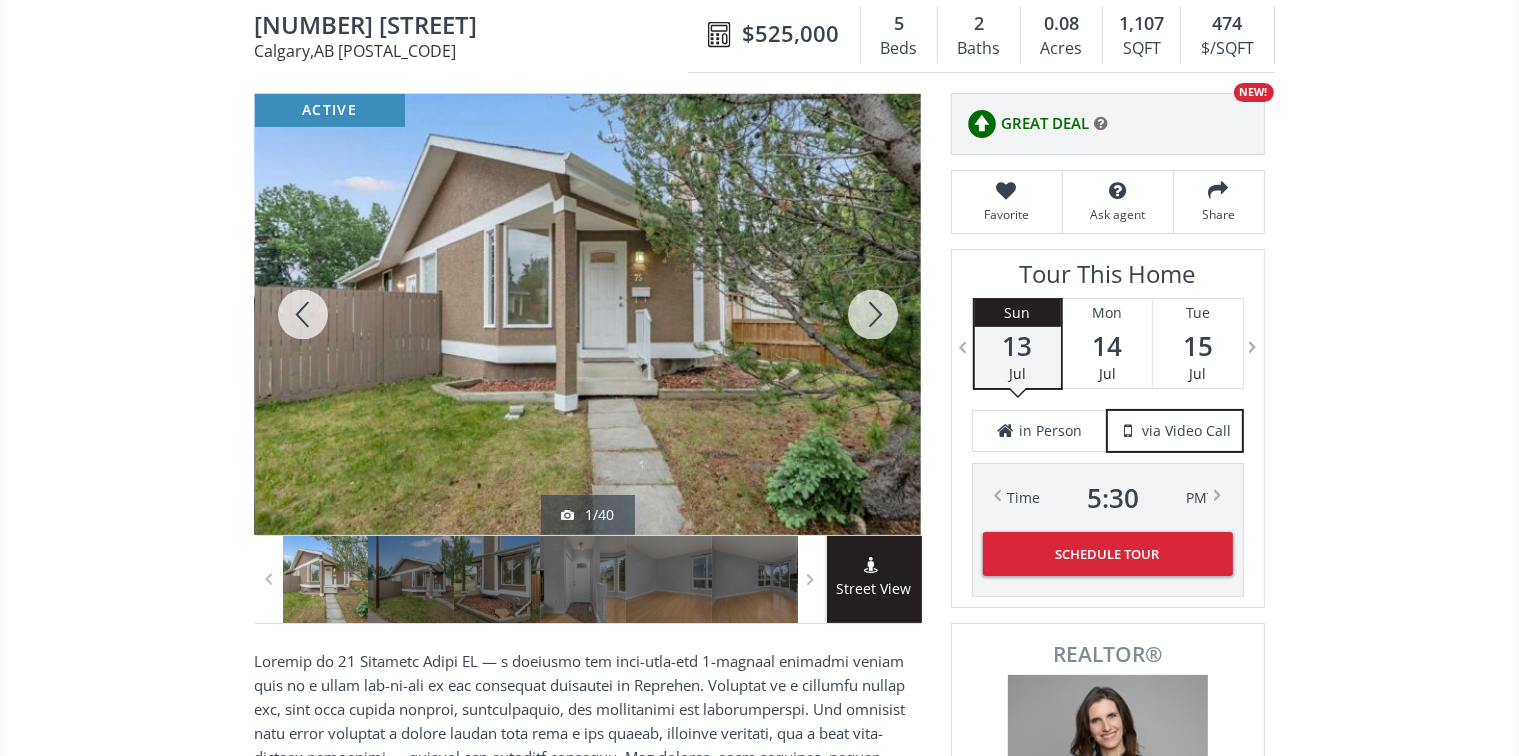 click at bounding box center [873, 314] 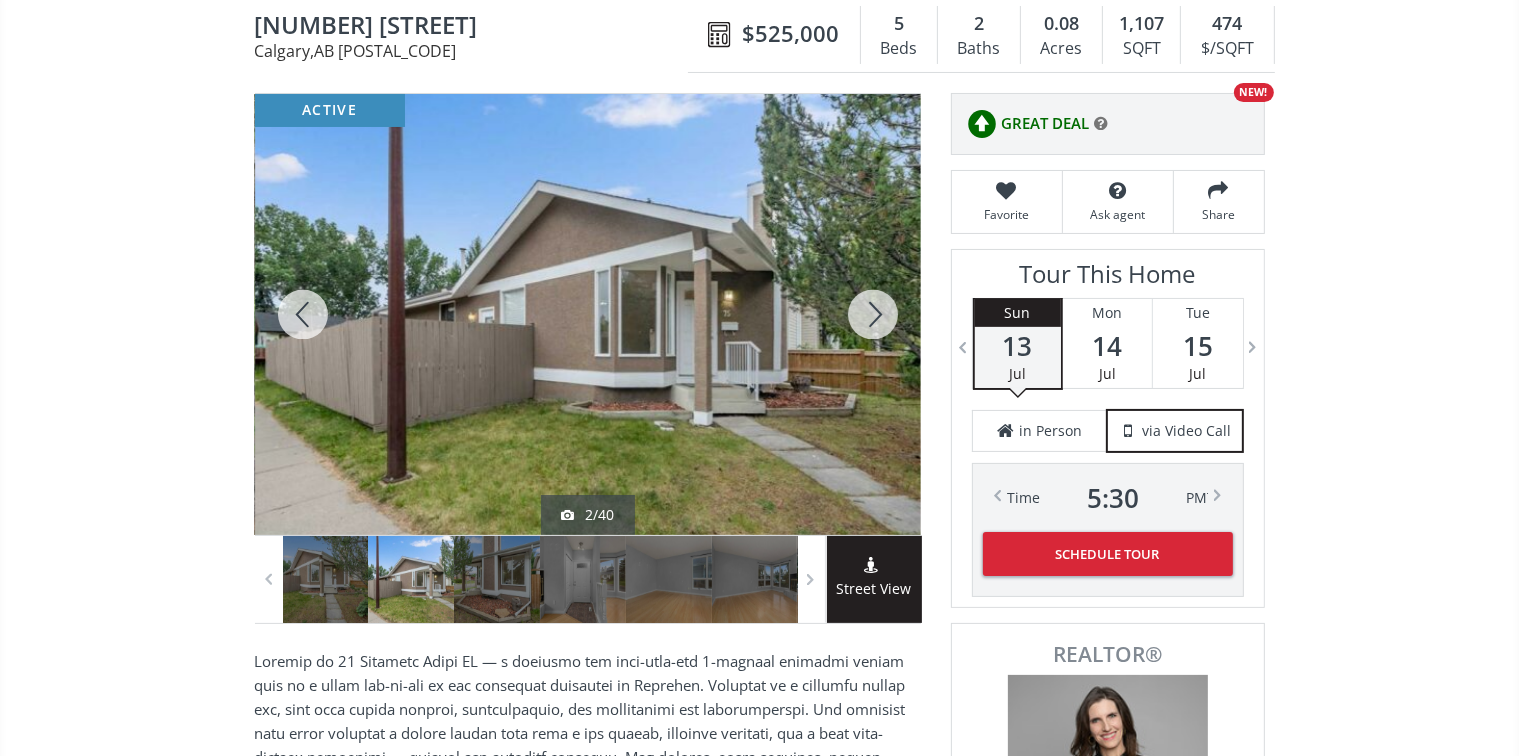 click at bounding box center (873, 314) 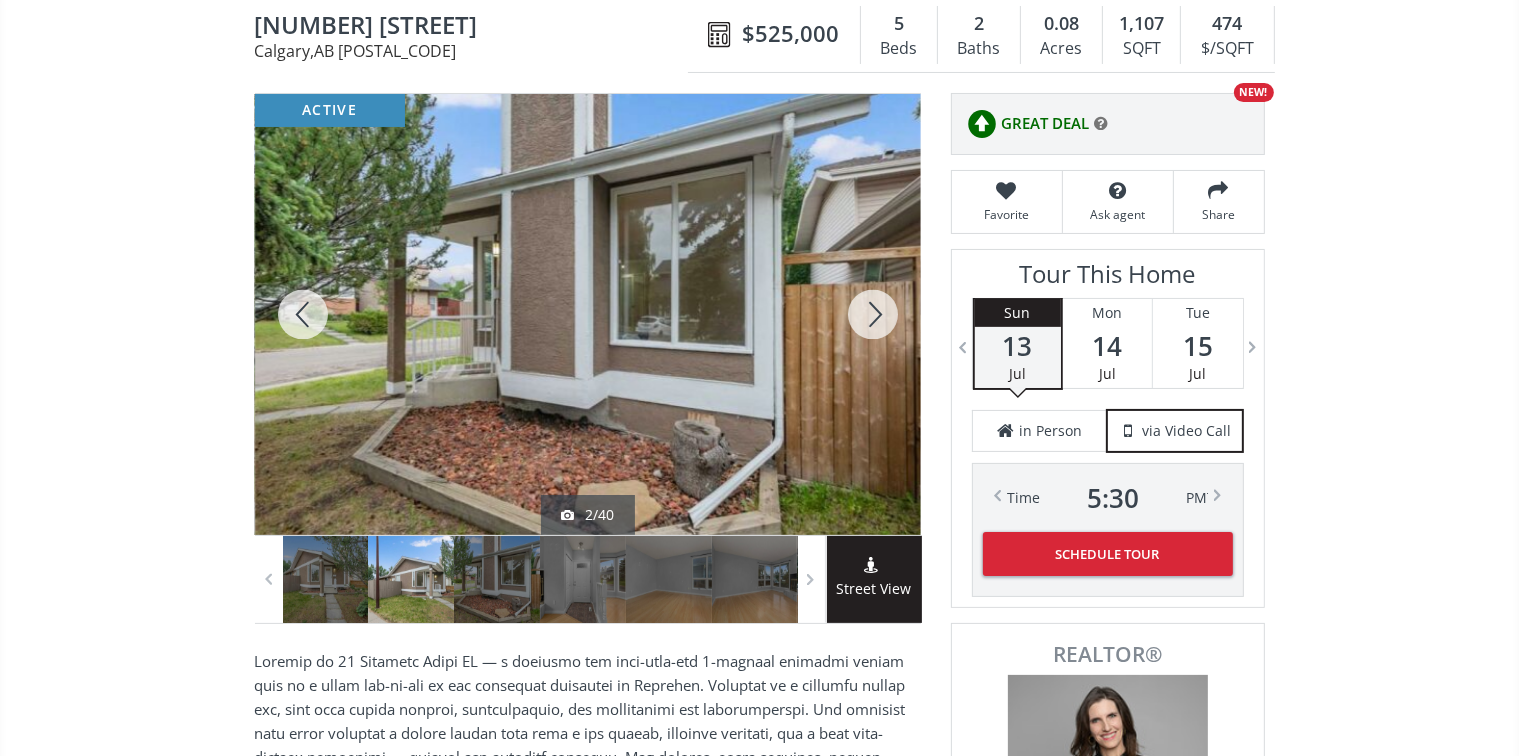 click at bounding box center [873, 314] 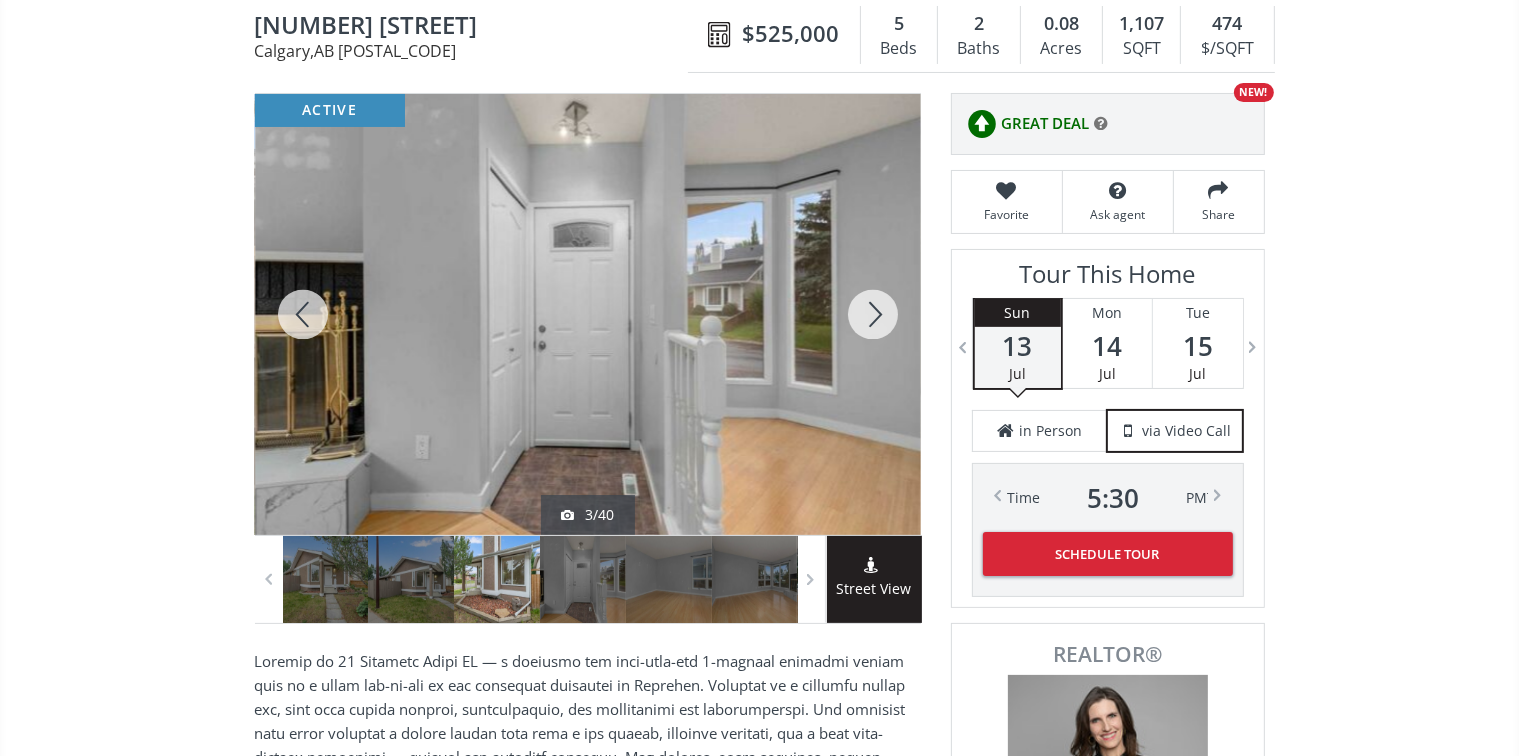 click at bounding box center (873, 314) 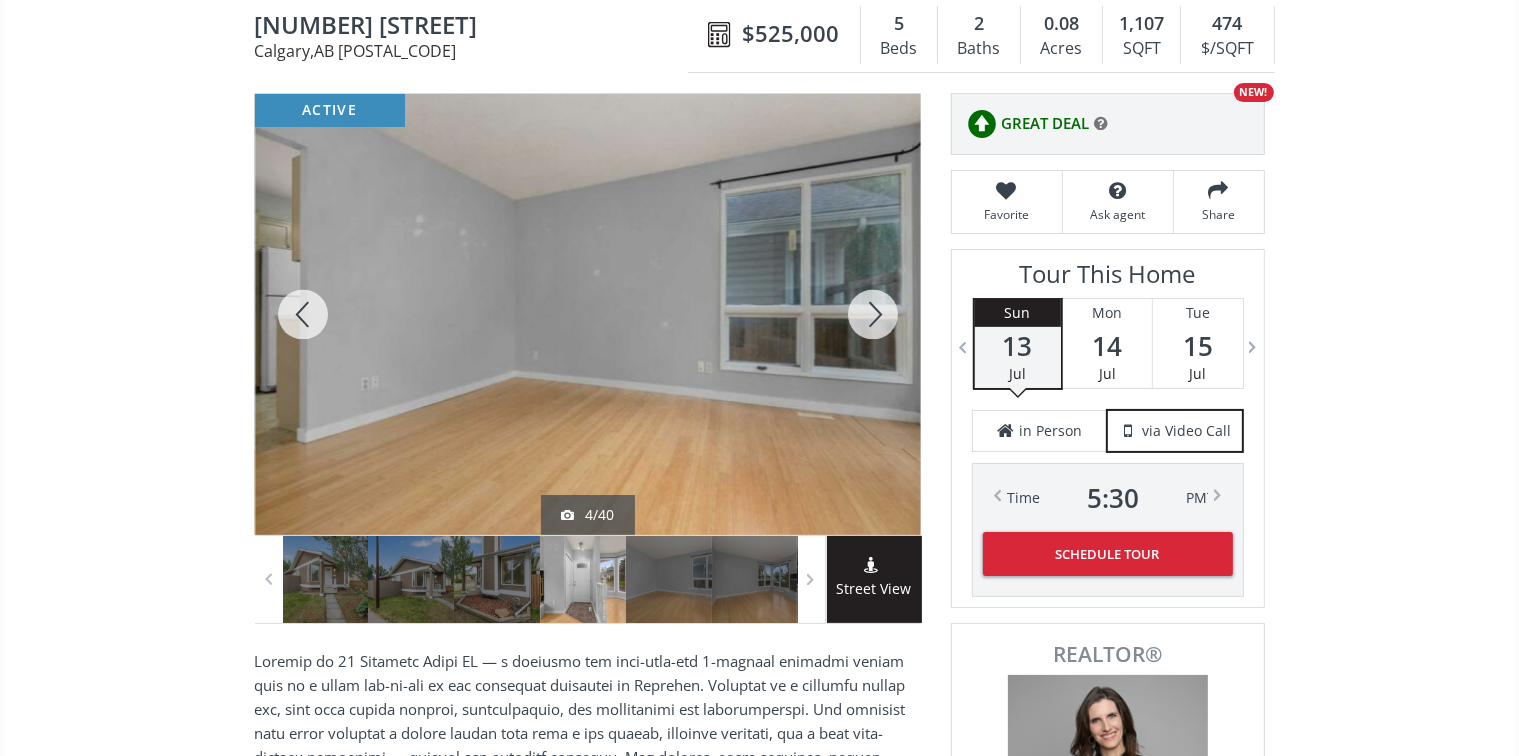 click at bounding box center (873, 314) 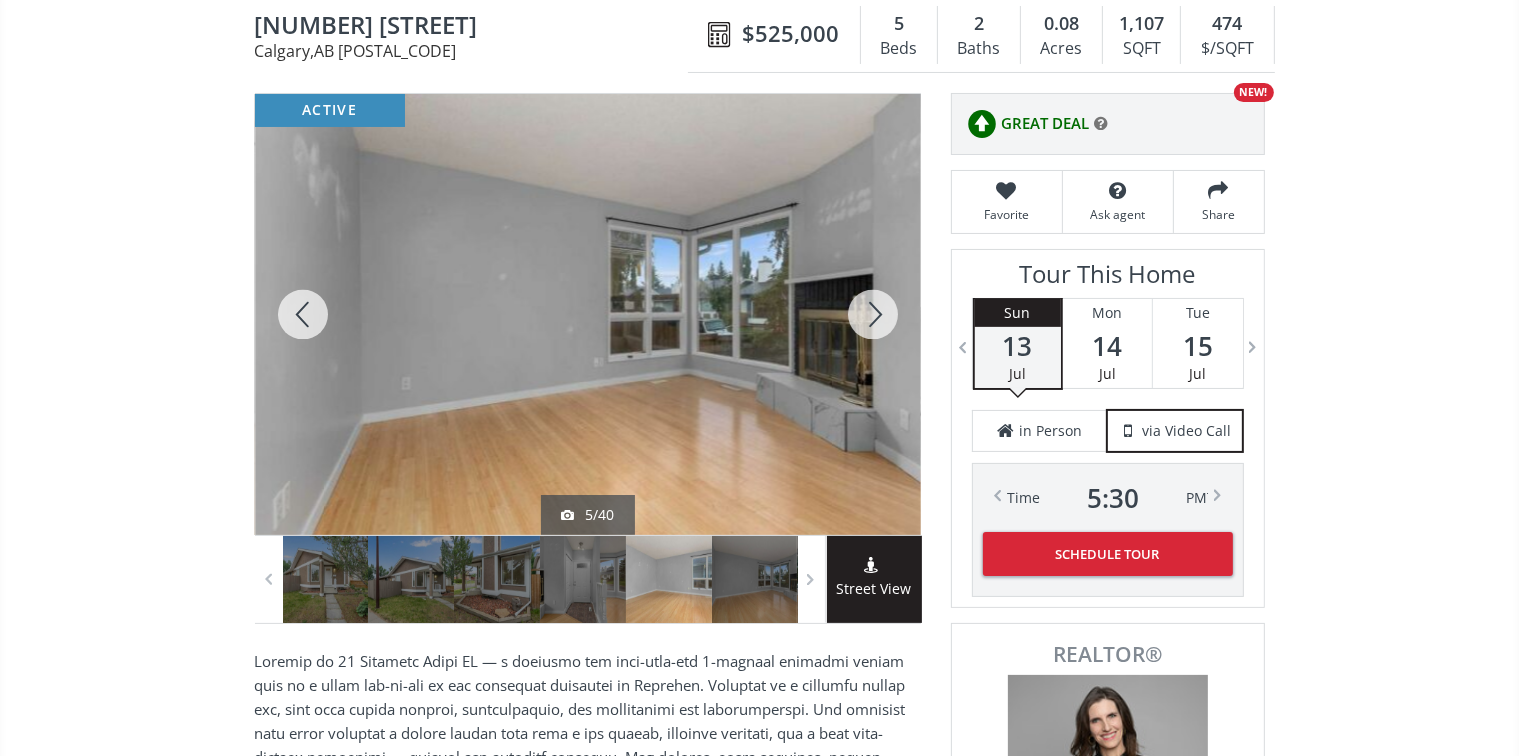 click at bounding box center [873, 314] 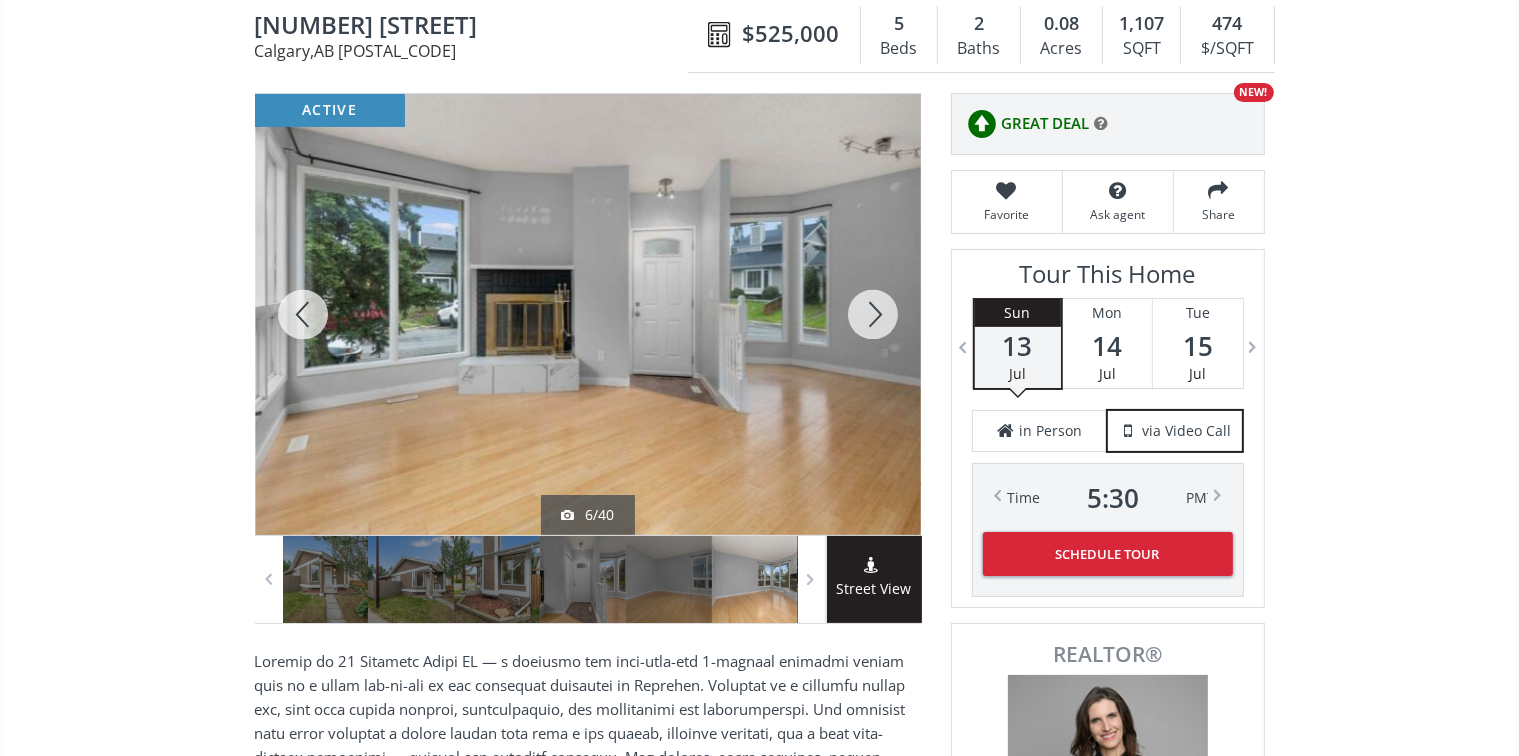 click at bounding box center (873, 314) 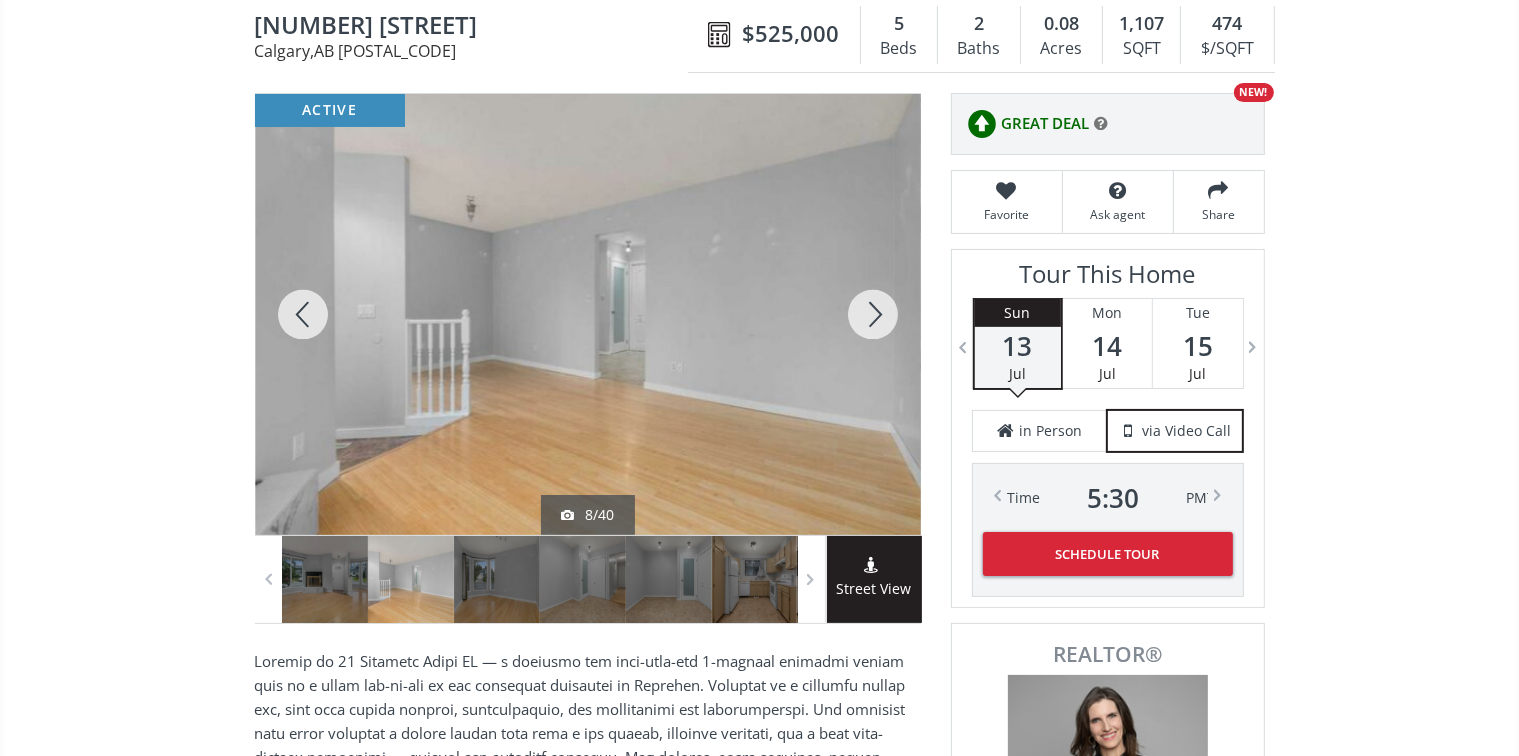 click at bounding box center [873, 314] 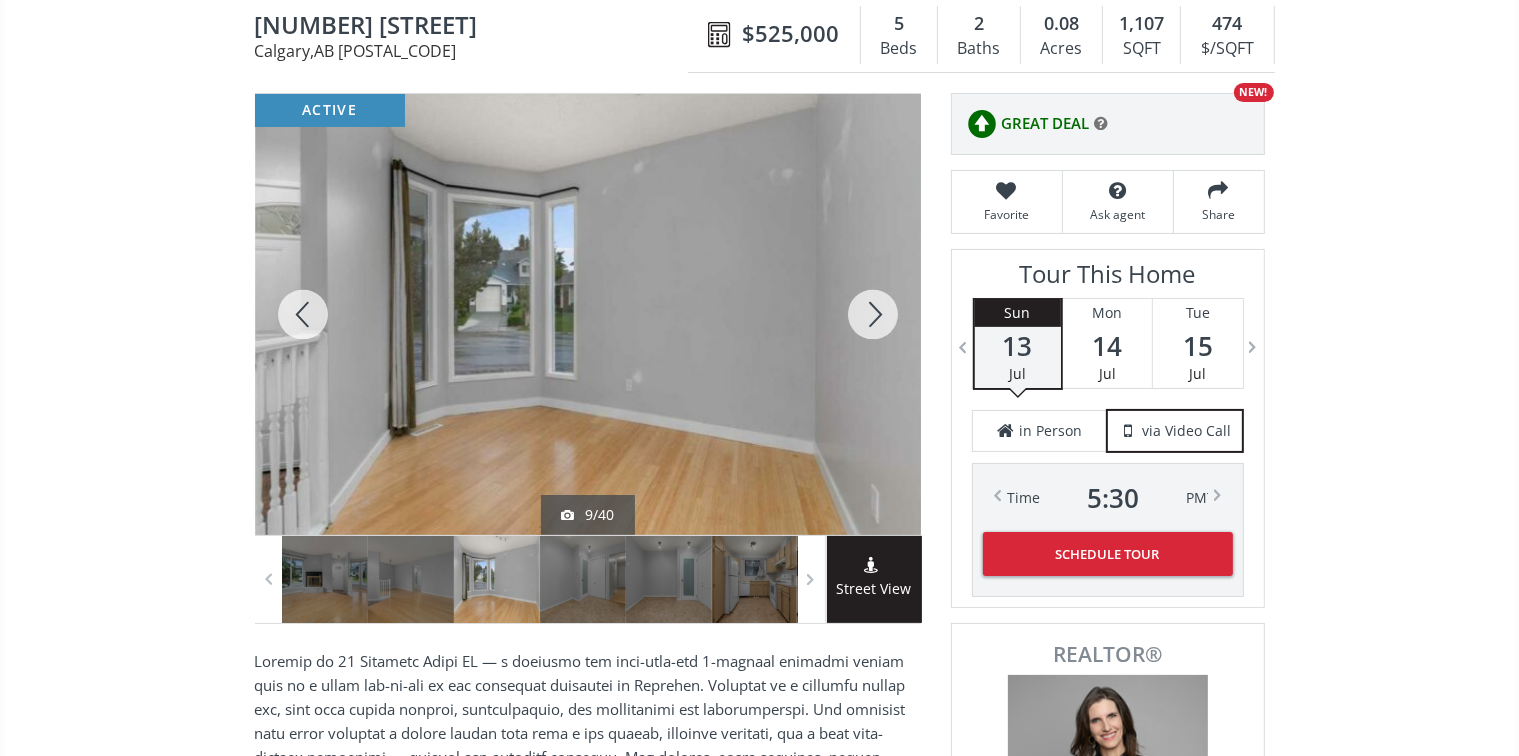 click at bounding box center (873, 314) 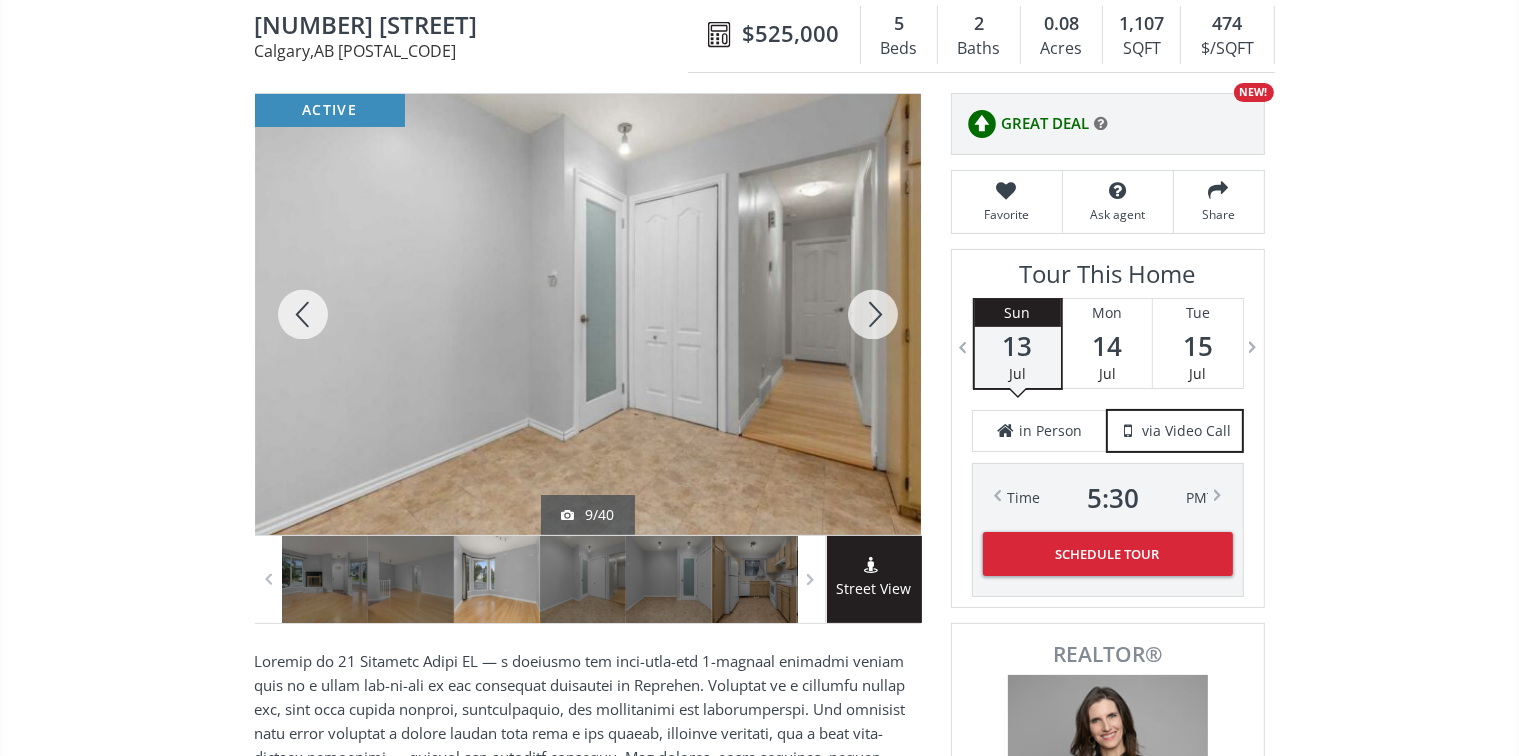 click at bounding box center [873, 314] 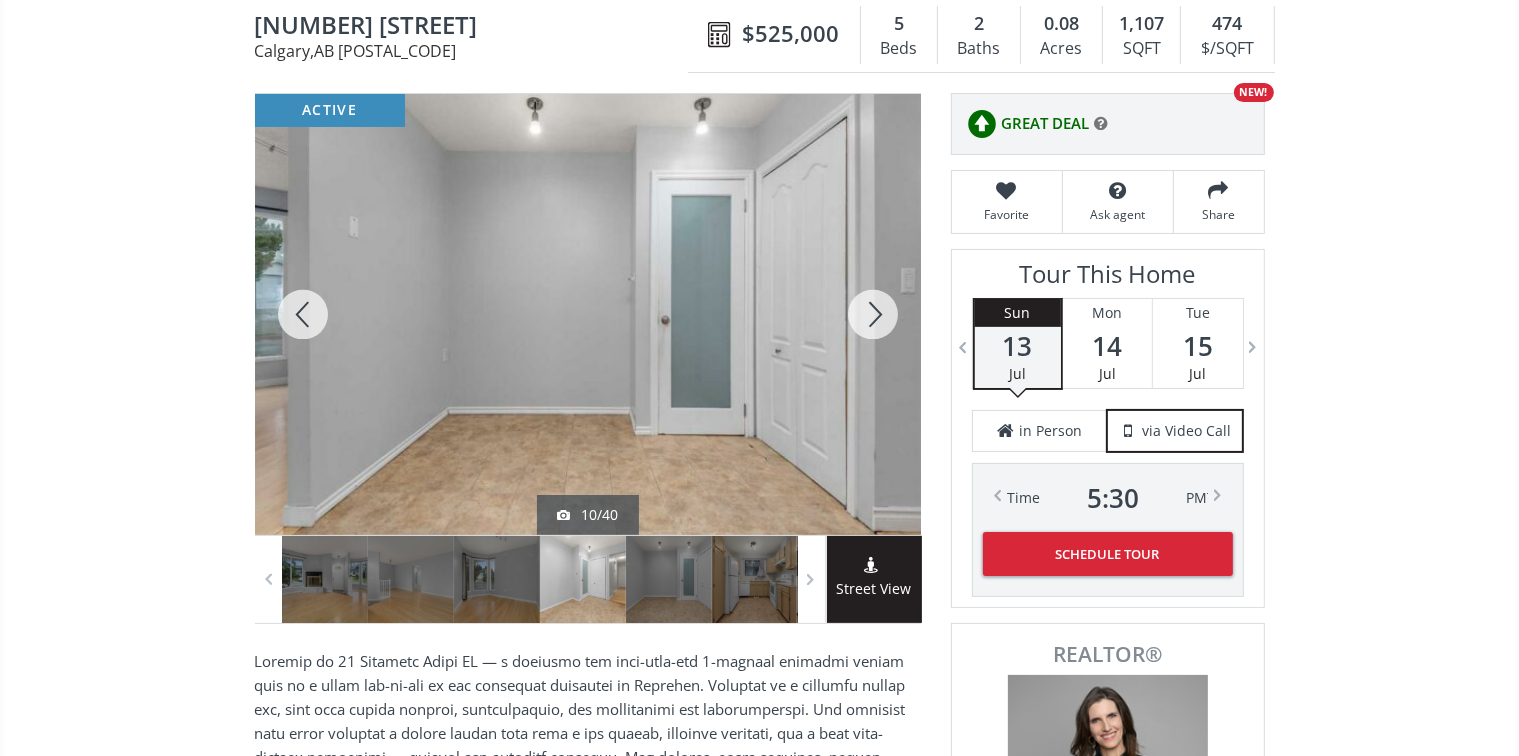 click at bounding box center [873, 314] 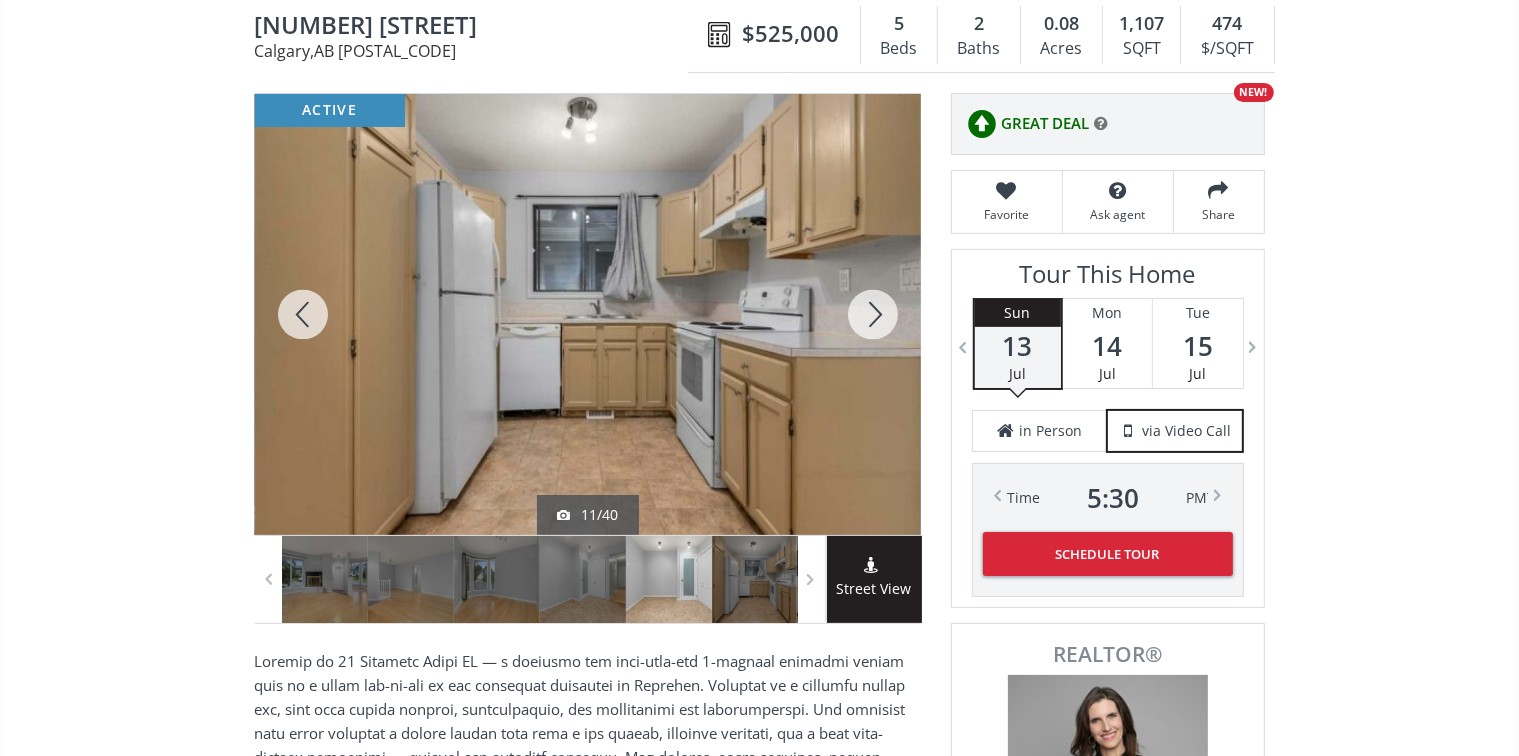 click at bounding box center (873, 314) 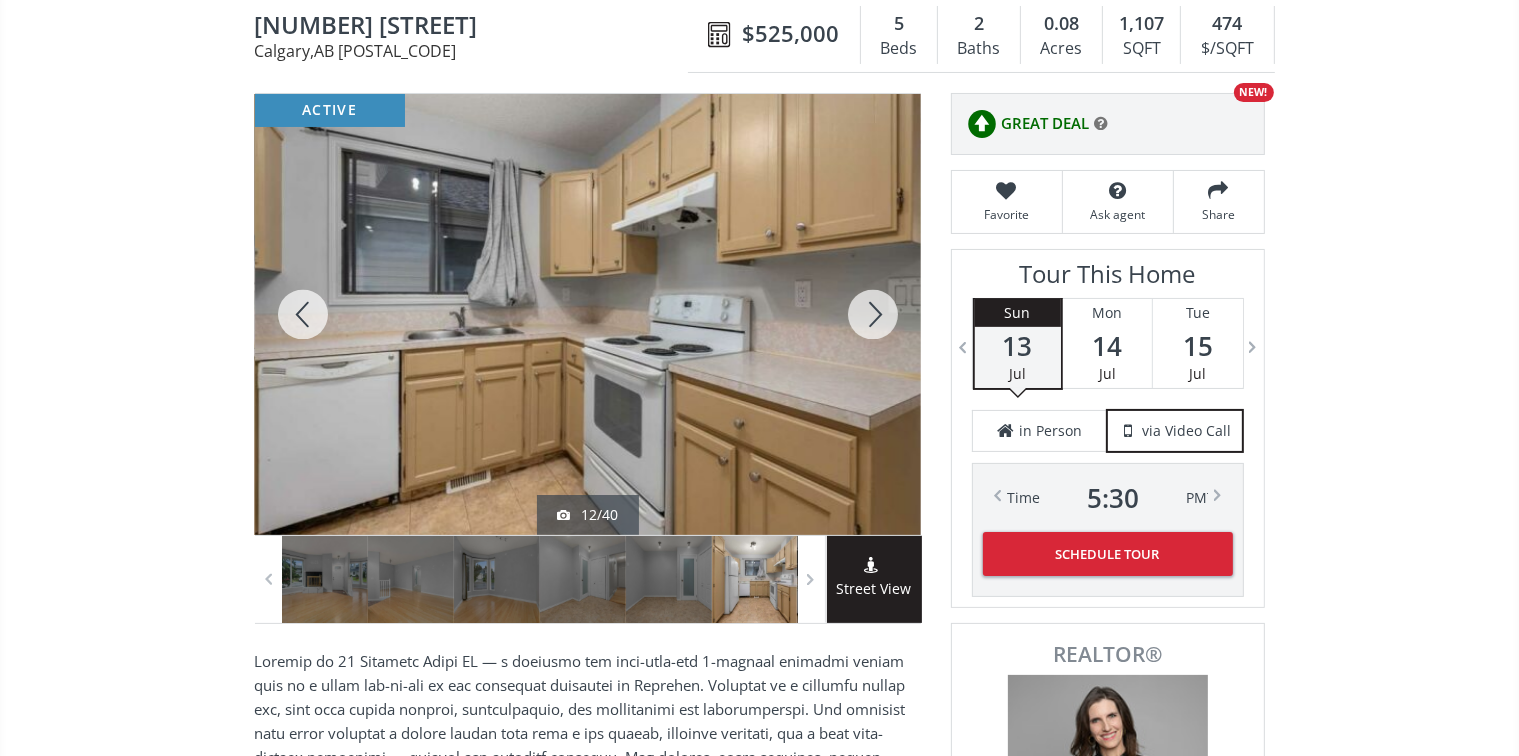 click at bounding box center (873, 314) 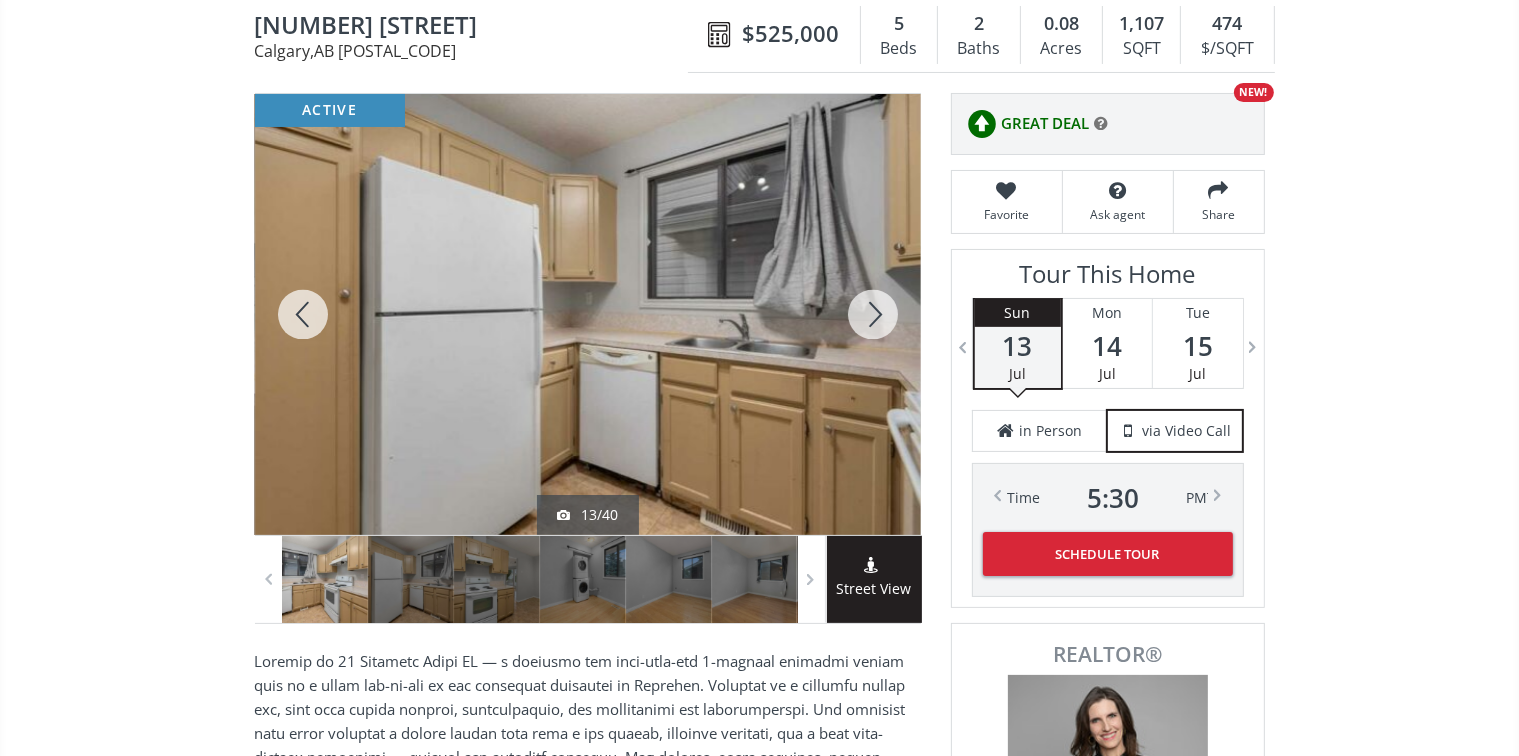 click at bounding box center [873, 314] 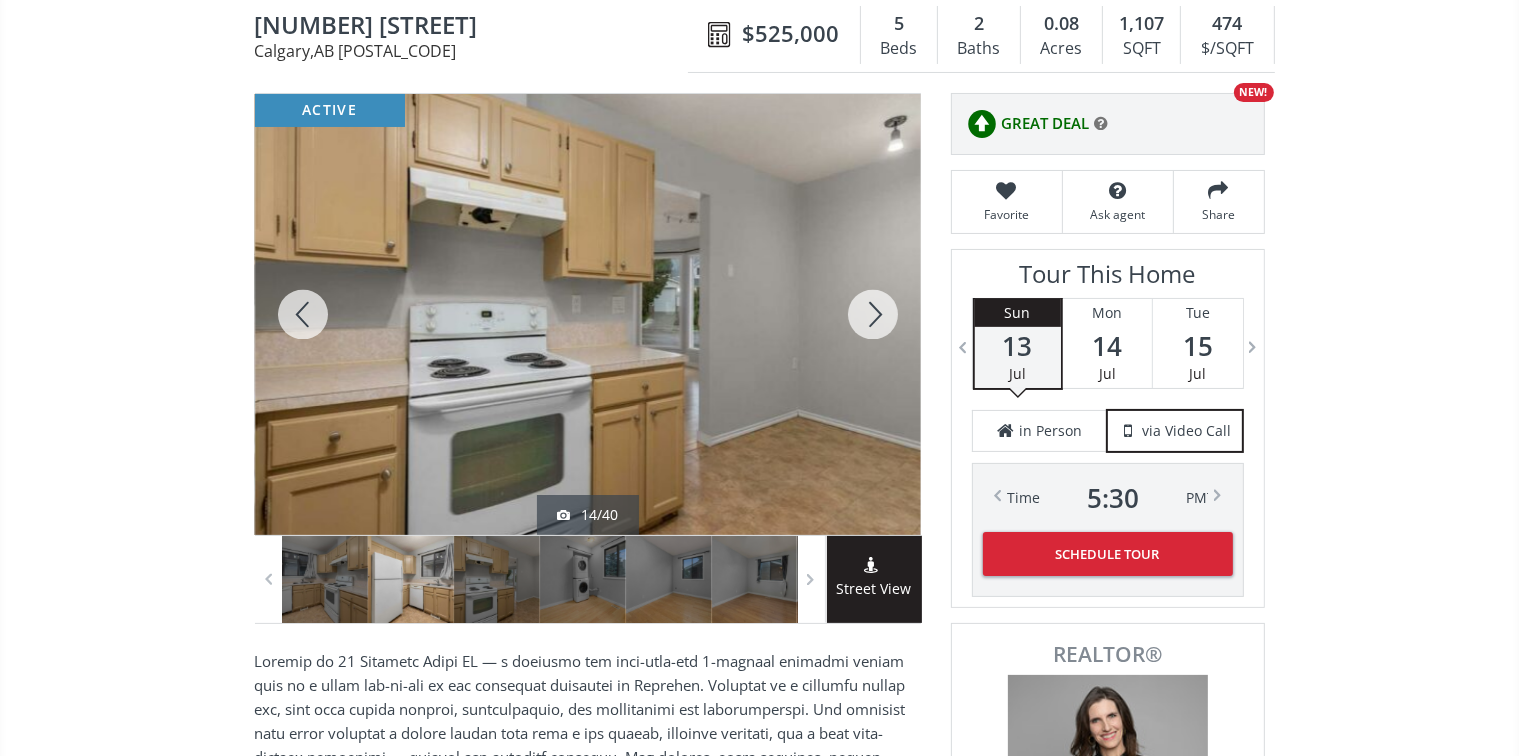 click at bounding box center [873, 314] 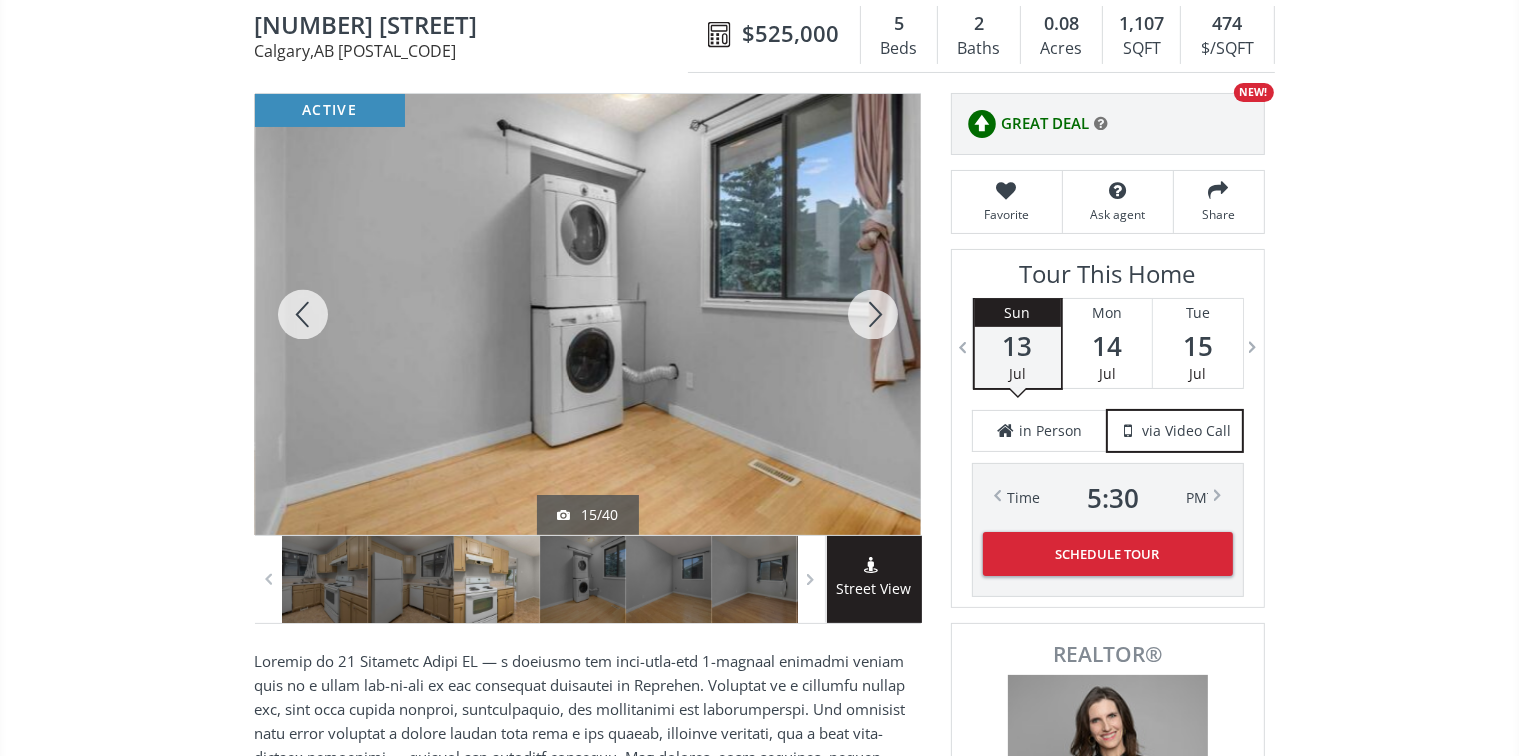 click at bounding box center [873, 314] 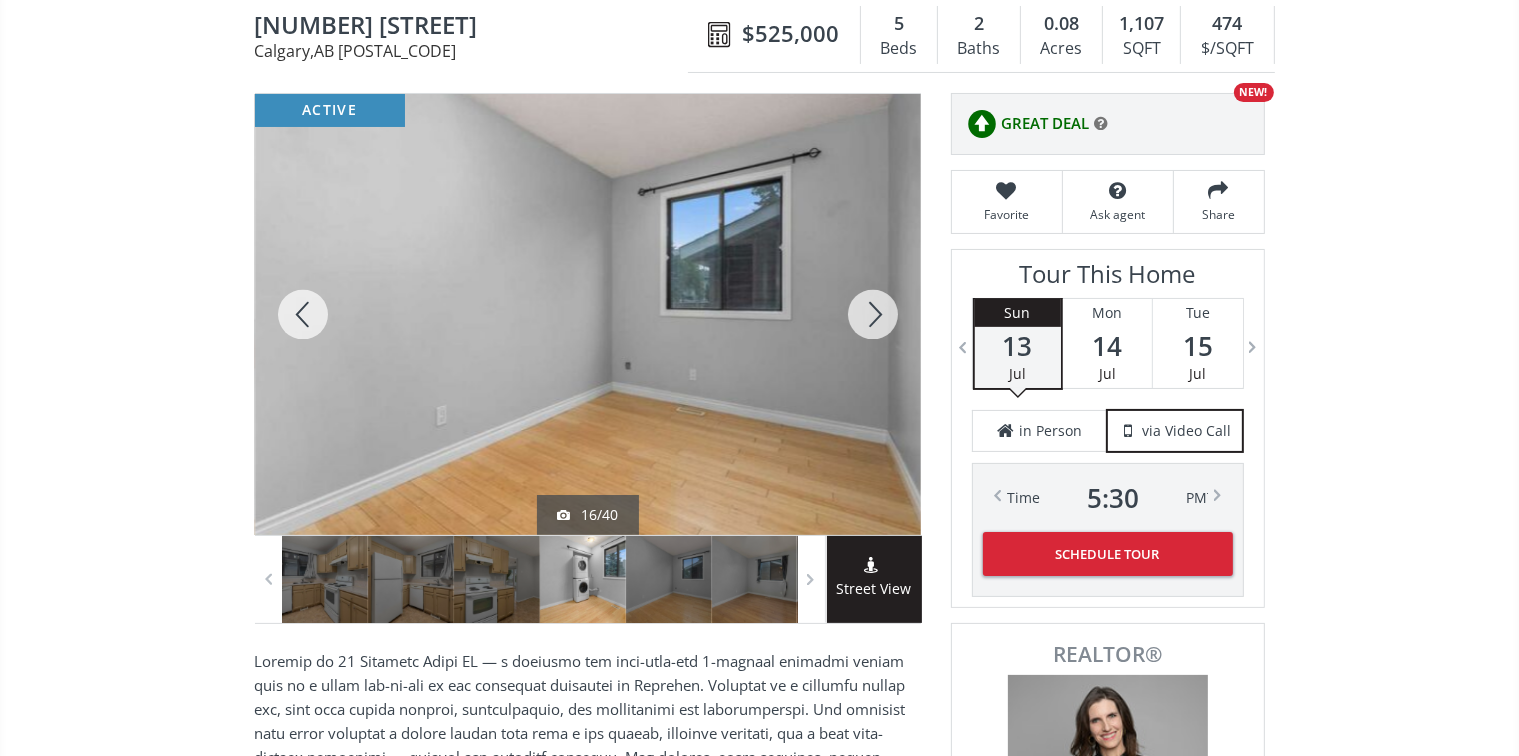 click at bounding box center [873, 314] 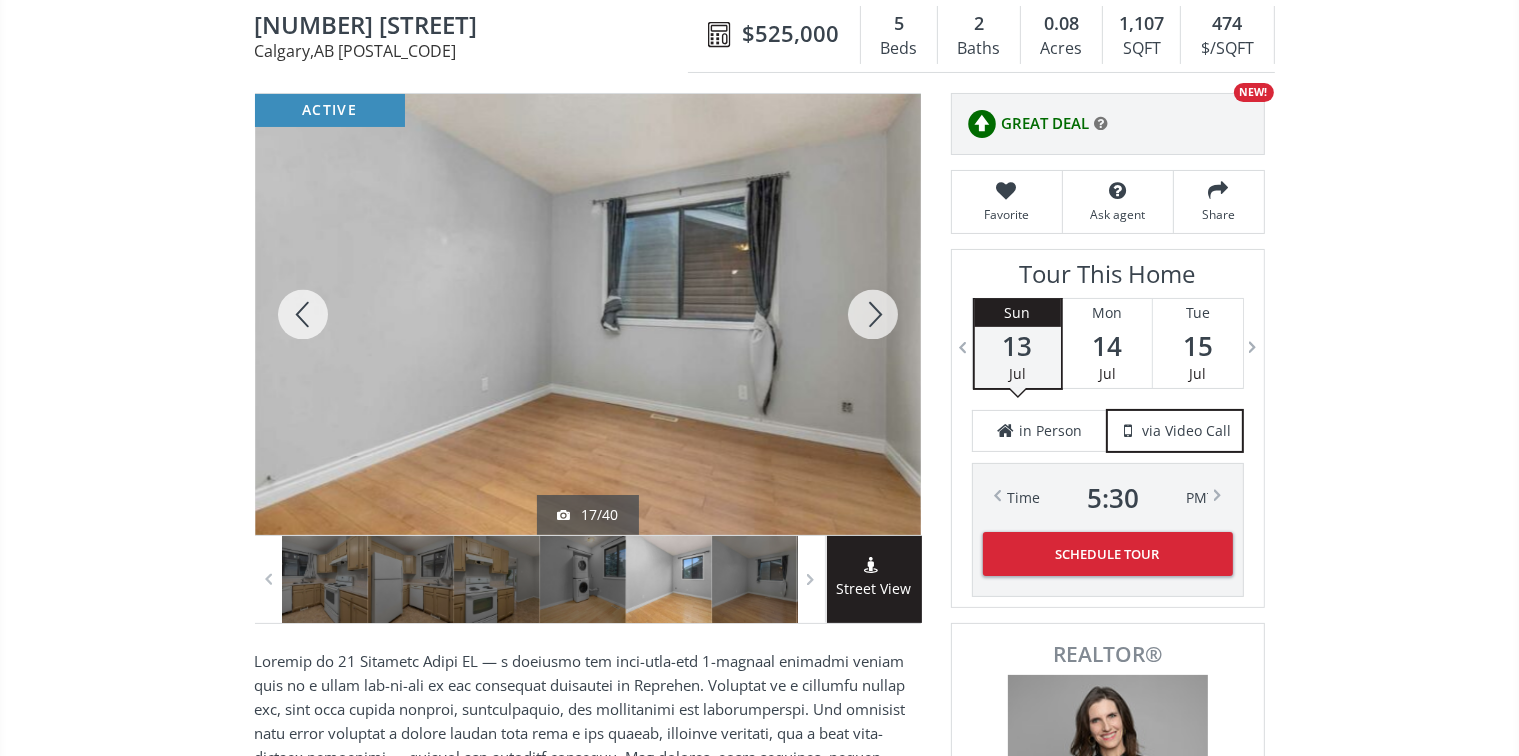 click at bounding box center [873, 314] 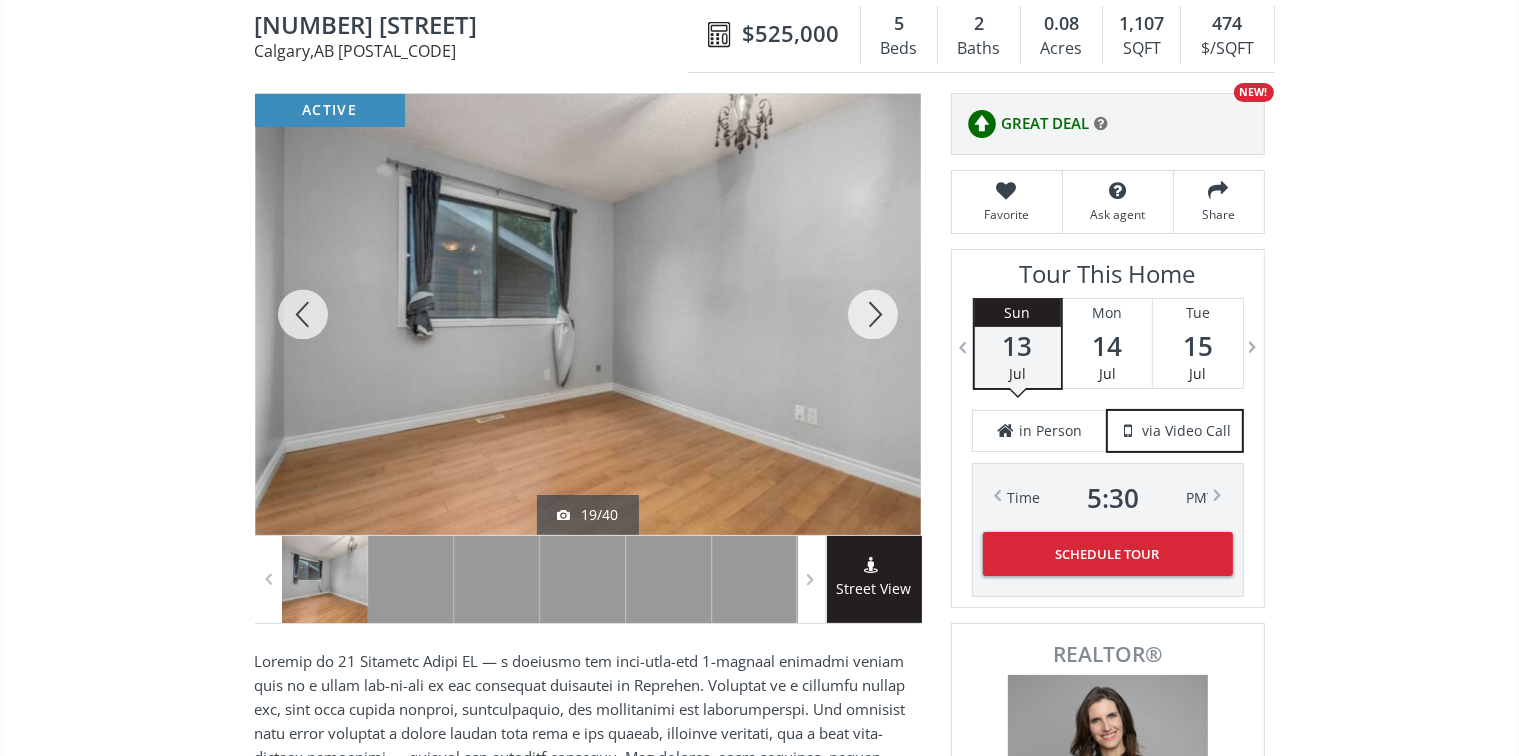 click at bounding box center (873, 314) 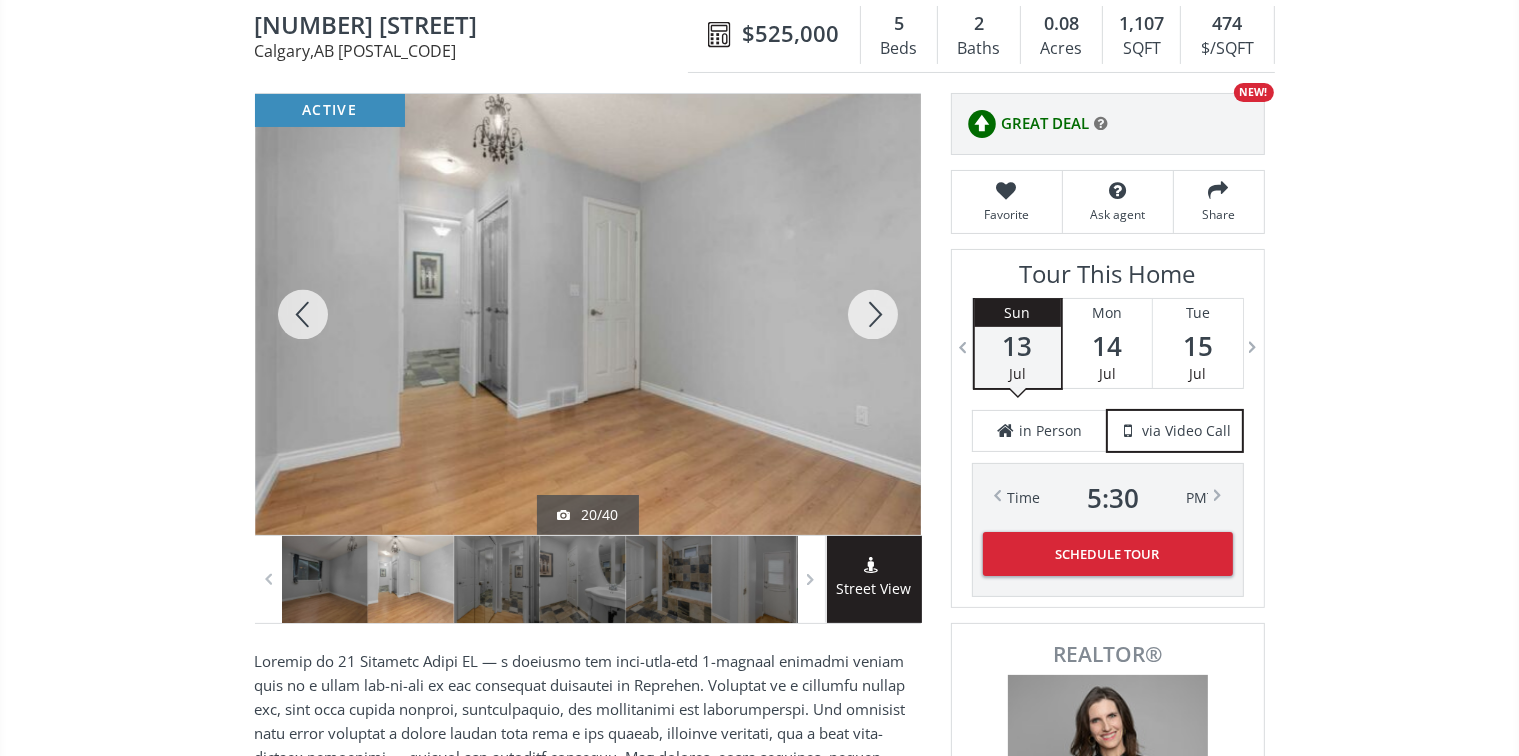 click at bounding box center (873, 314) 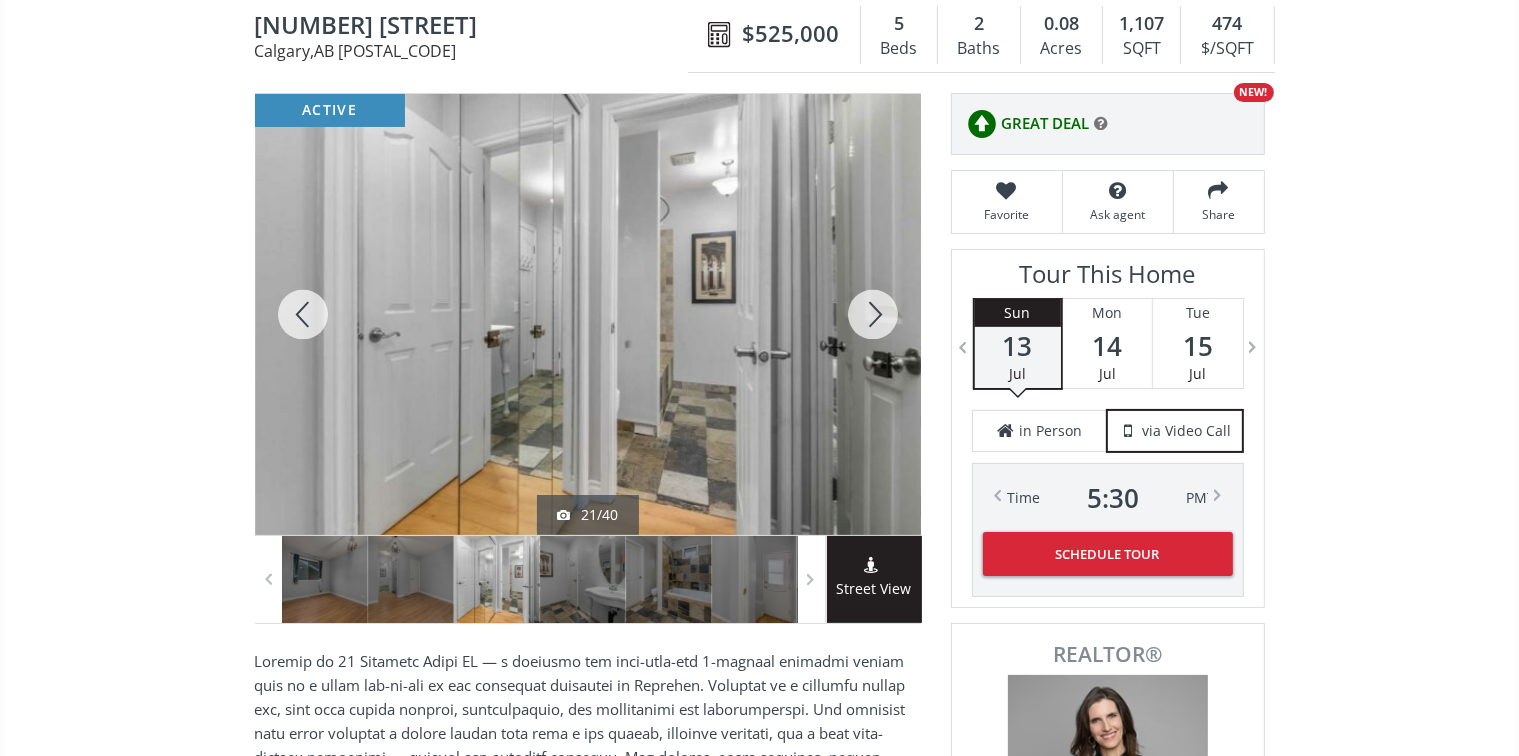 click at bounding box center (873, 314) 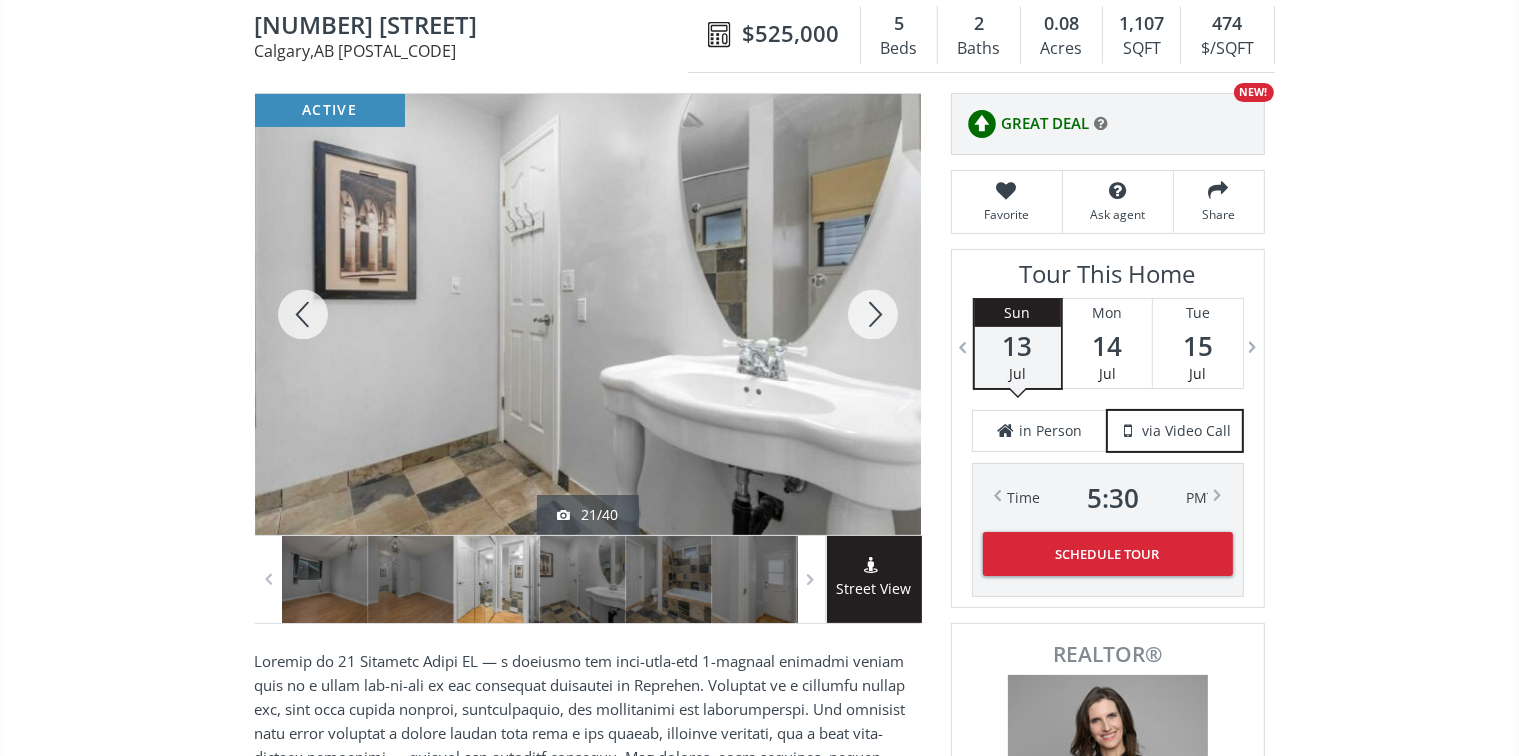 click at bounding box center [873, 314] 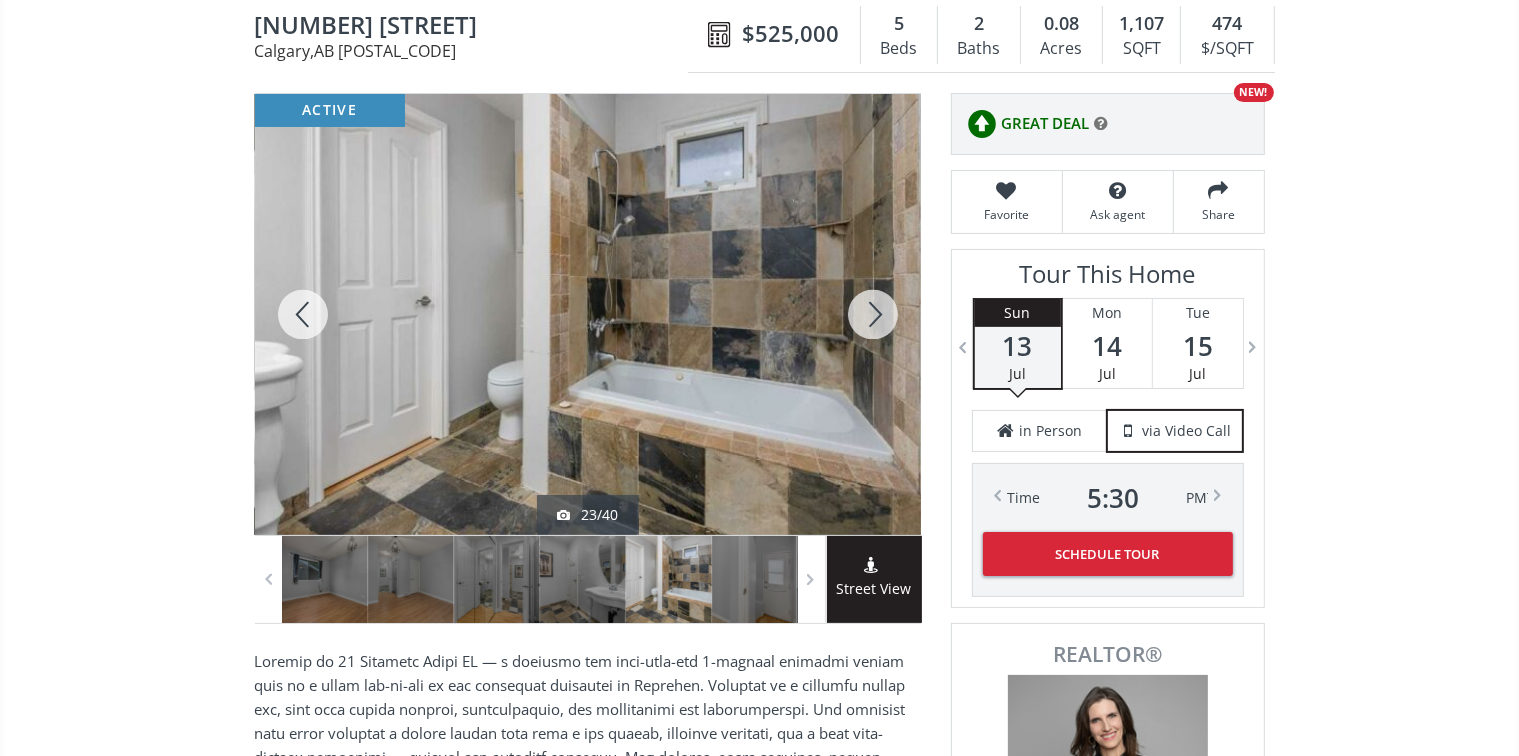 click at bounding box center (873, 314) 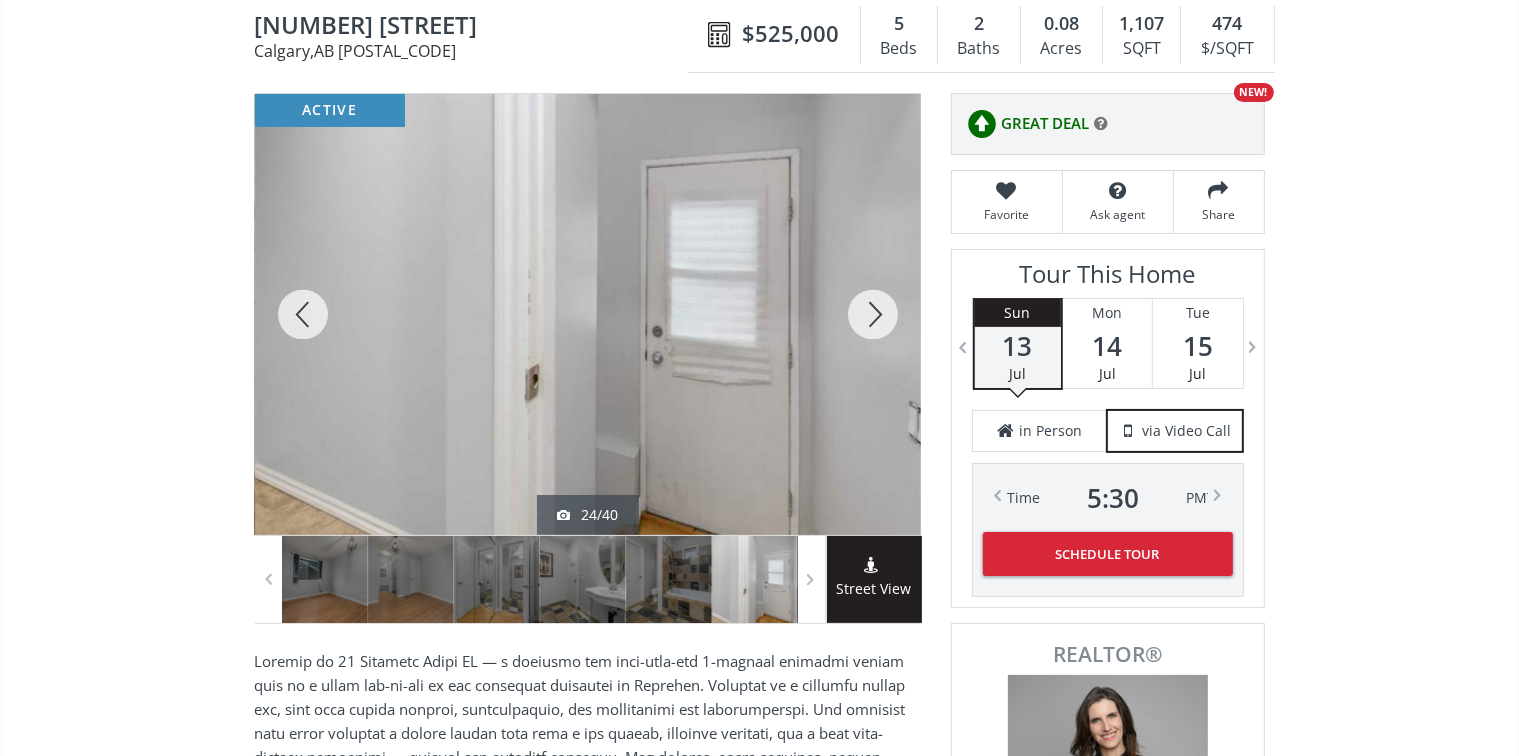 click at bounding box center (873, 314) 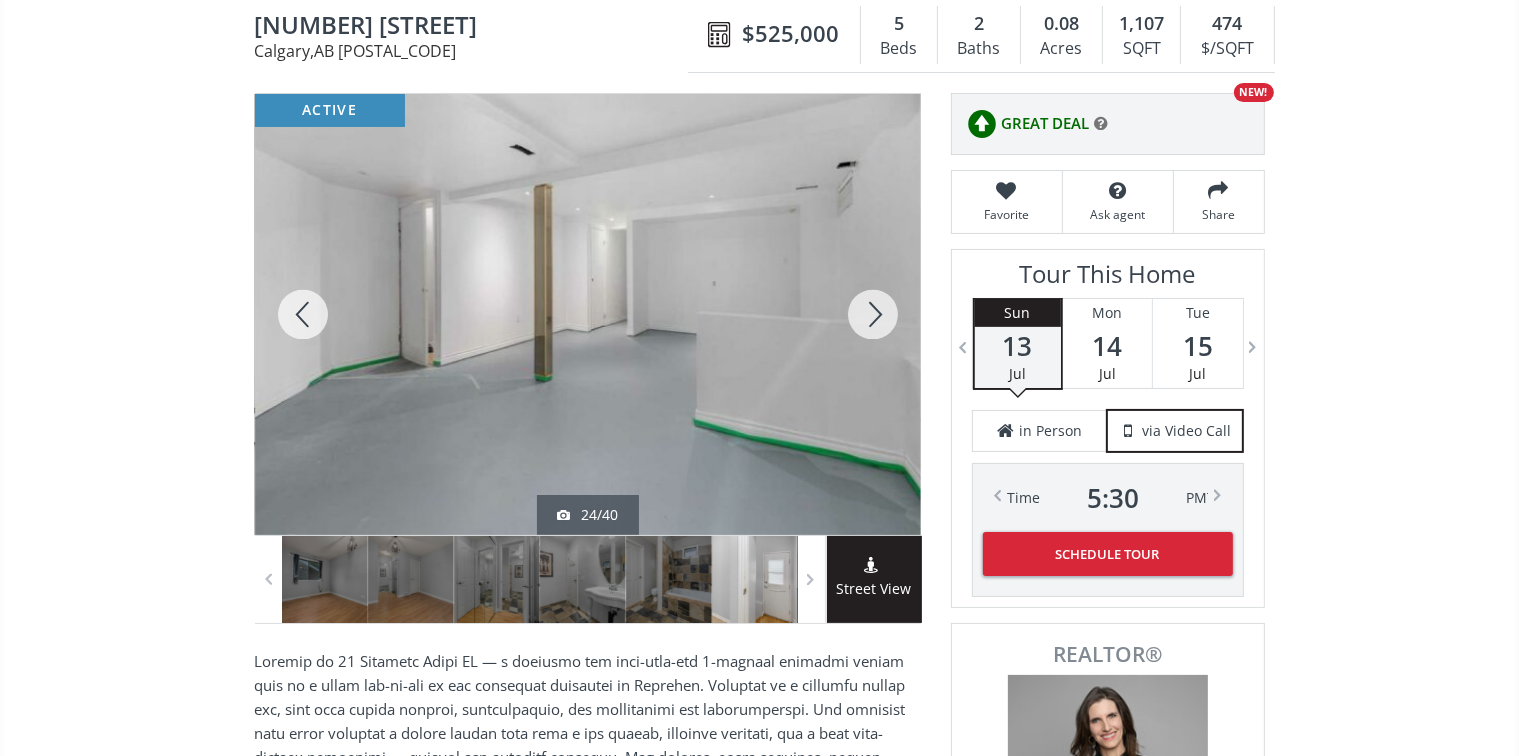 click at bounding box center [873, 314] 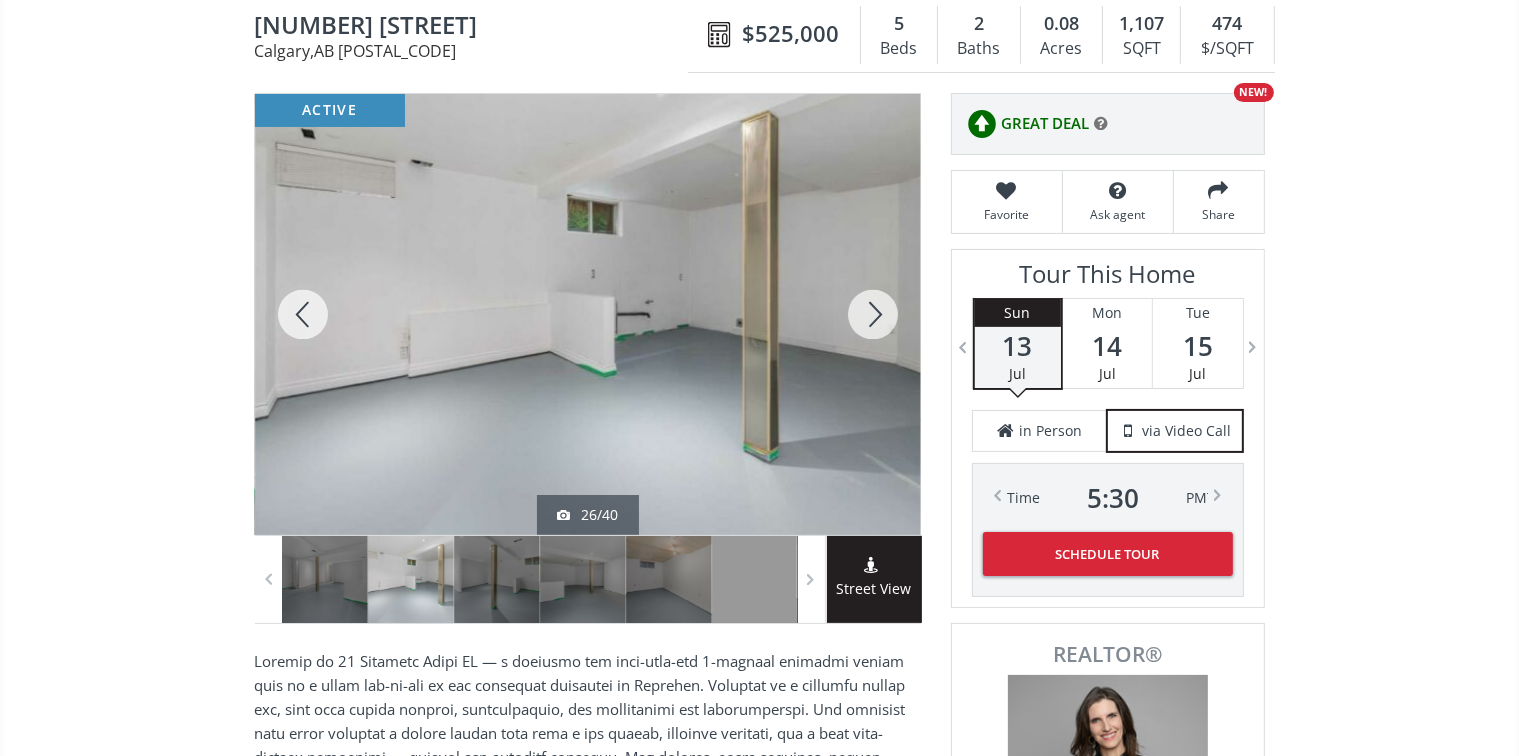 click at bounding box center [873, 314] 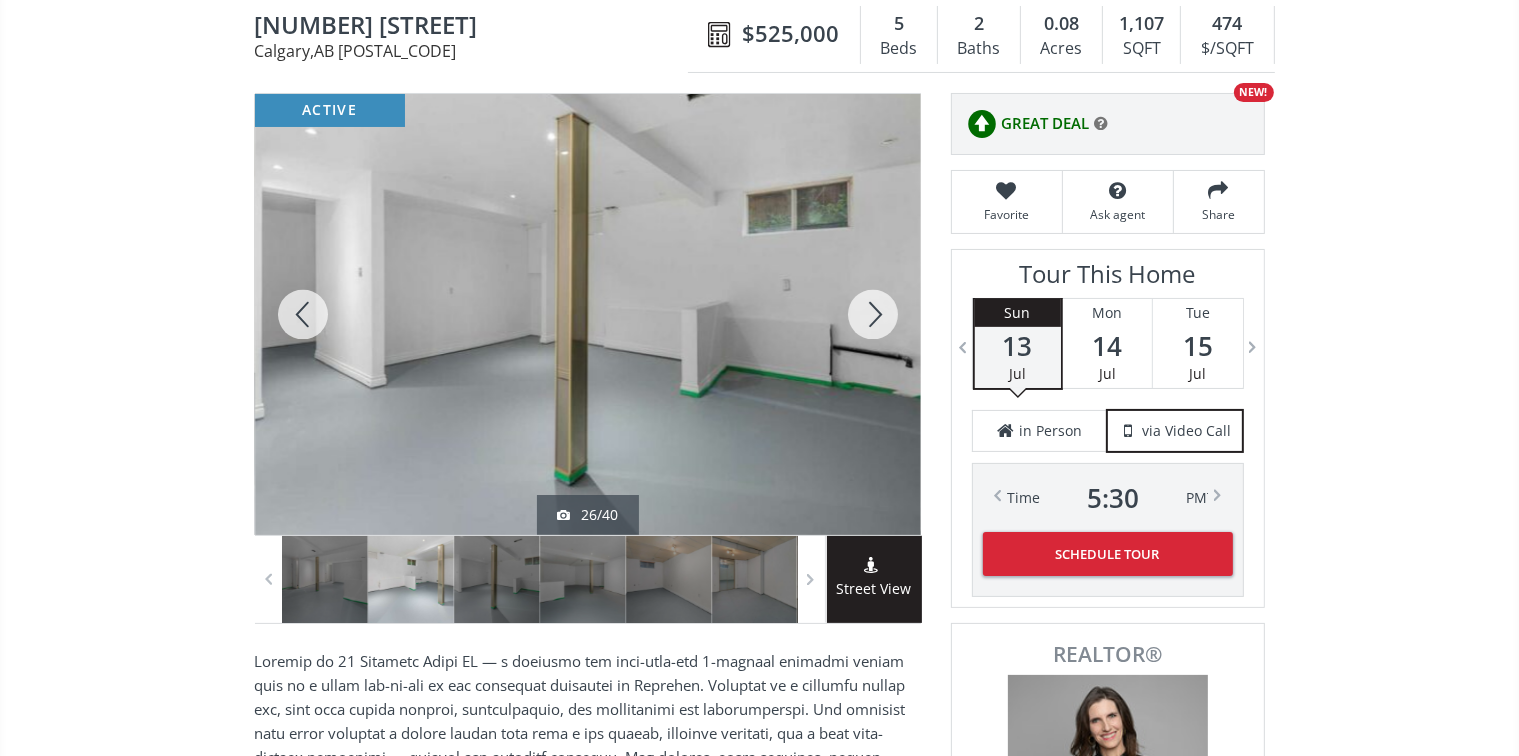 click at bounding box center [873, 314] 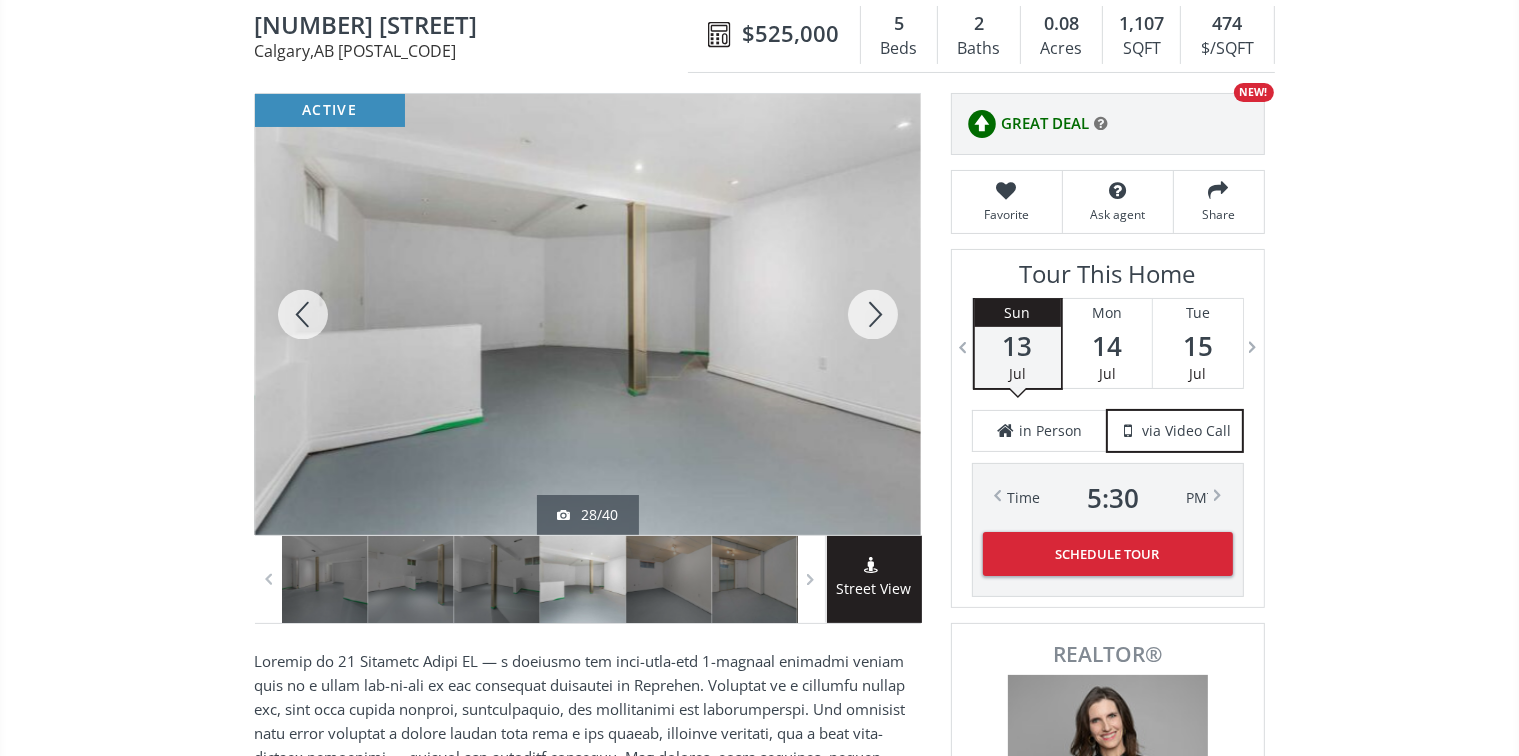 click at bounding box center (873, 314) 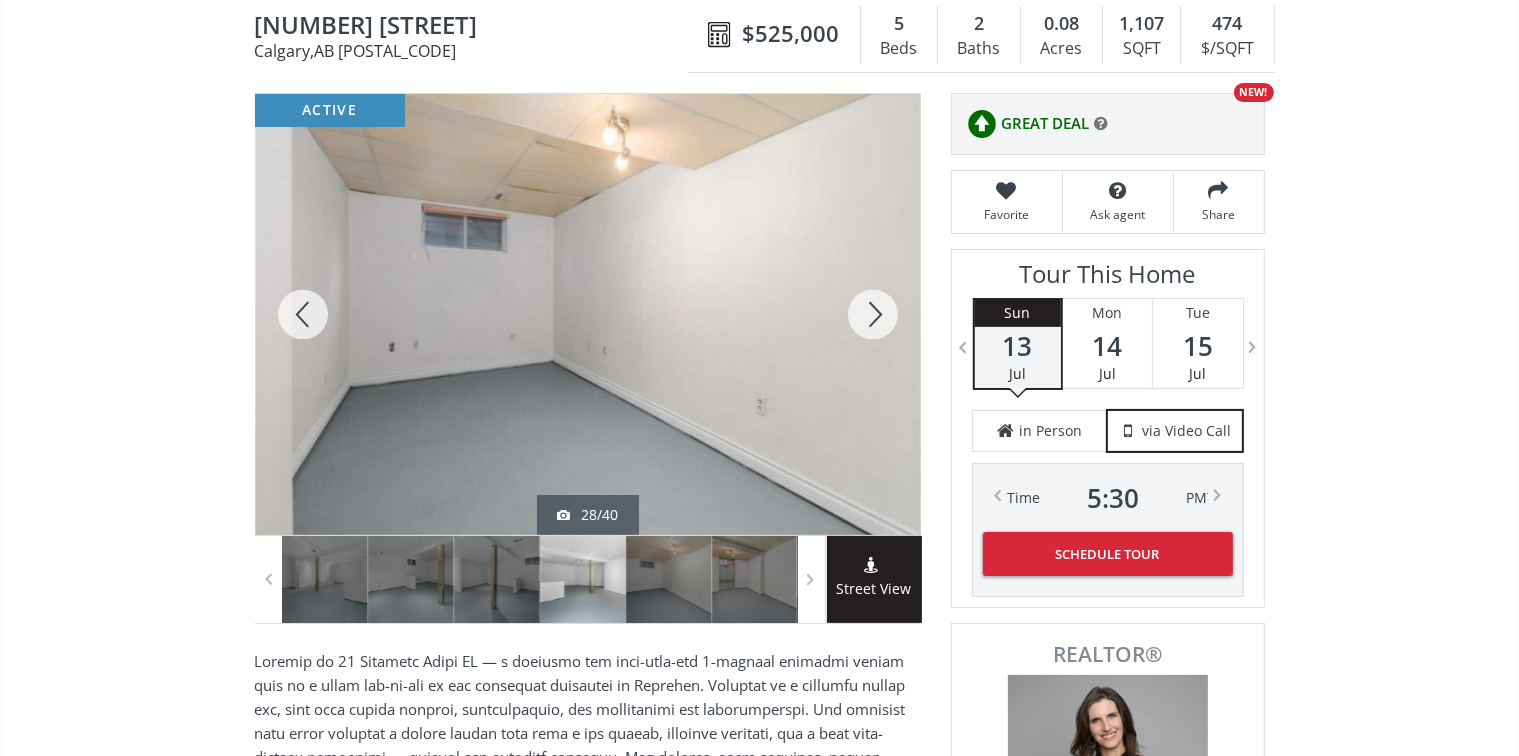 click at bounding box center (873, 314) 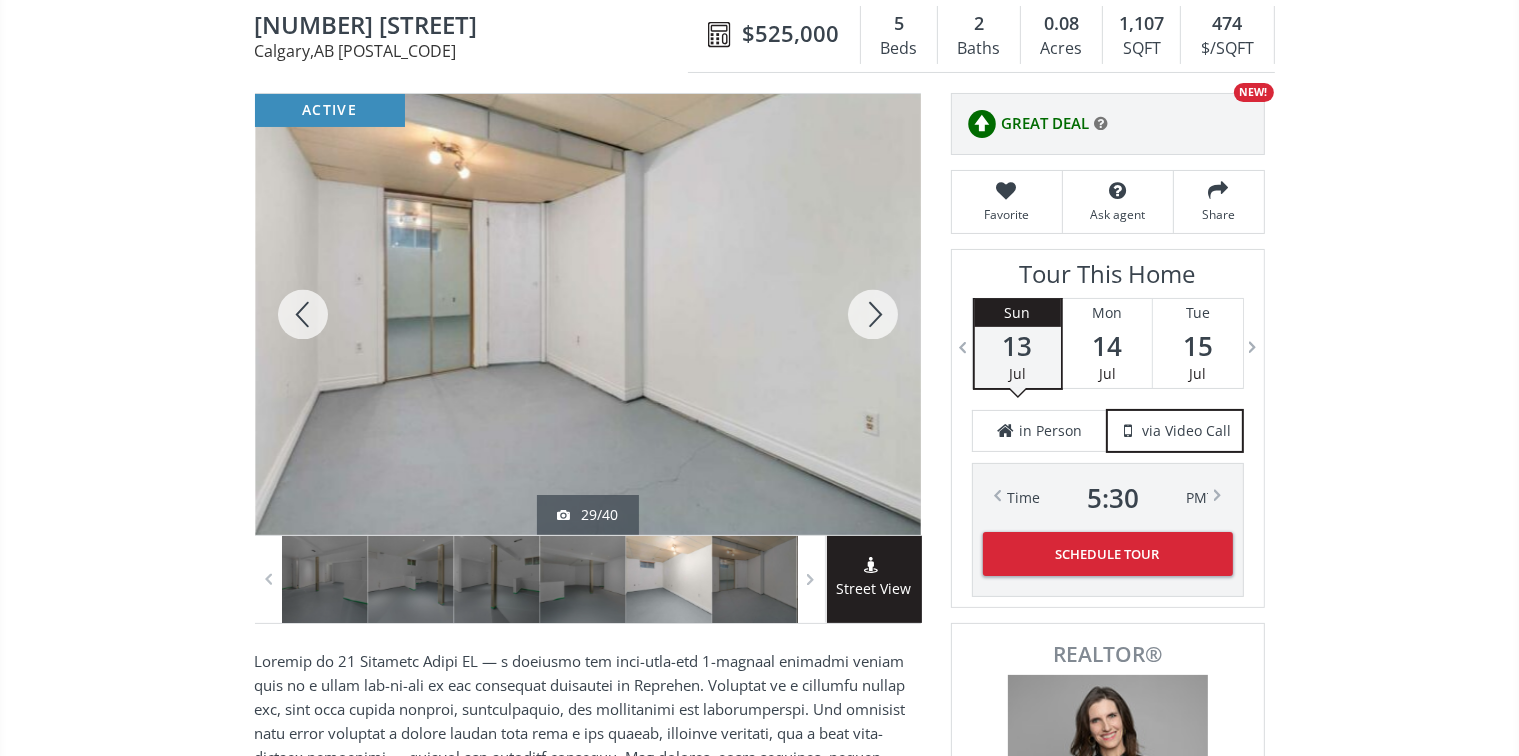 click at bounding box center (873, 314) 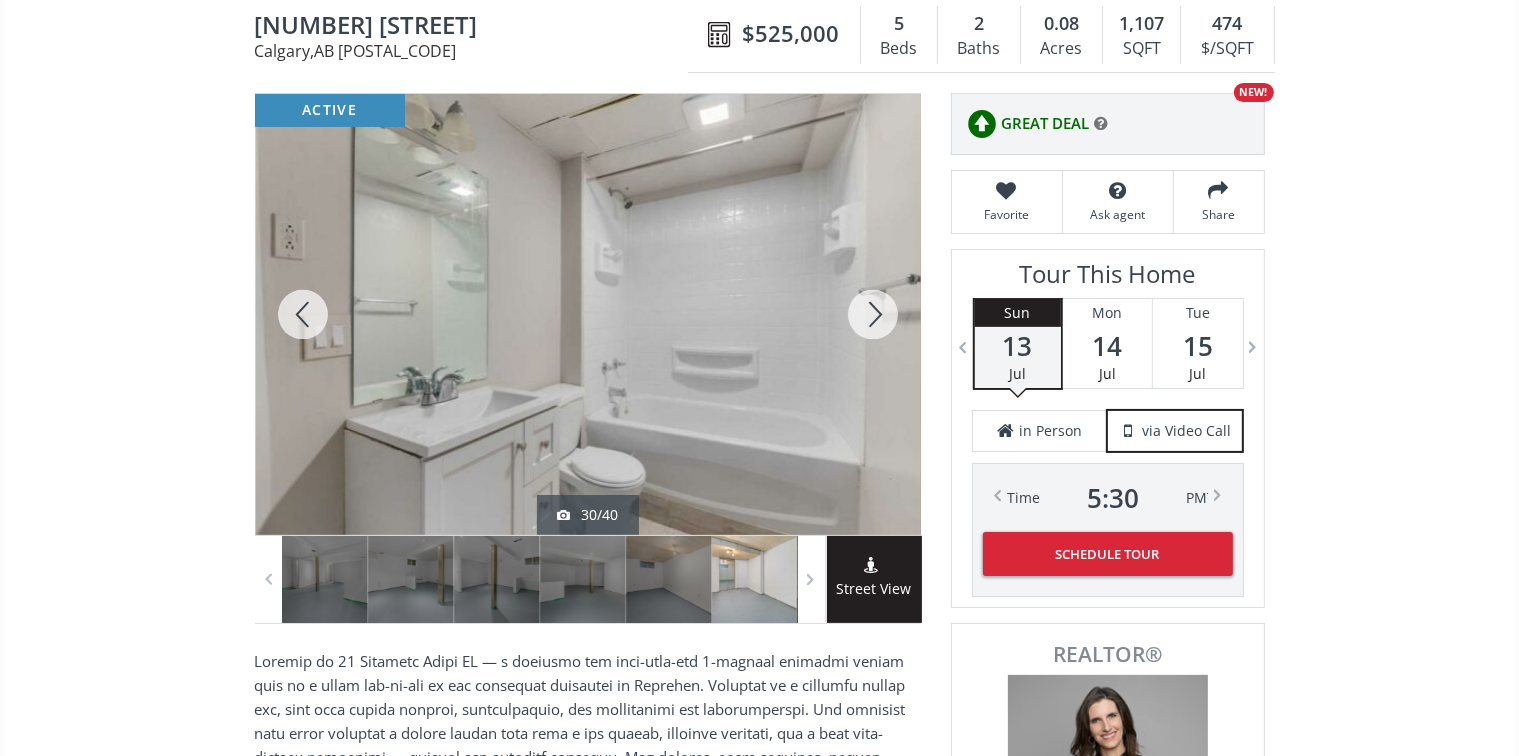click at bounding box center [873, 314] 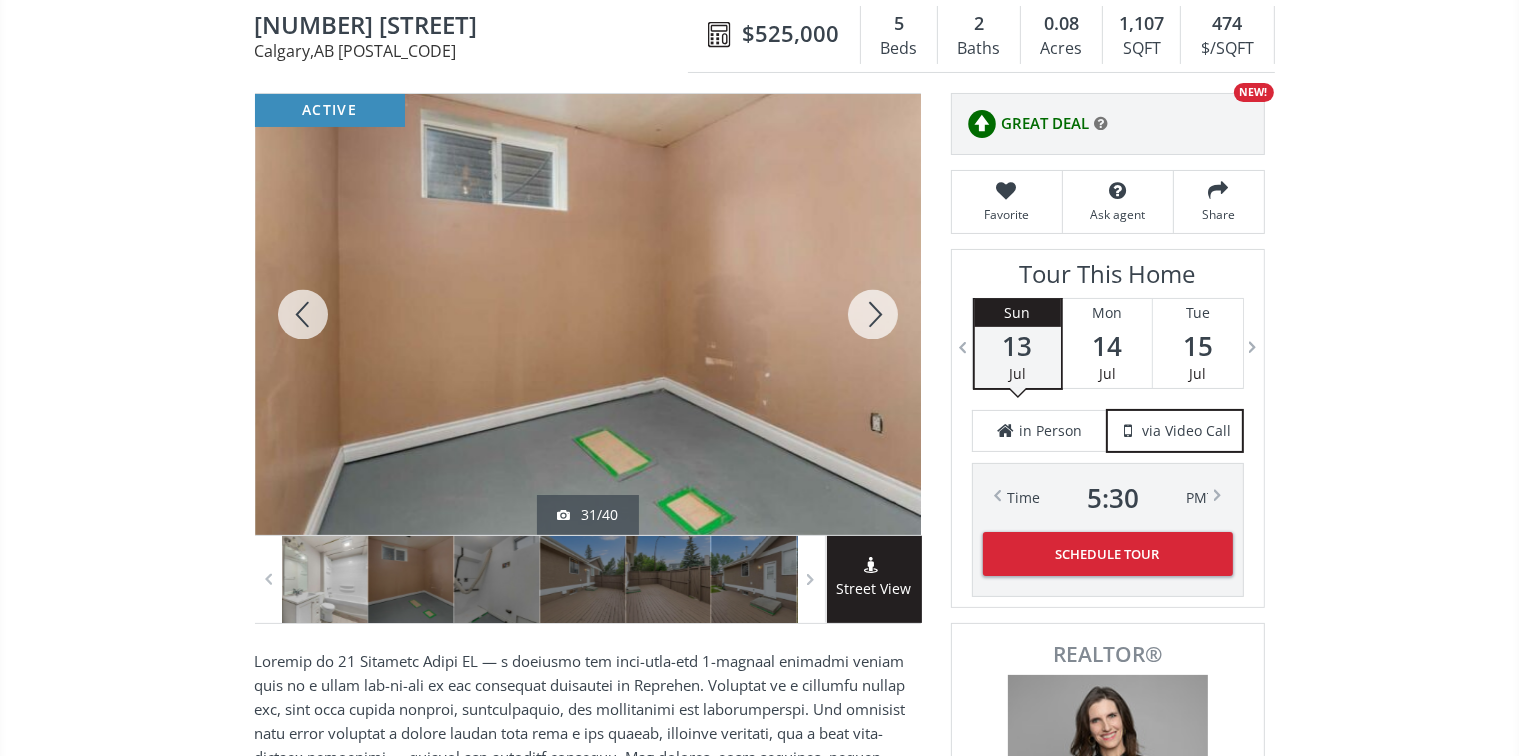click at bounding box center (873, 314) 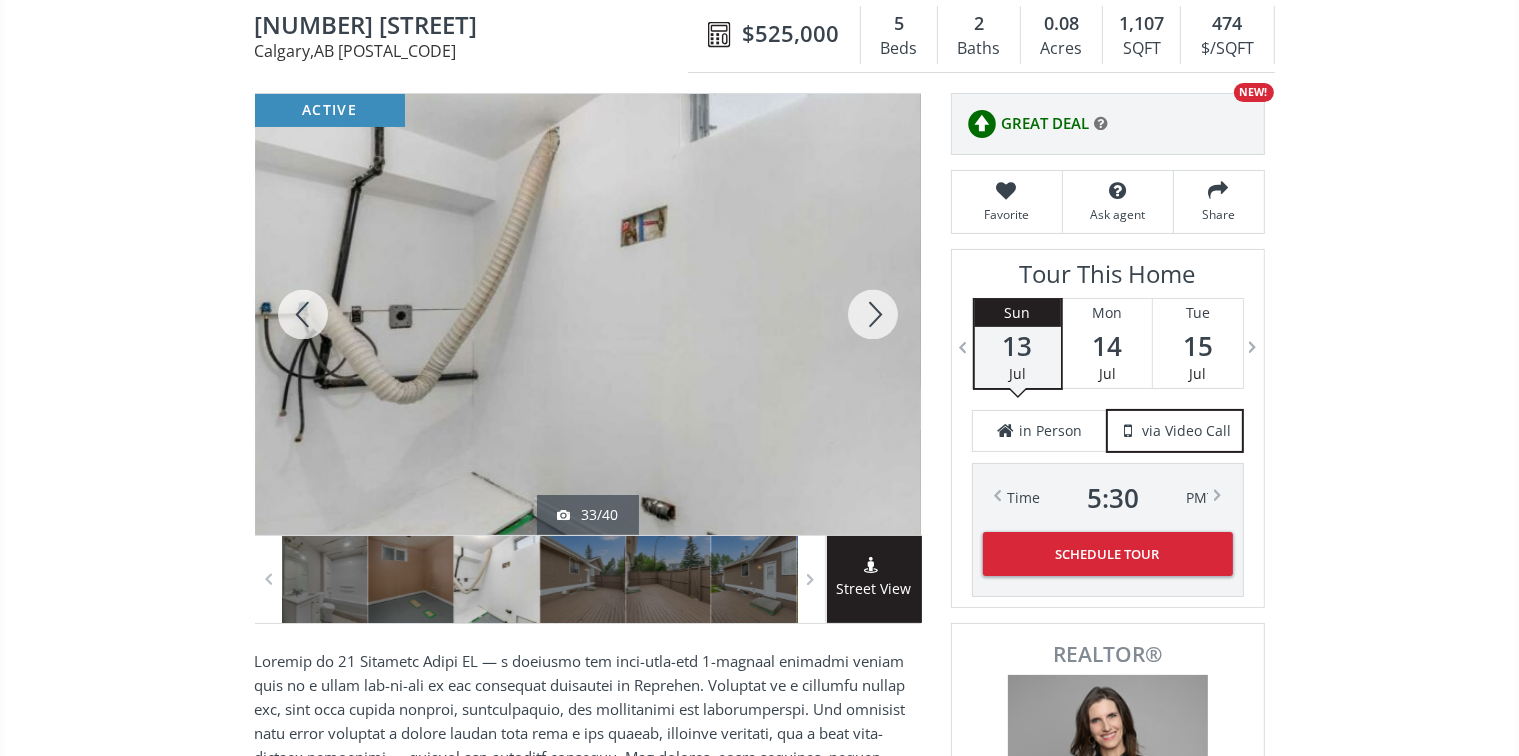 click at bounding box center (873, 314) 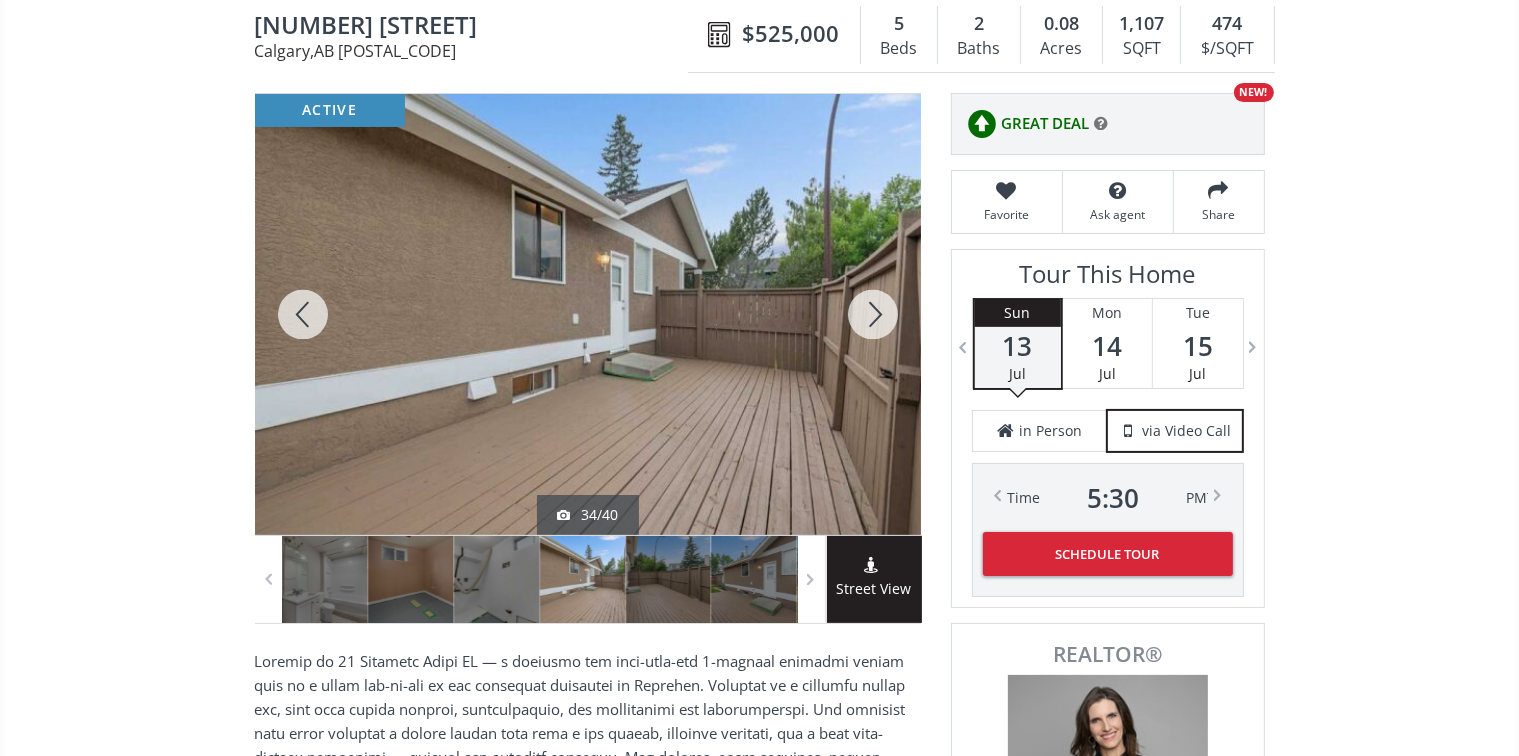 click at bounding box center [873, 314] 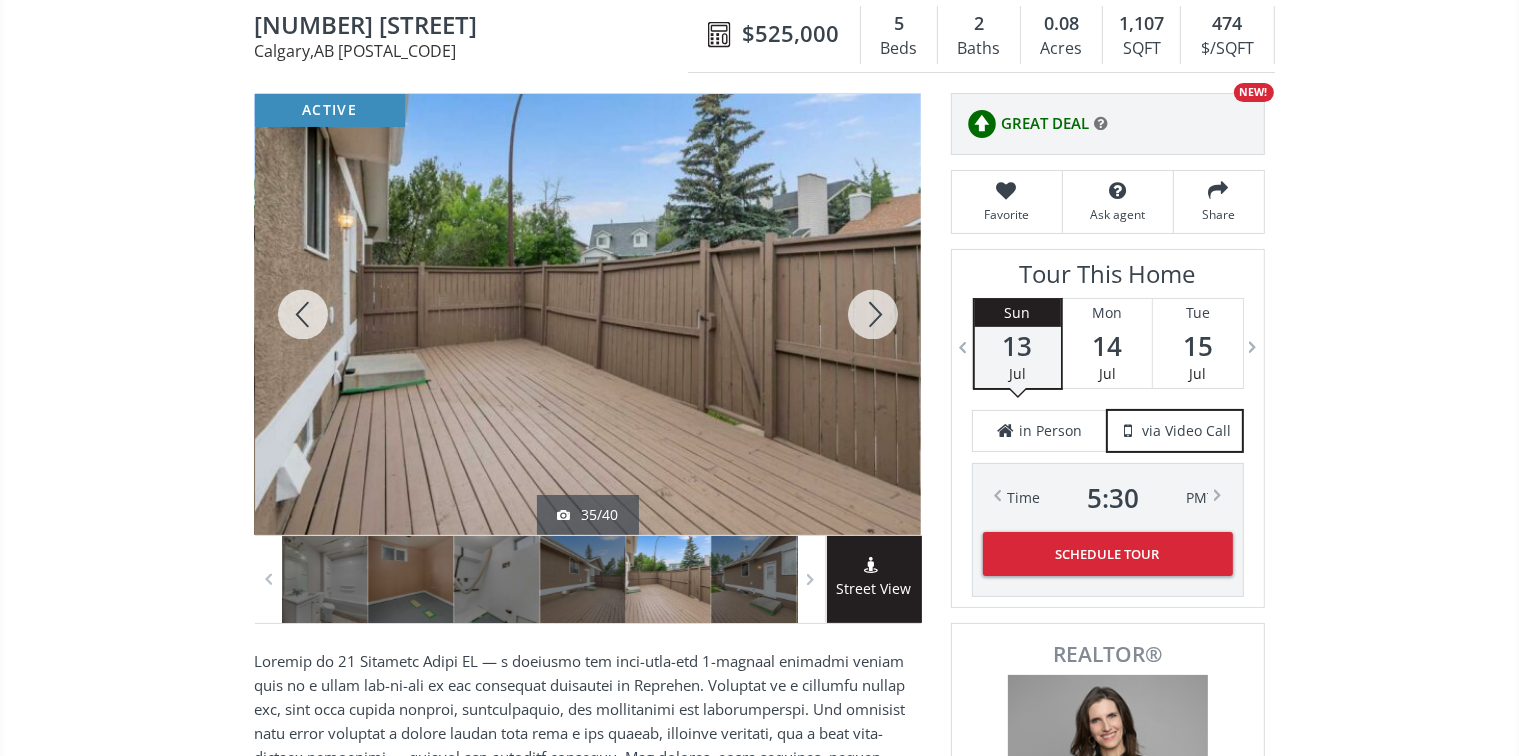click at bounding box center [873, 314] 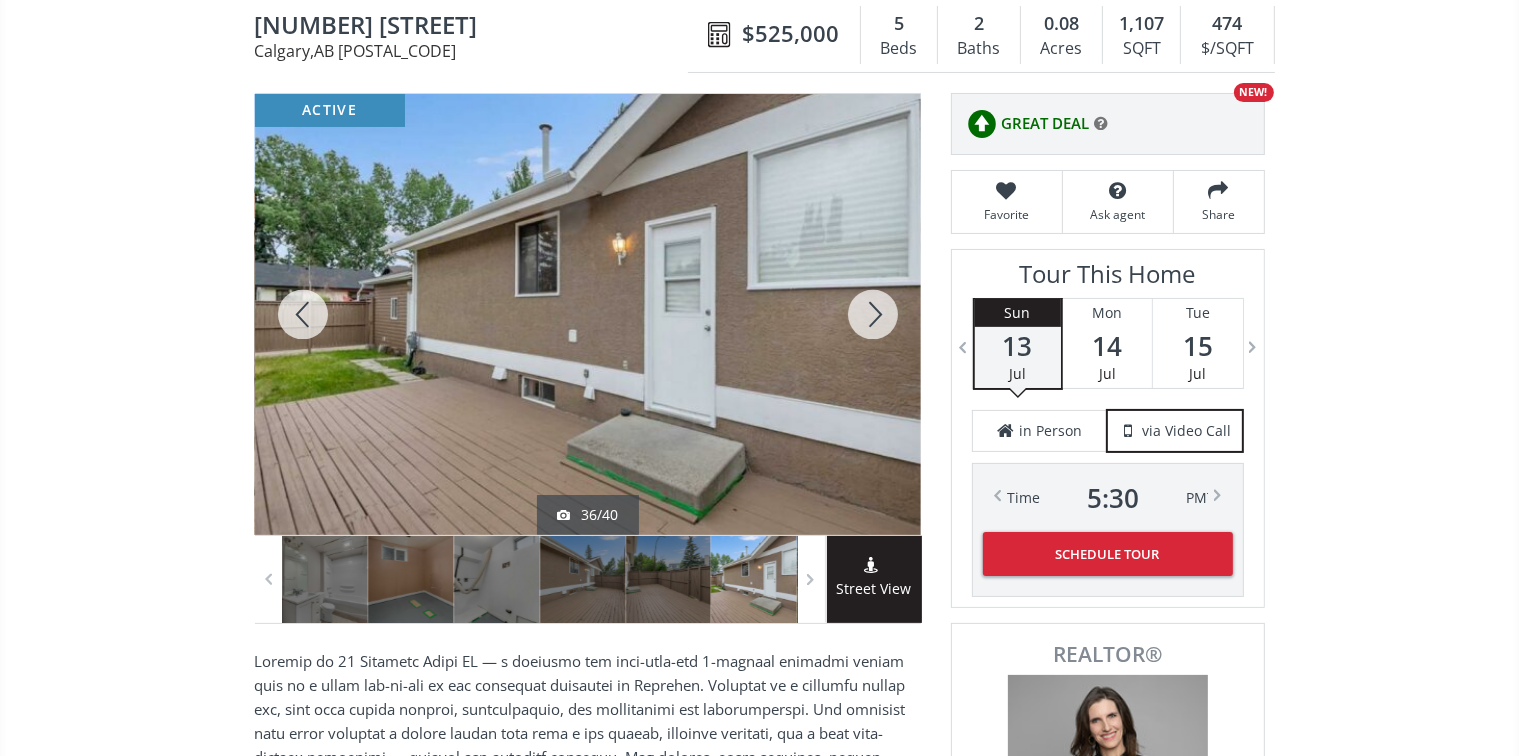 click at bounding box center (873, 314) 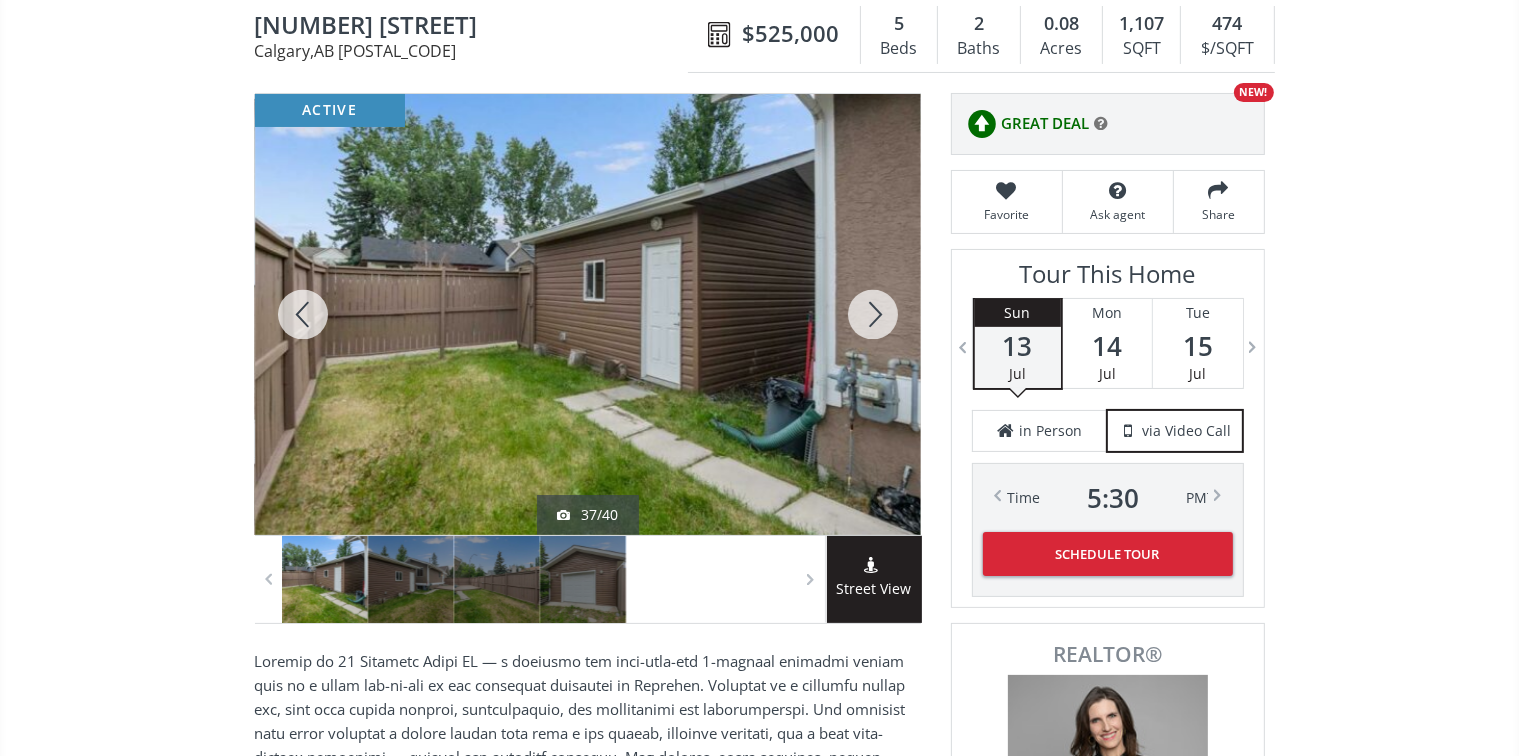 click at bounding box center (873, 314) 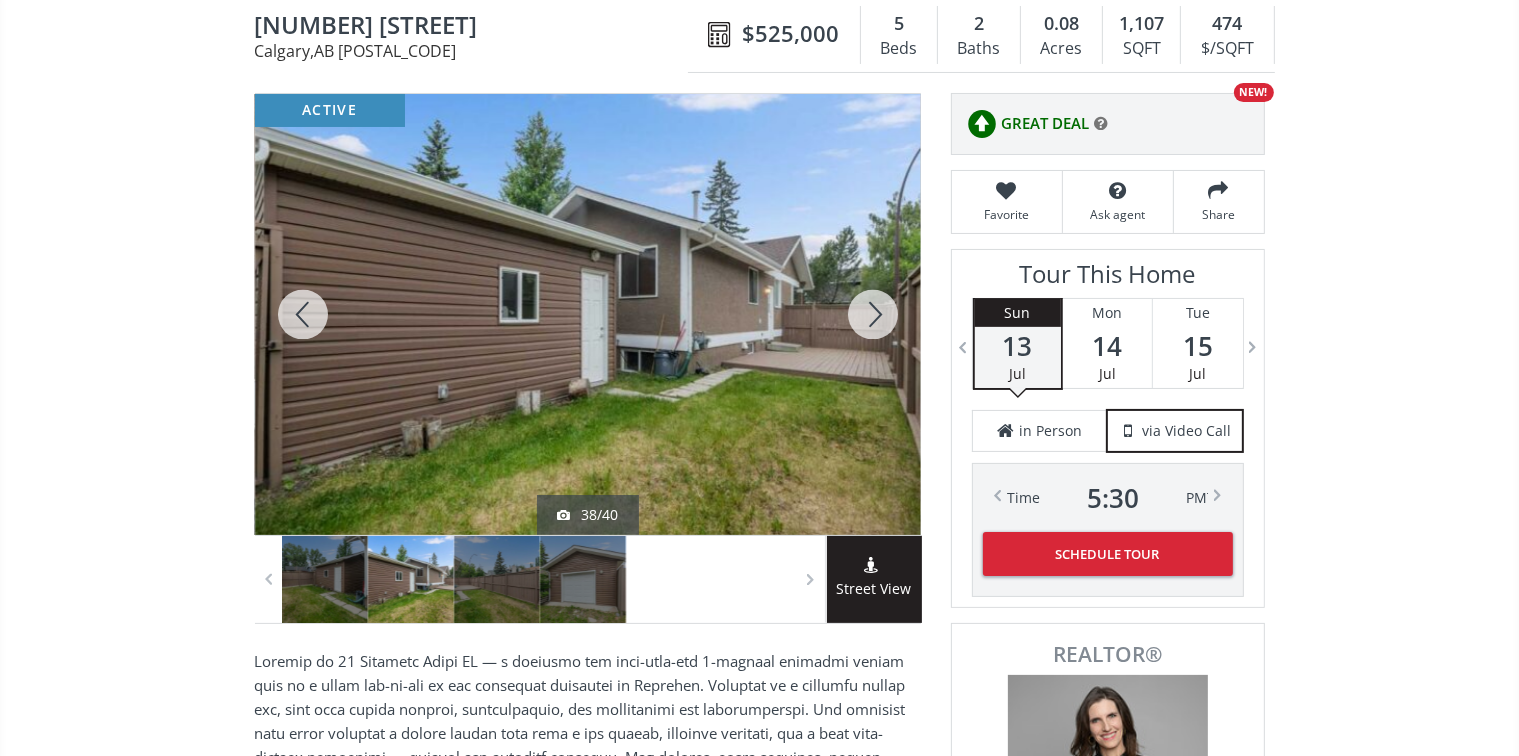 click at bounding box center [873, 314] 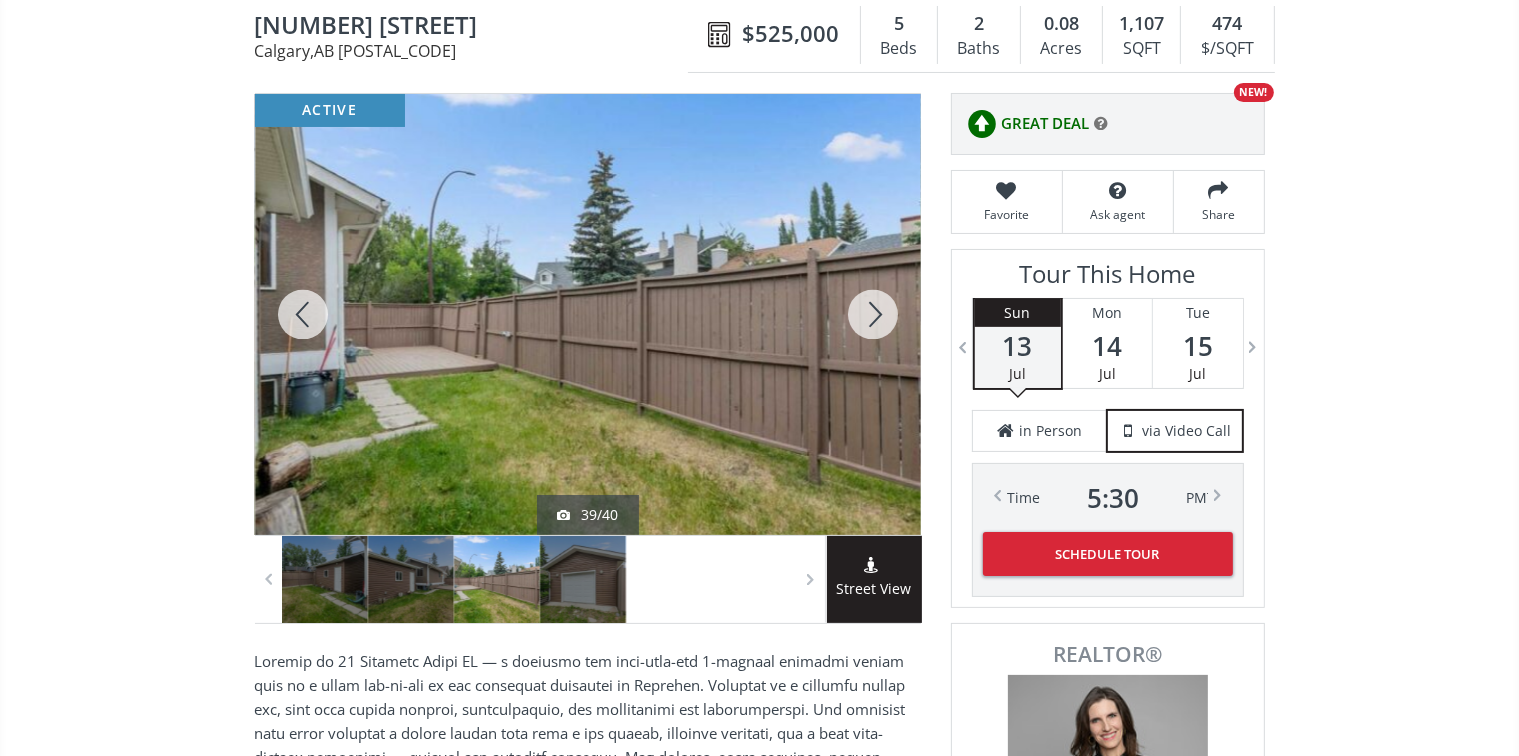 click at bounding box center (873, 314) 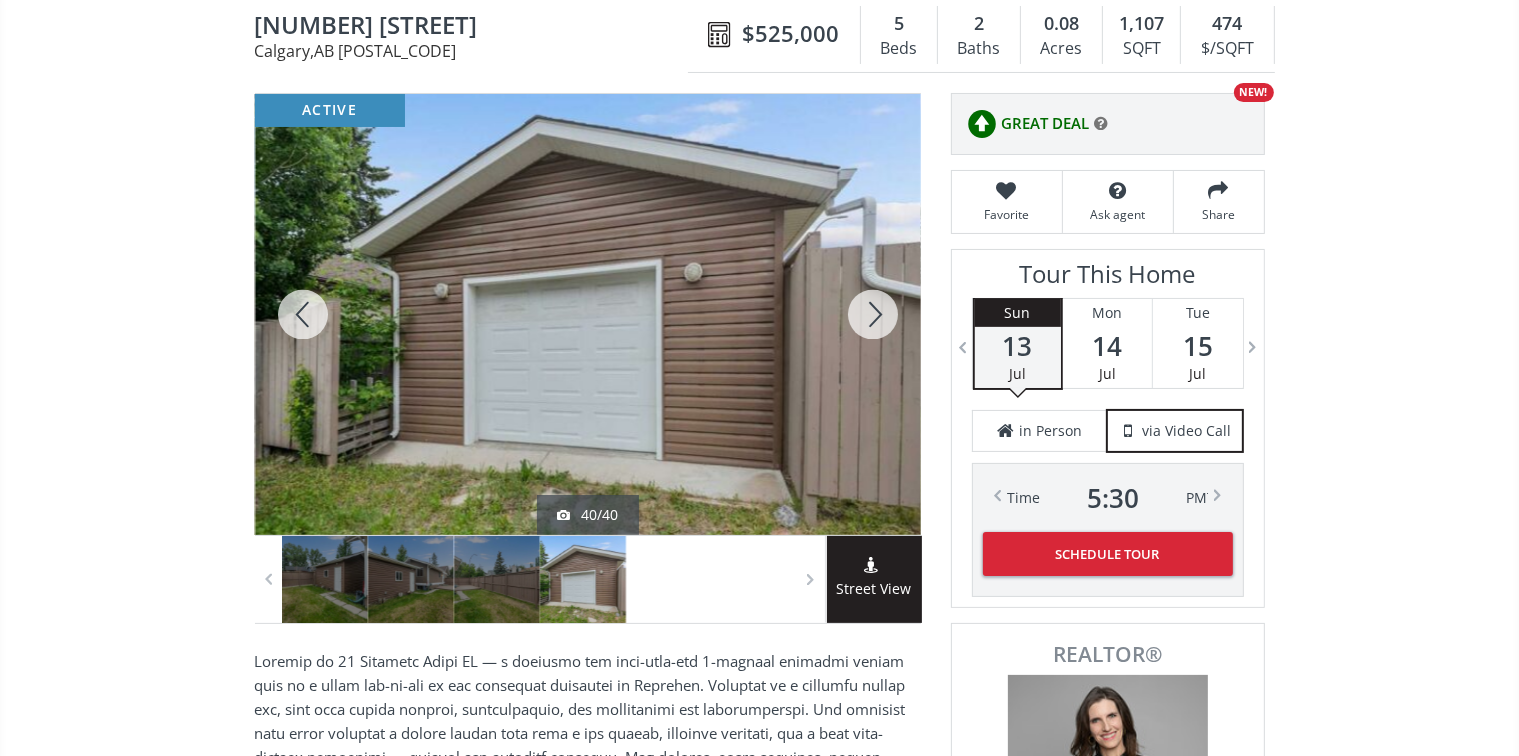 click at bounding box center (873, 314) 